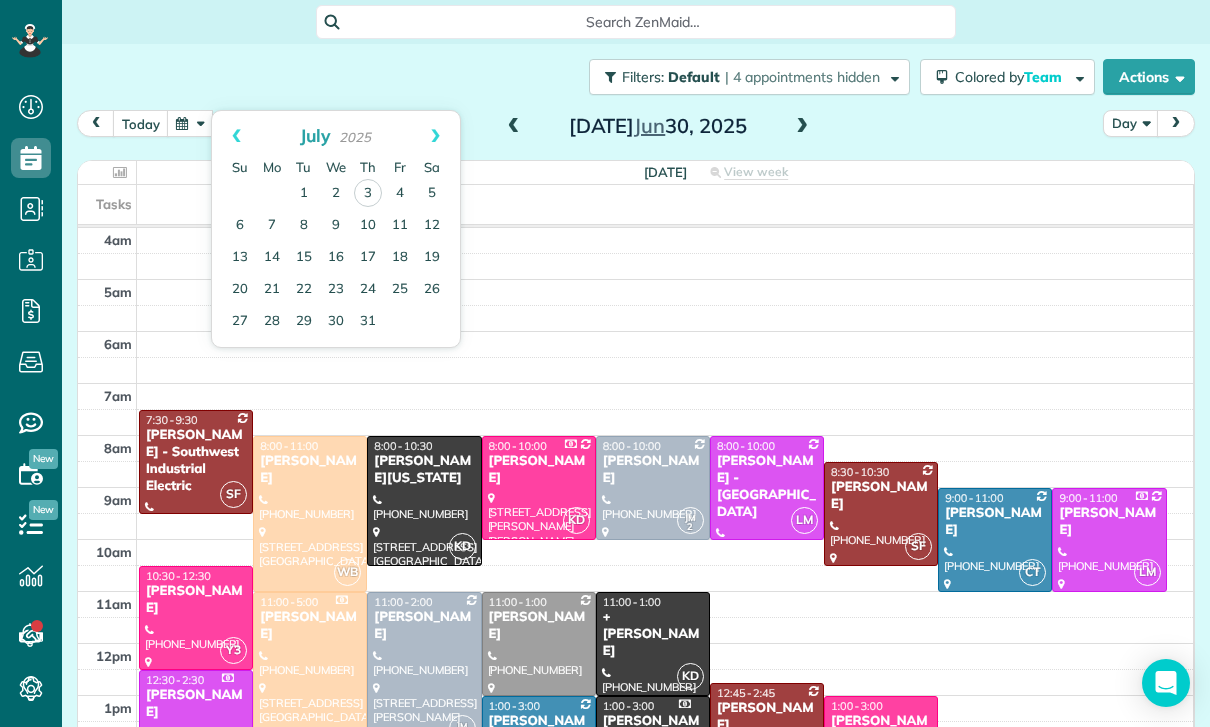 scroll, scrollTop: 0, scrollLeft: 0, axis: both 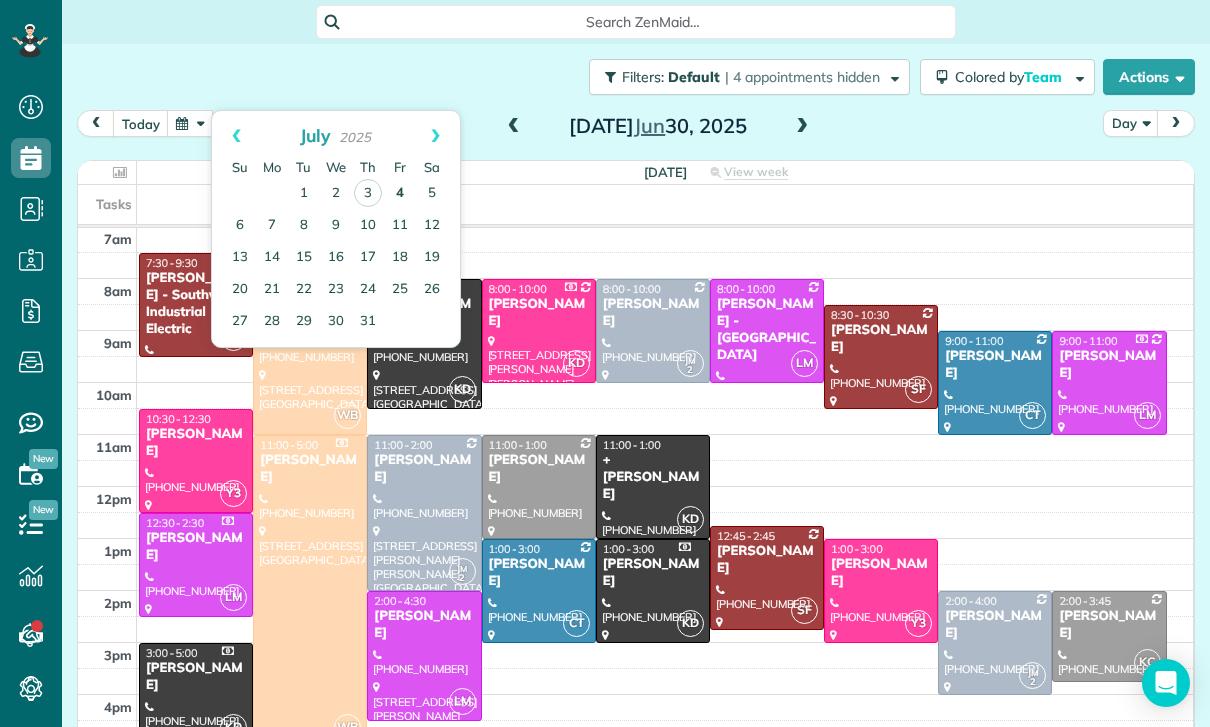 click on "4" at bounding box center (400, 194) 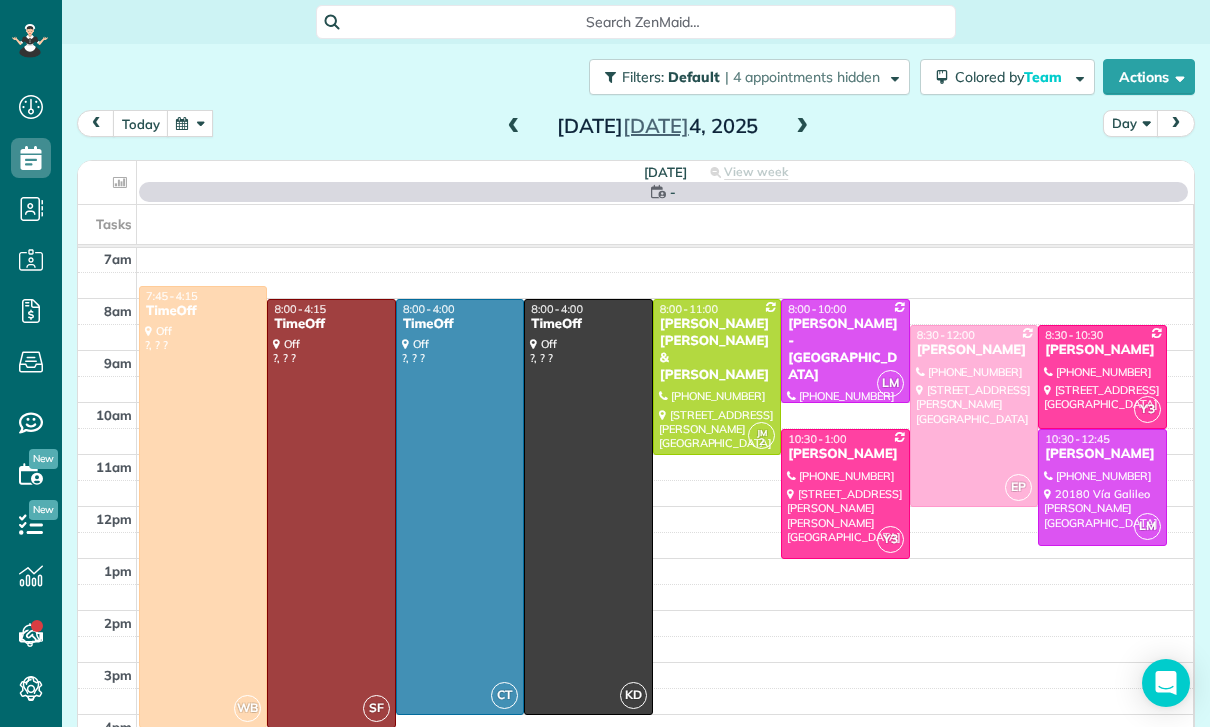 scroll, scrollTop: 157, scrollLeft: 0, axis: vertical 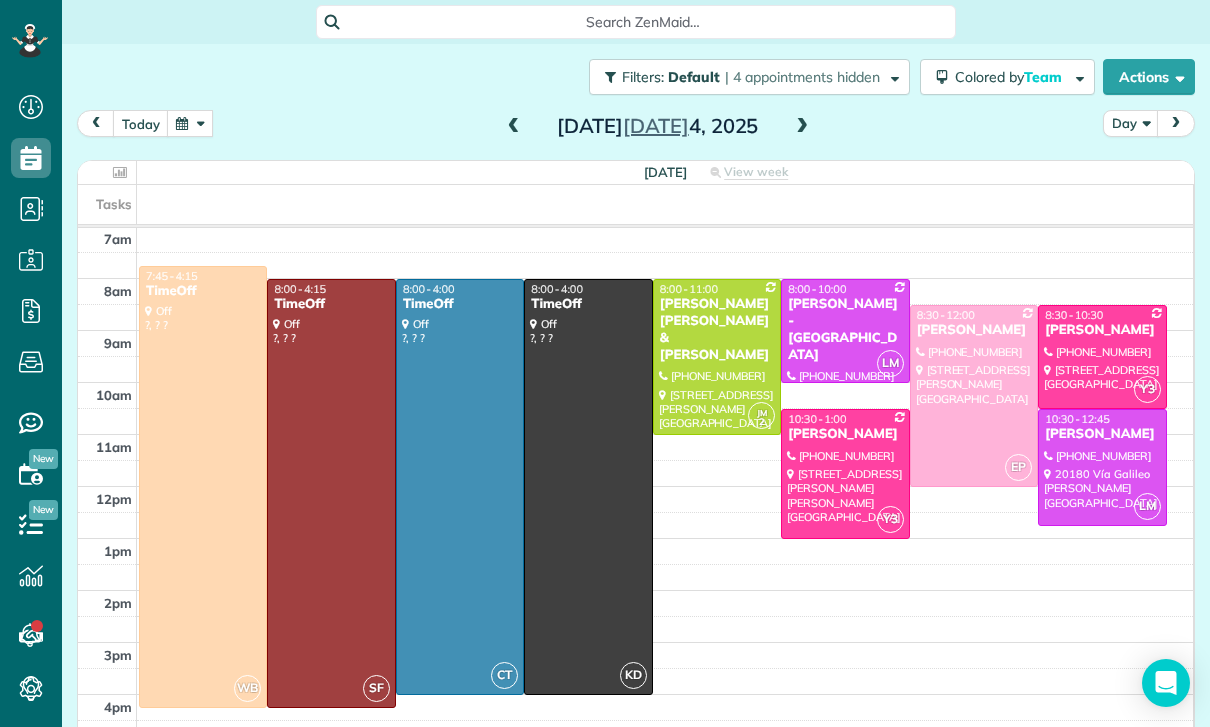 click at bounding box center (802, 127) 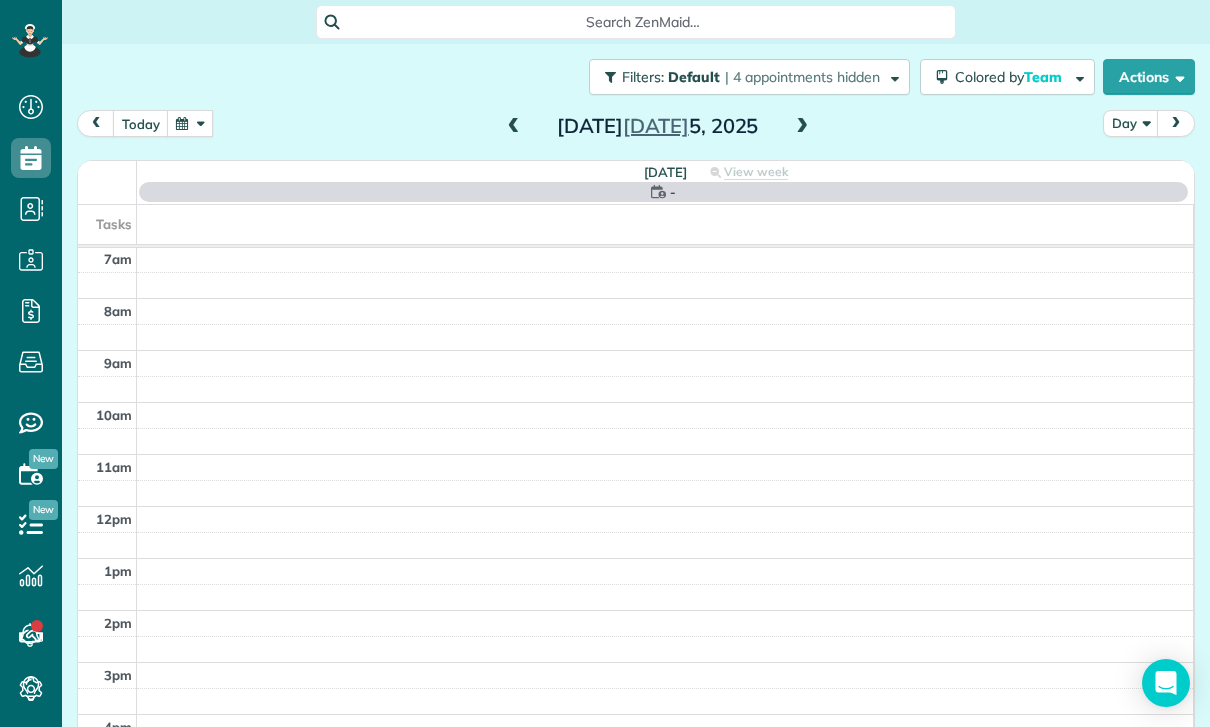 scroll, scrollTop: 157, scrollLeft: 0, axis: vertical 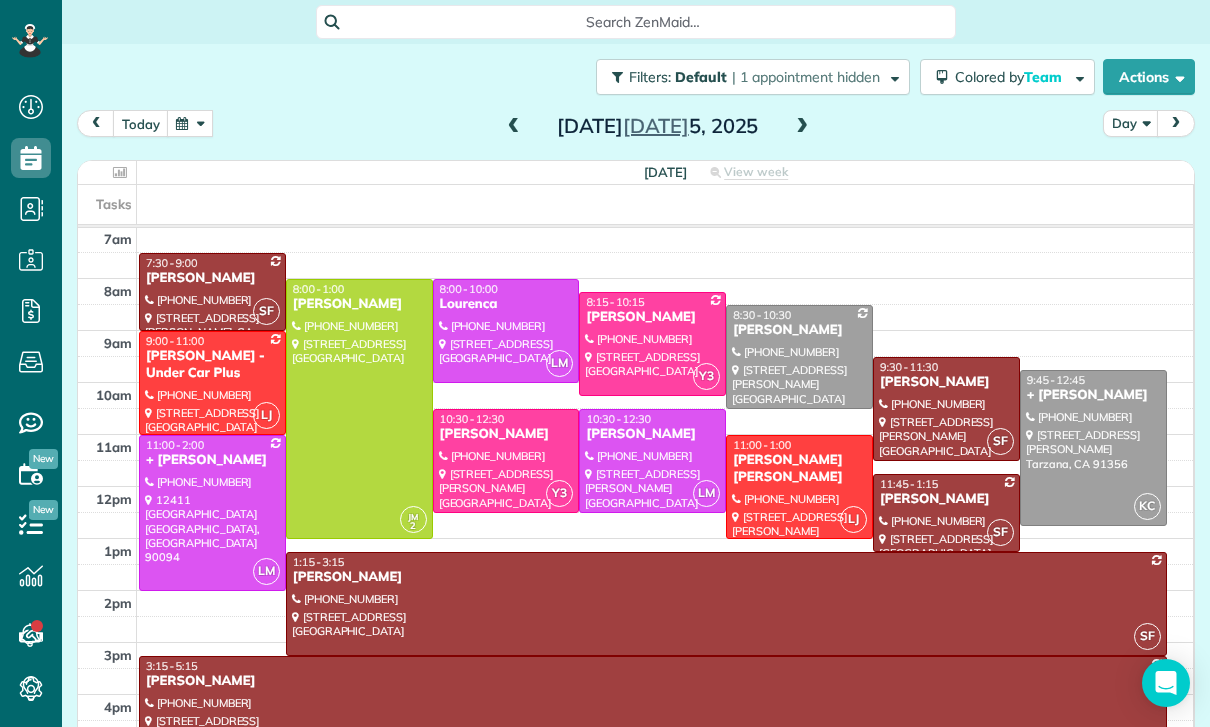 click at bounding box center [190, 123] 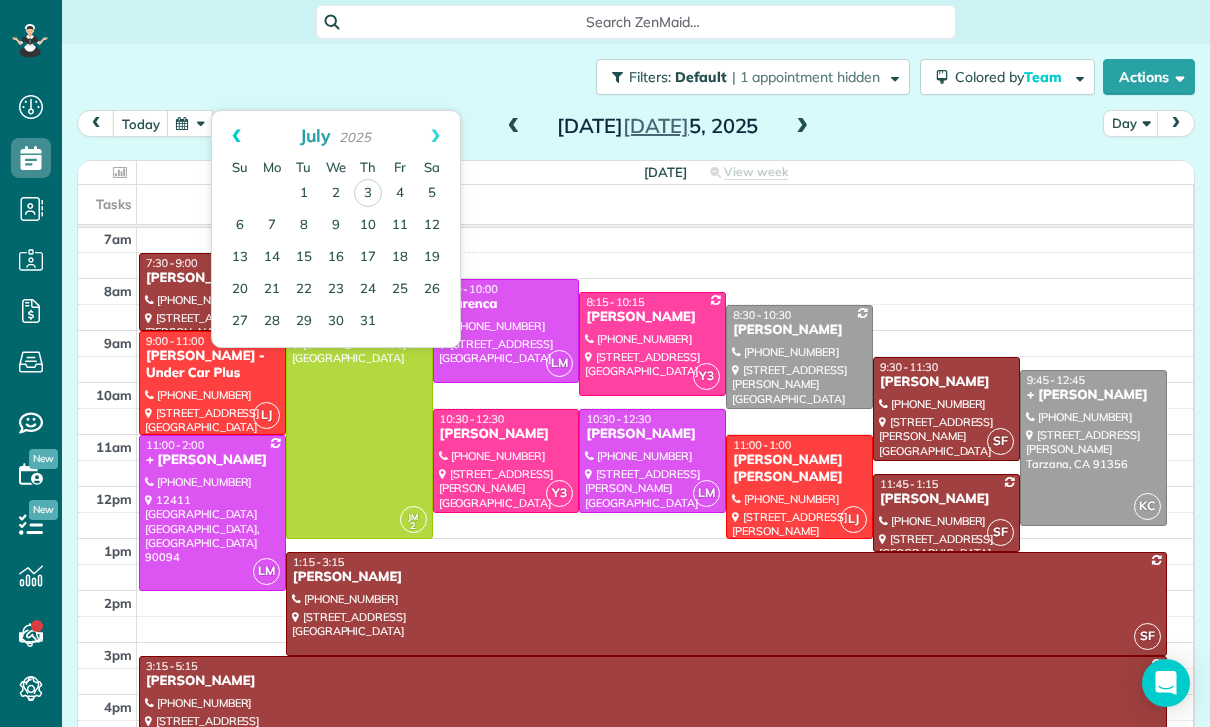 click on "Prev" at bounding box center (236, 136) 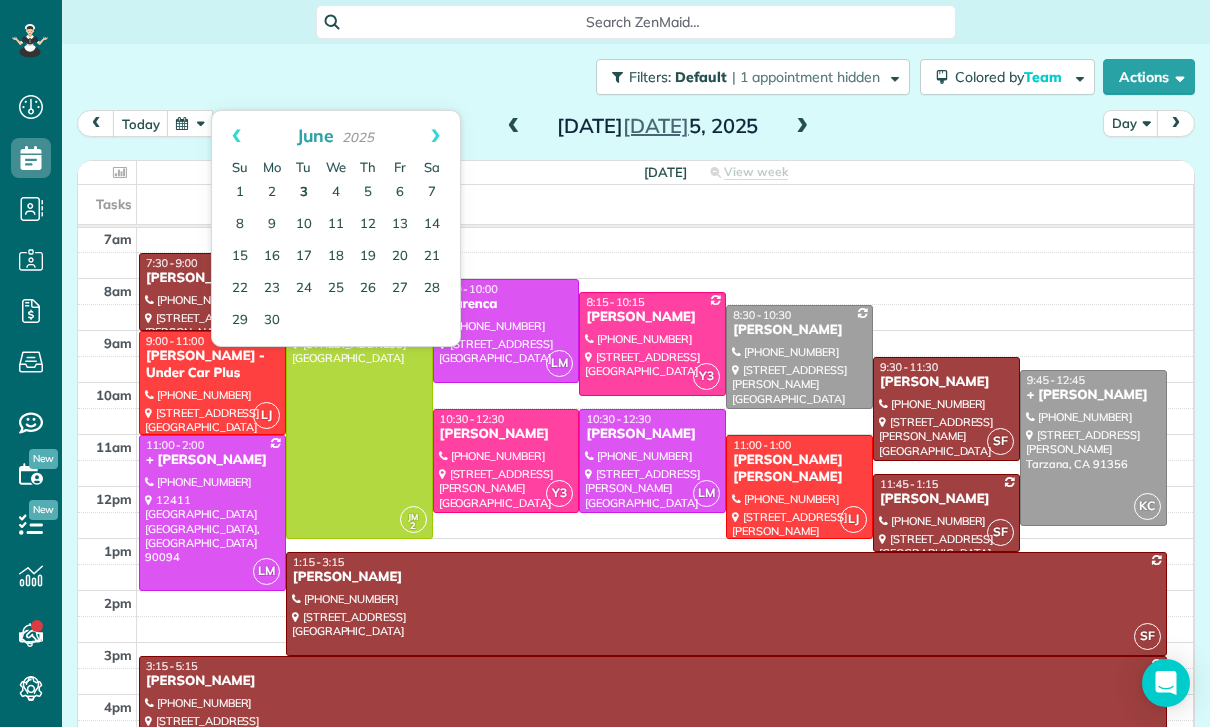 click on "3" at bounding box center [304, 193] 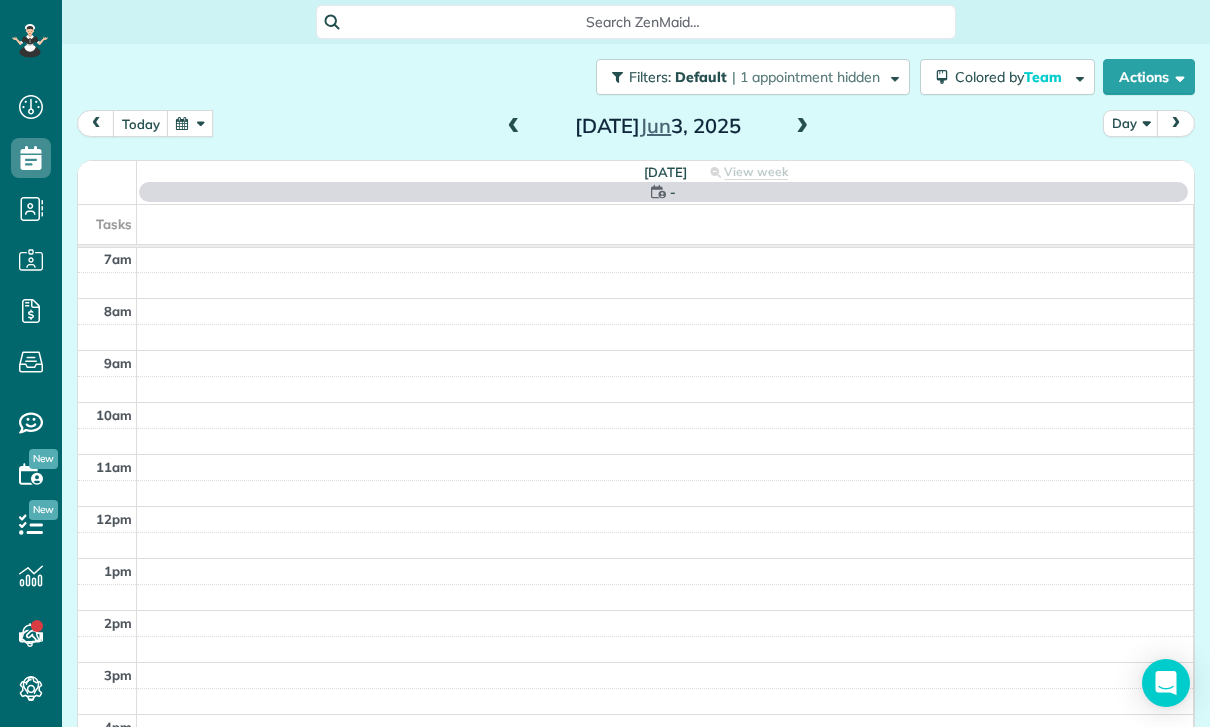 scroll, scrollTop: 157, scrollLeft: 0, axis: vertical 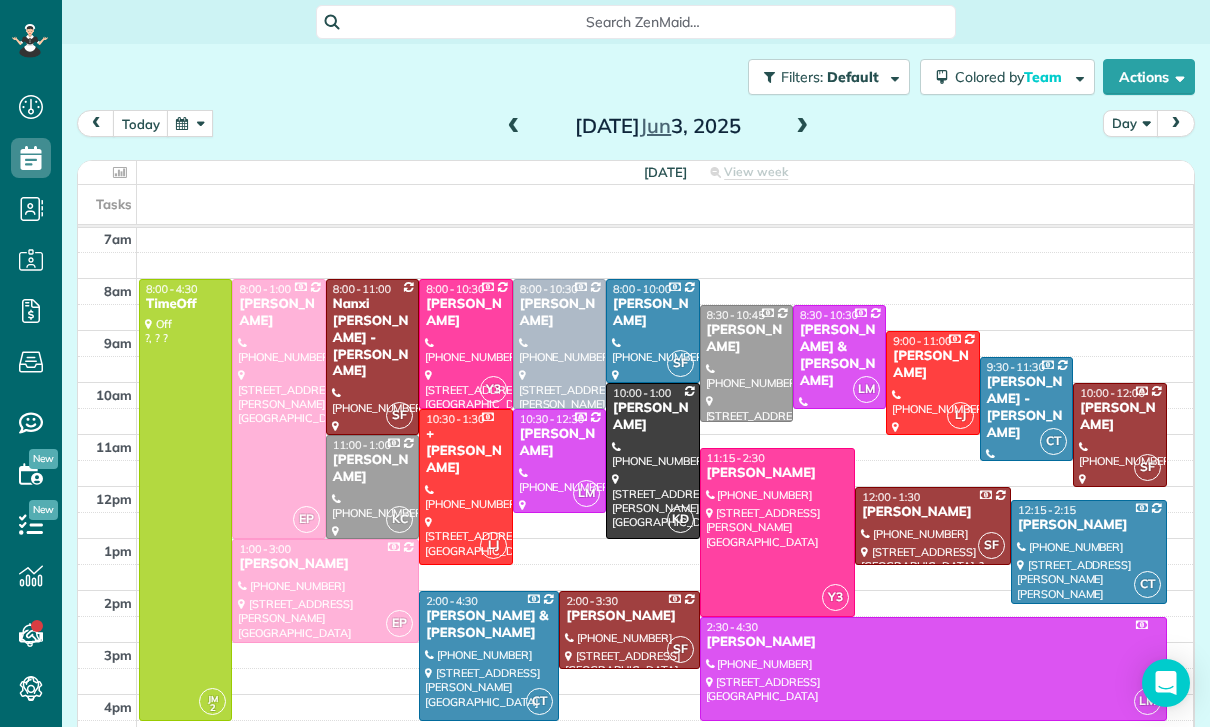 click at bounding box center (778, 532) 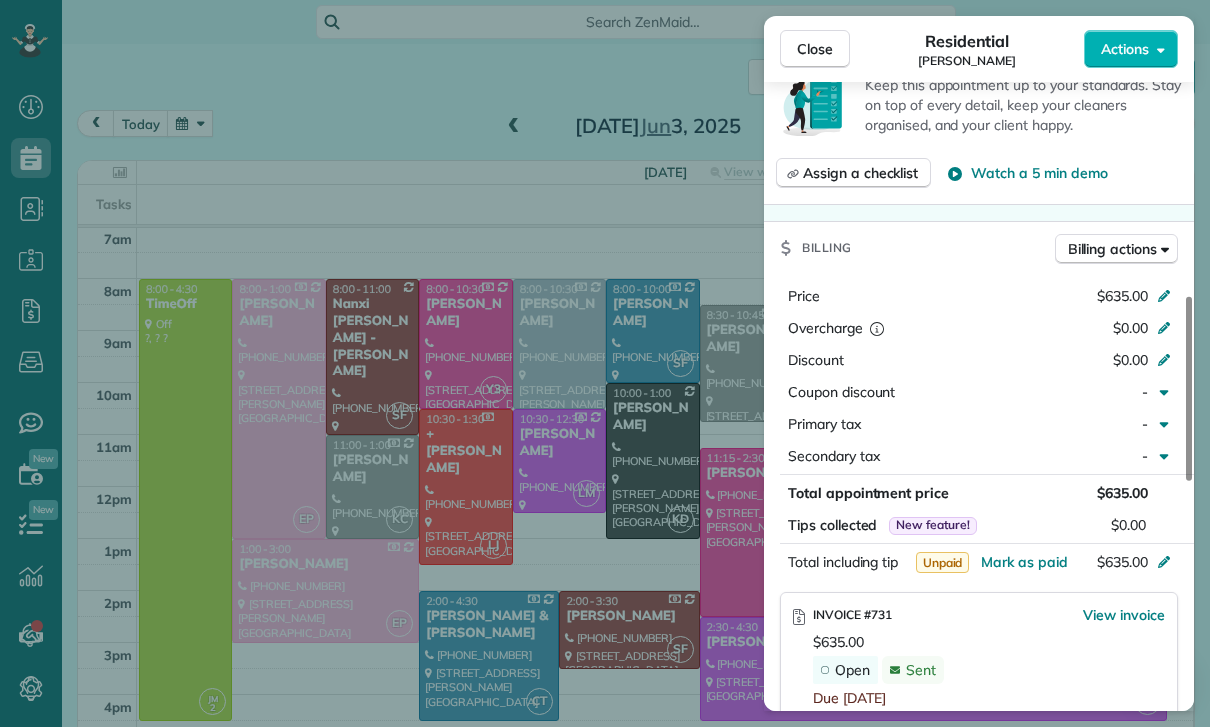 scroll, scrollTop: 801, scrollLeft: 0, axis: vertical 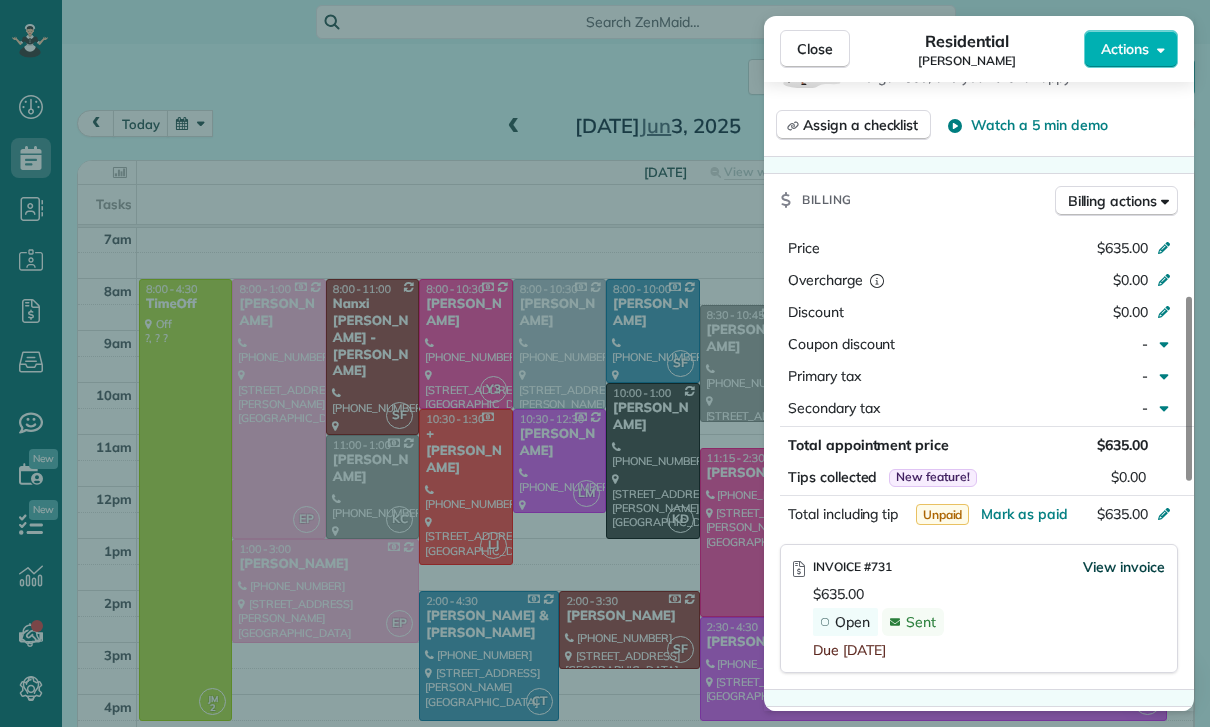 click on "View invoice" at bounding box center (1124, 567) 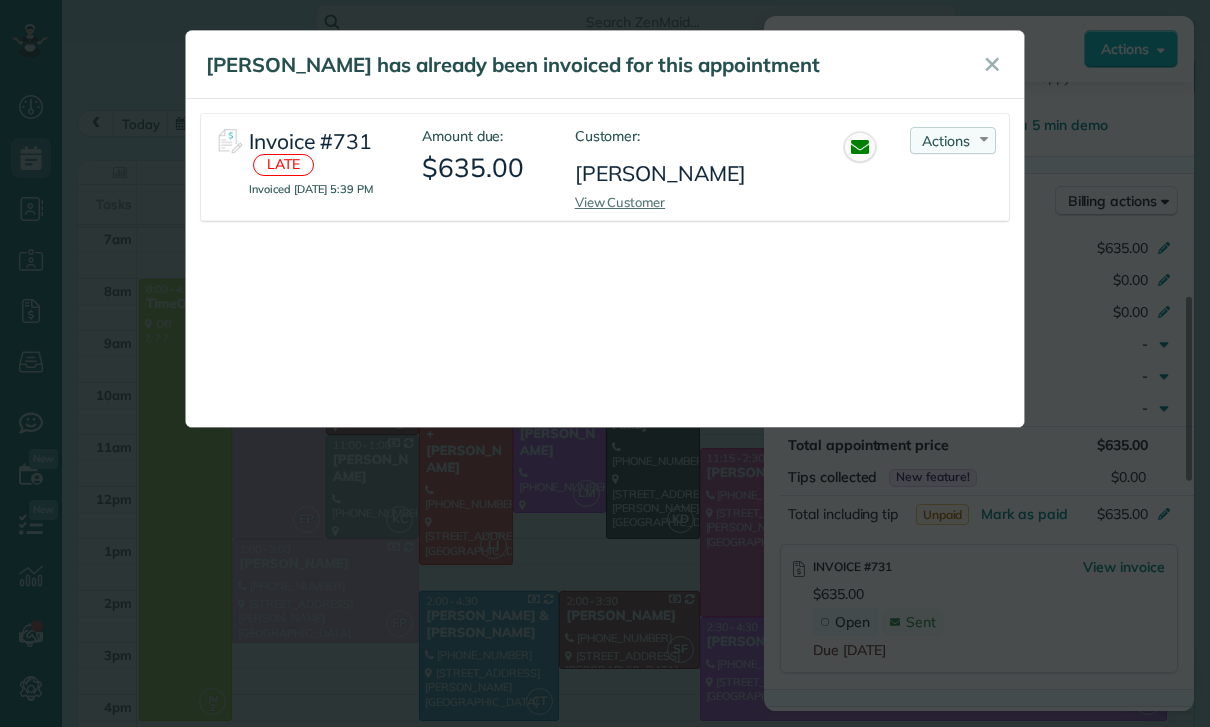 click on "Actions
Re-send Invoice...
View PDF
[PERSON_NAME] as Paid
Void Invoice" at bounding box center [953, 140] 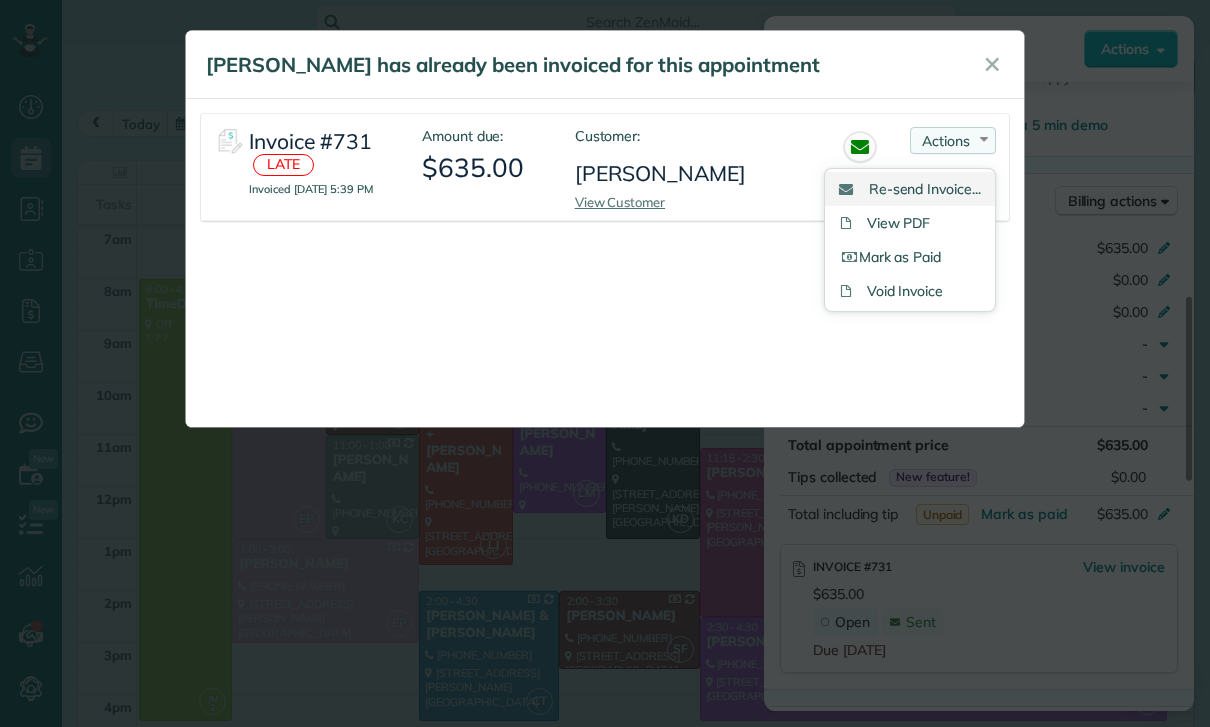 click on "Re-send Invoice..." at bounding box center [925, 189] 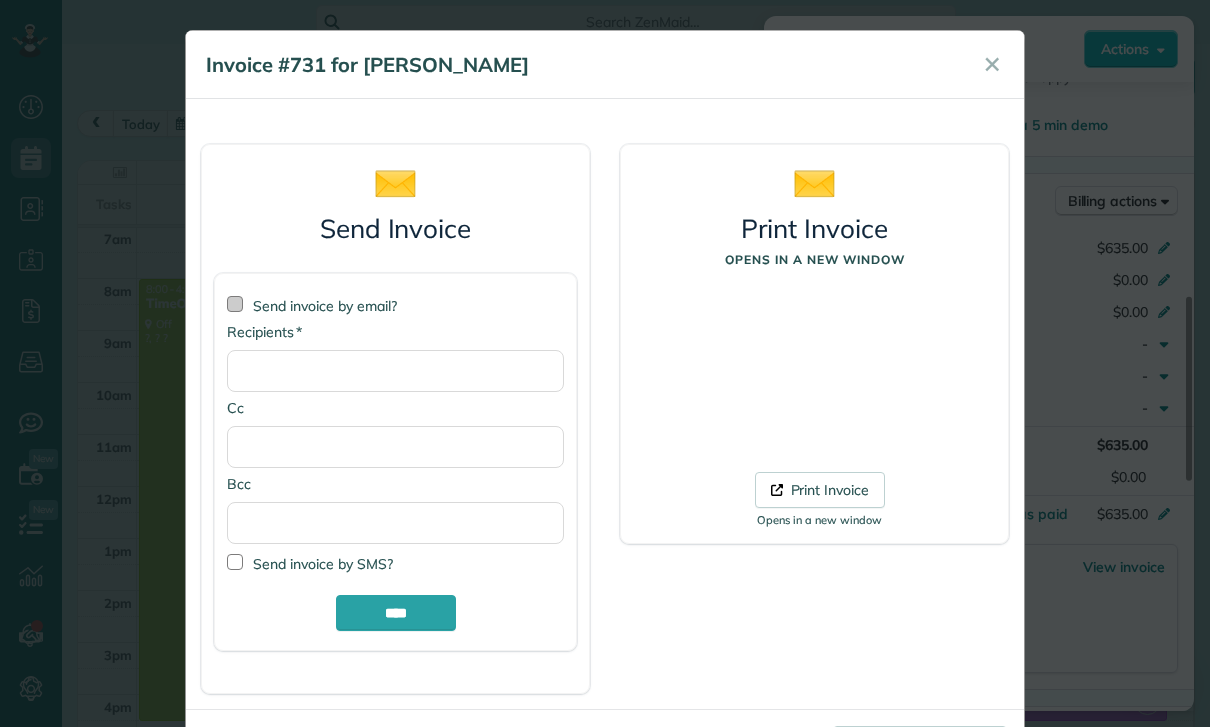 click on "Send invoice by email?" at bounding box center (325, 306) 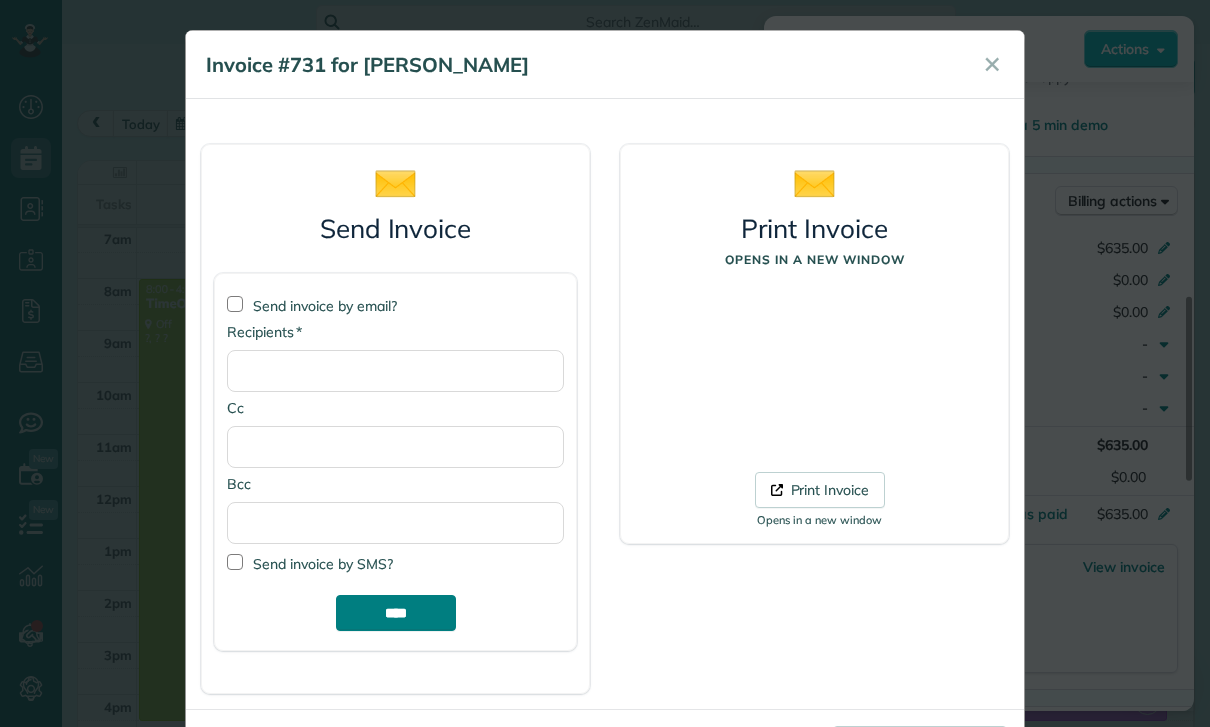 click on "****" at bounding box center [396, 613] 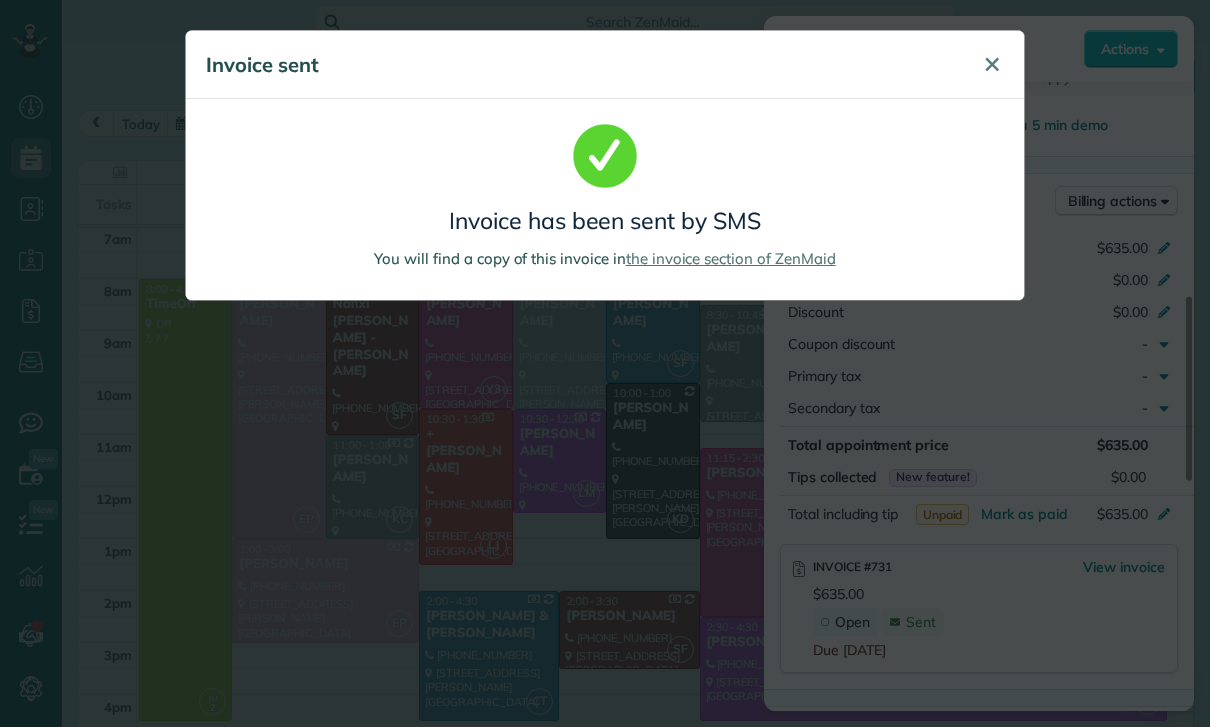 click on "✕" at bounding box center (992, 65) 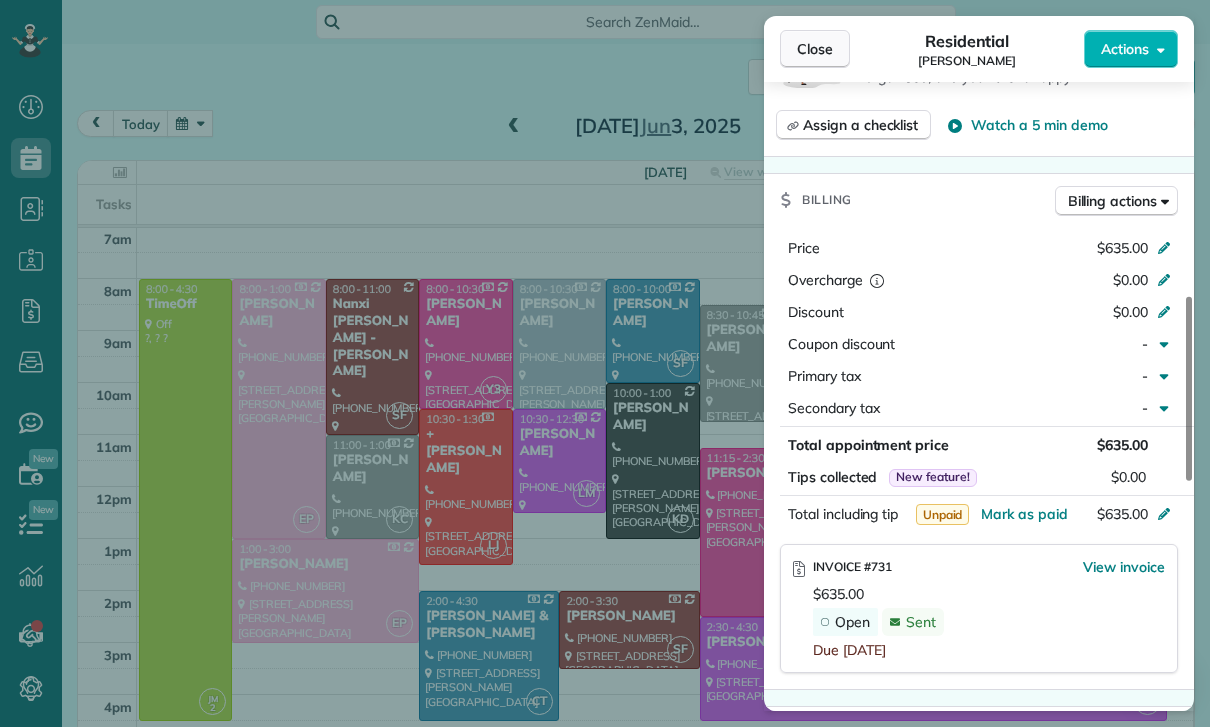 click on "Close" at bounding box center [815, 49] 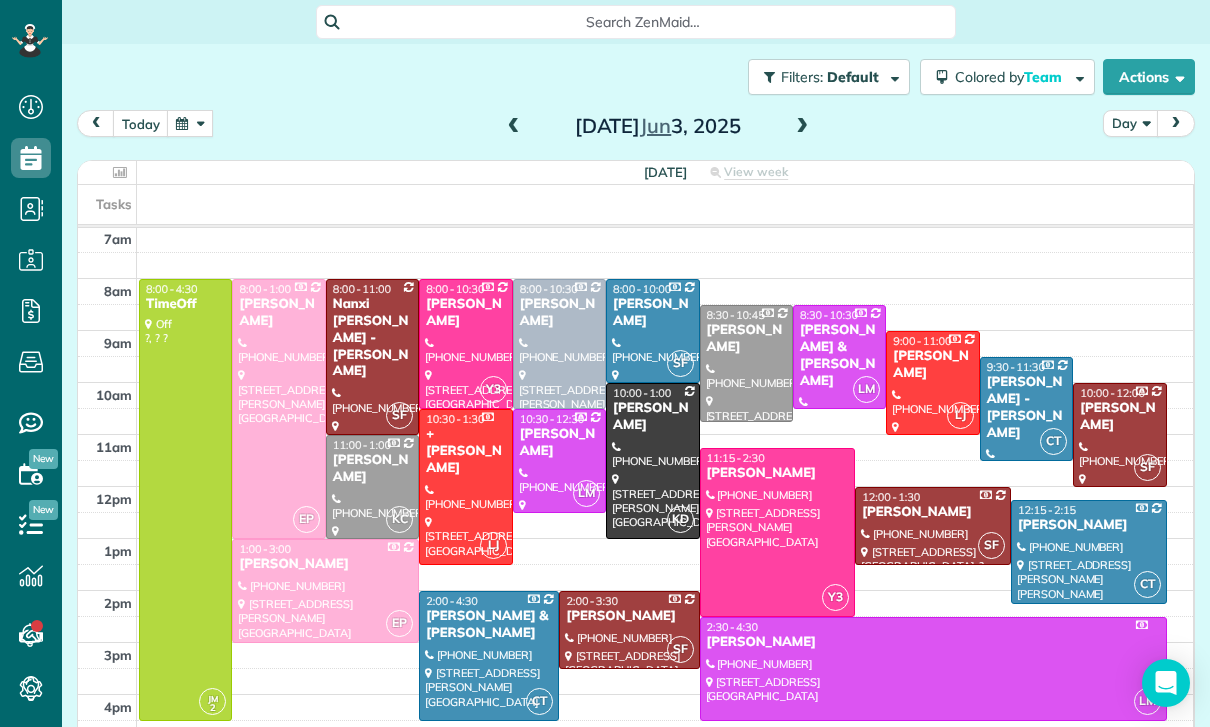 click at bounding box center (190, 123) 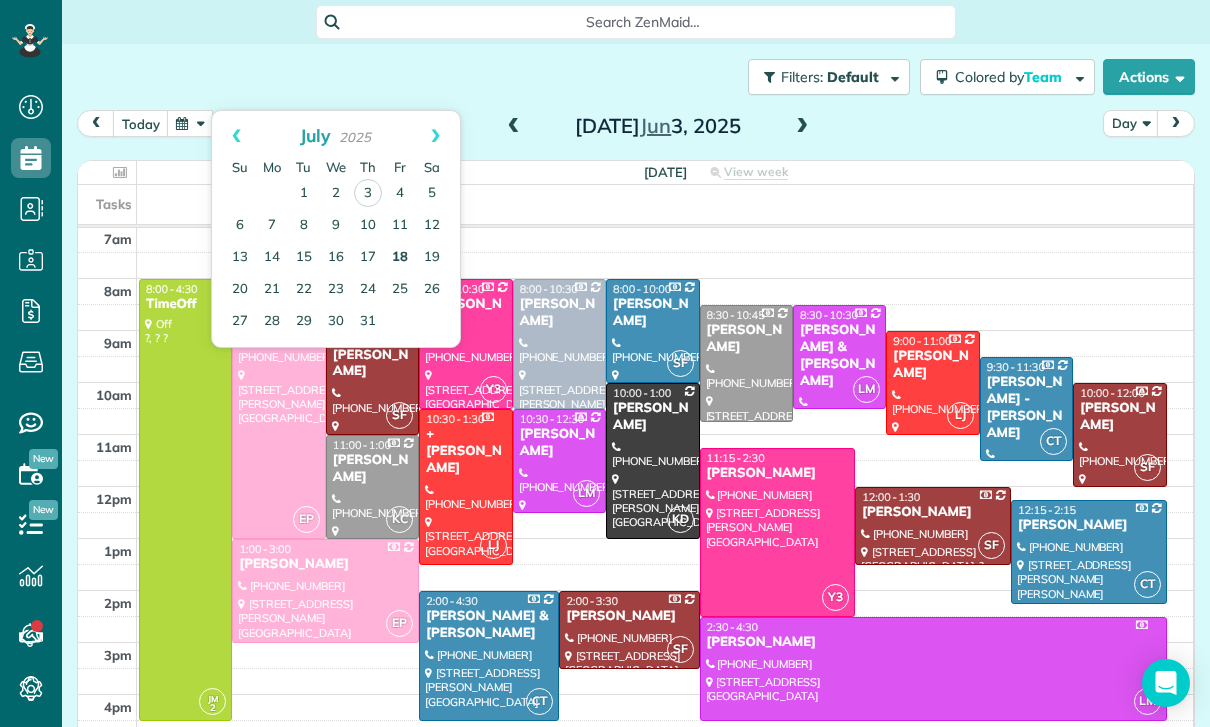 click on "18" at bounding box center (400, 258) 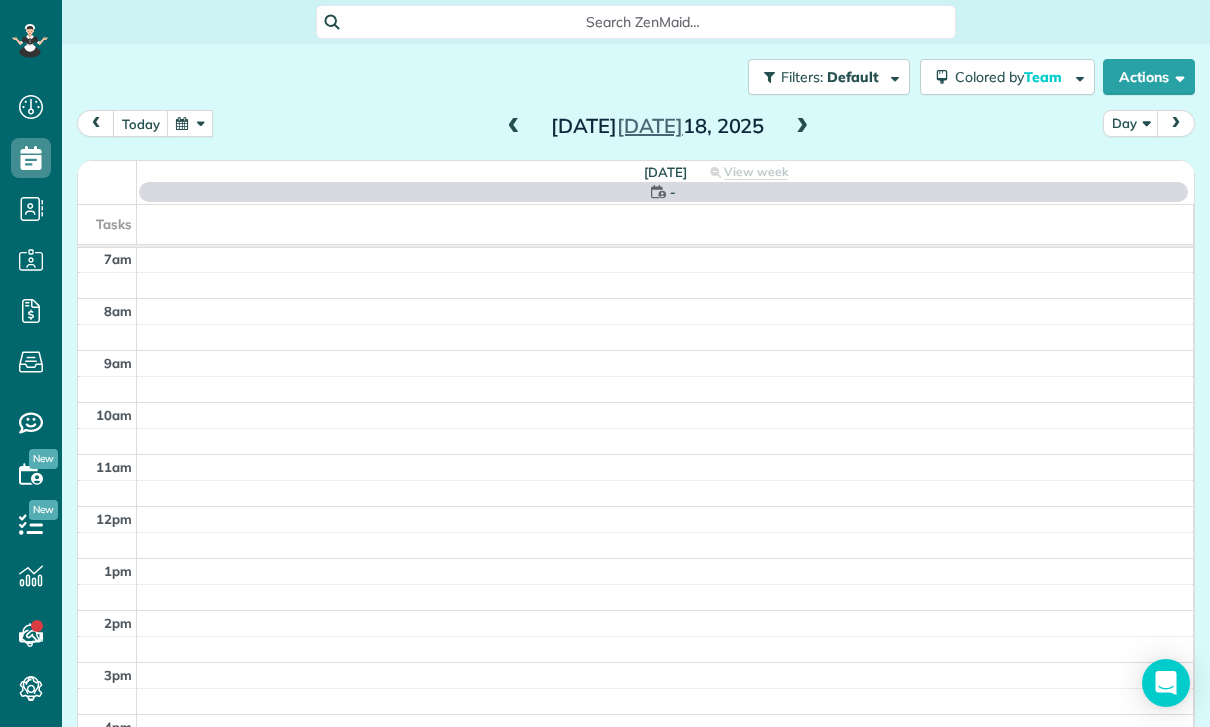 scroll, scrollTop: 157, scrollLeft: 0, axis: vertical 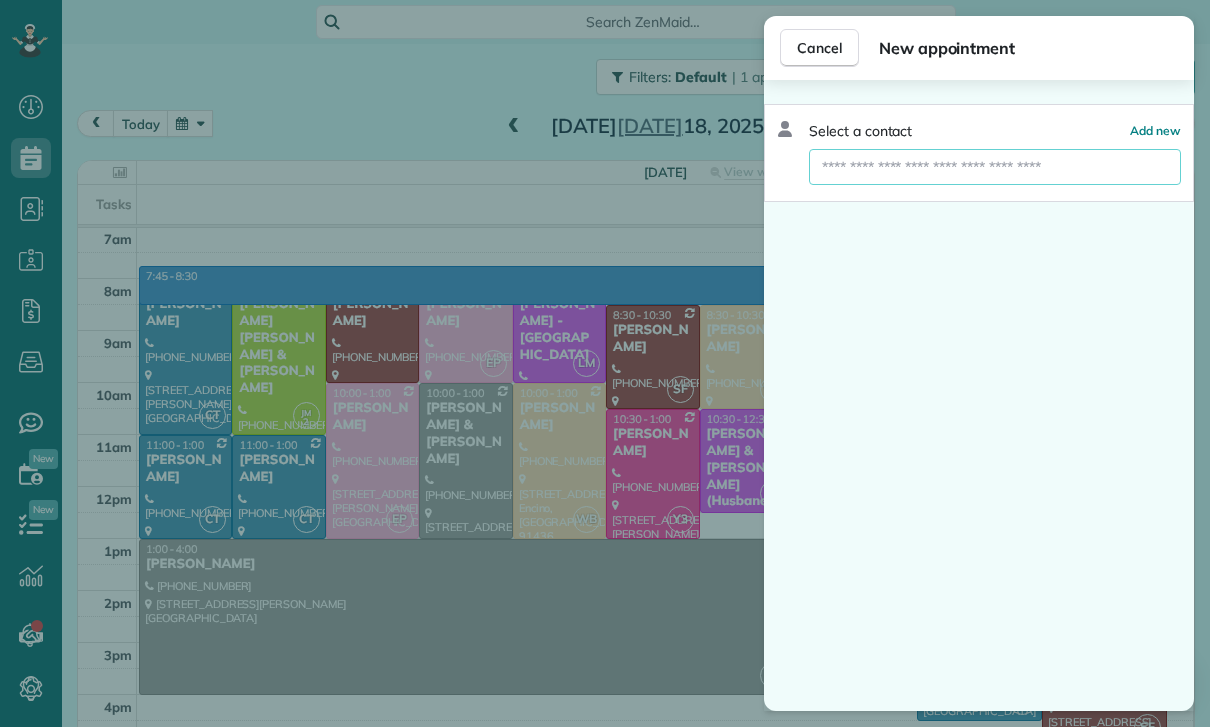 click at bounding box center [995, 167] 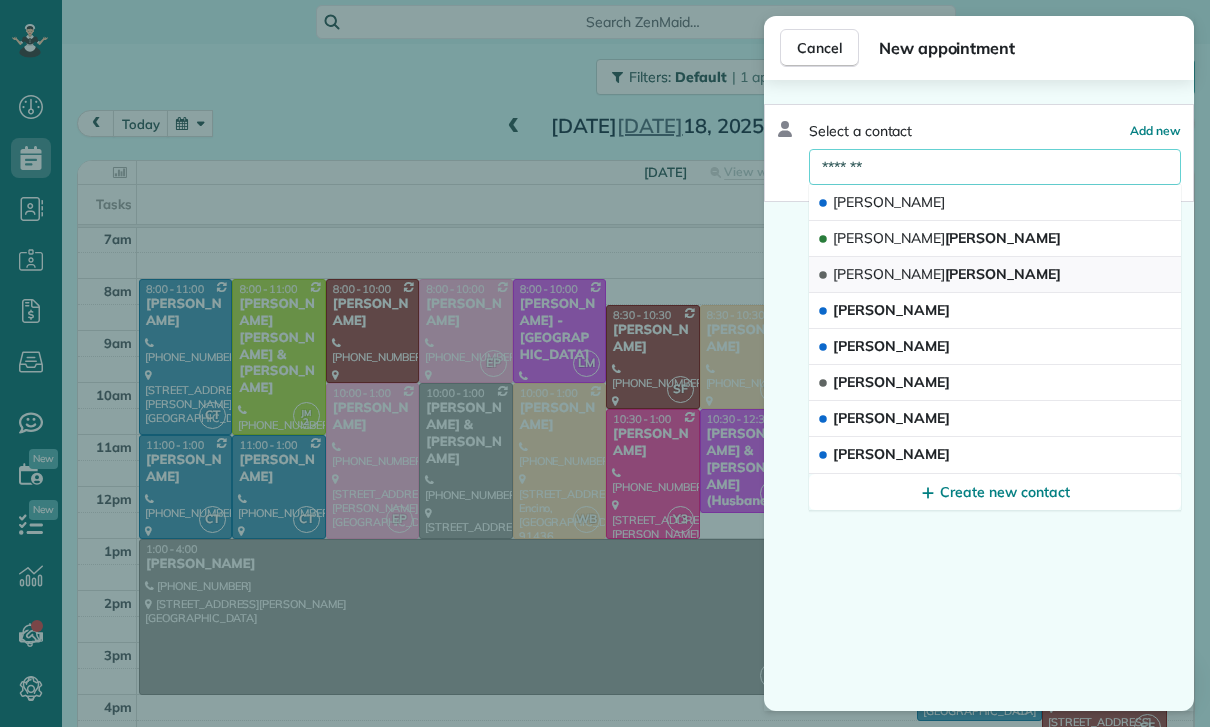 type on "*******" 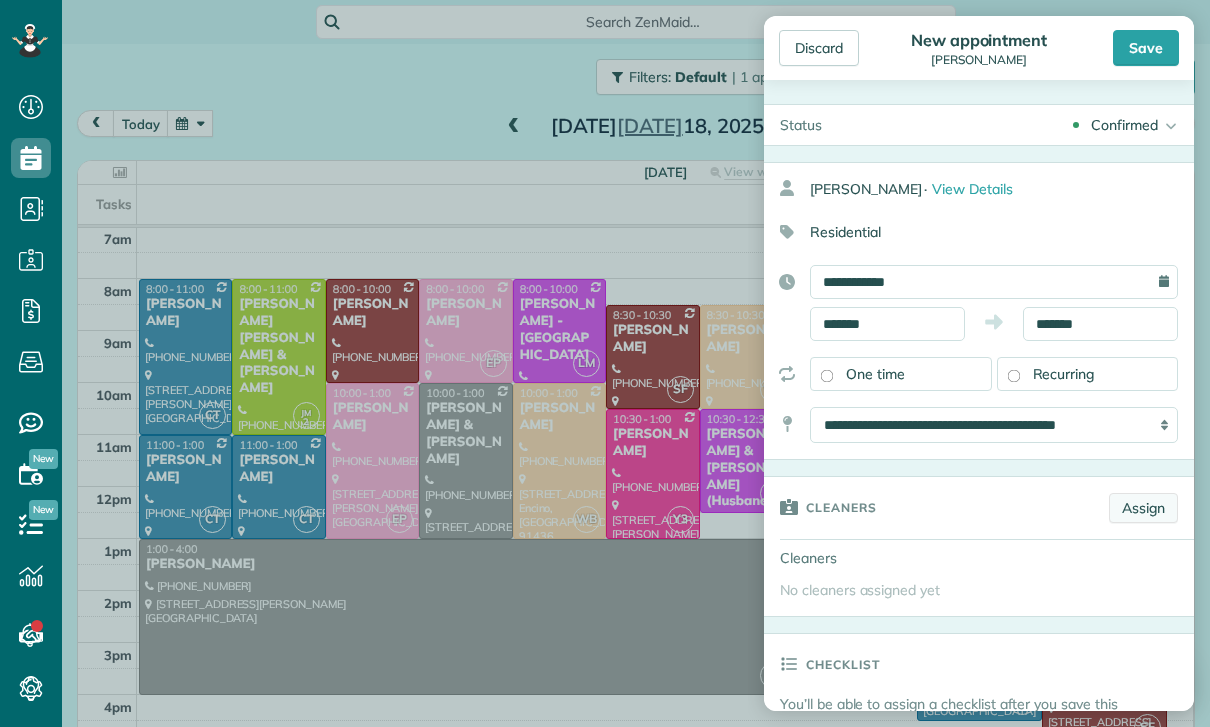 click on "Assign" at bounding box center (1143, 508) 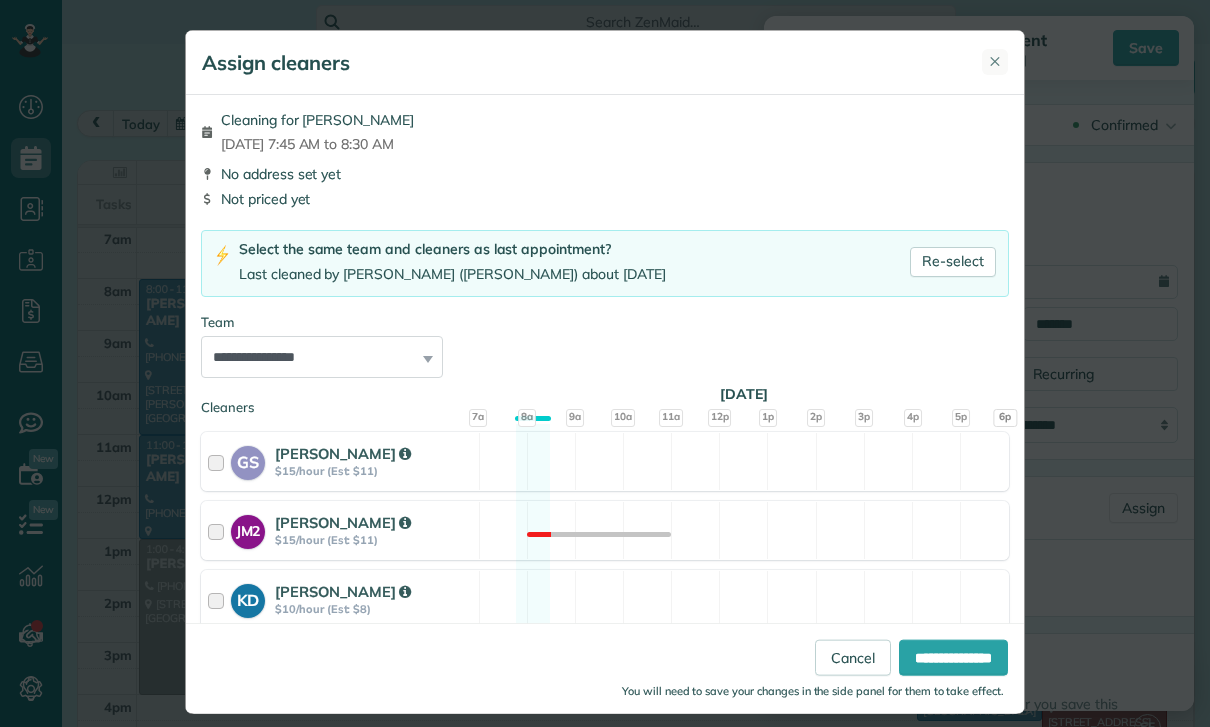 click on "✕" at bounding box center (995, 62) 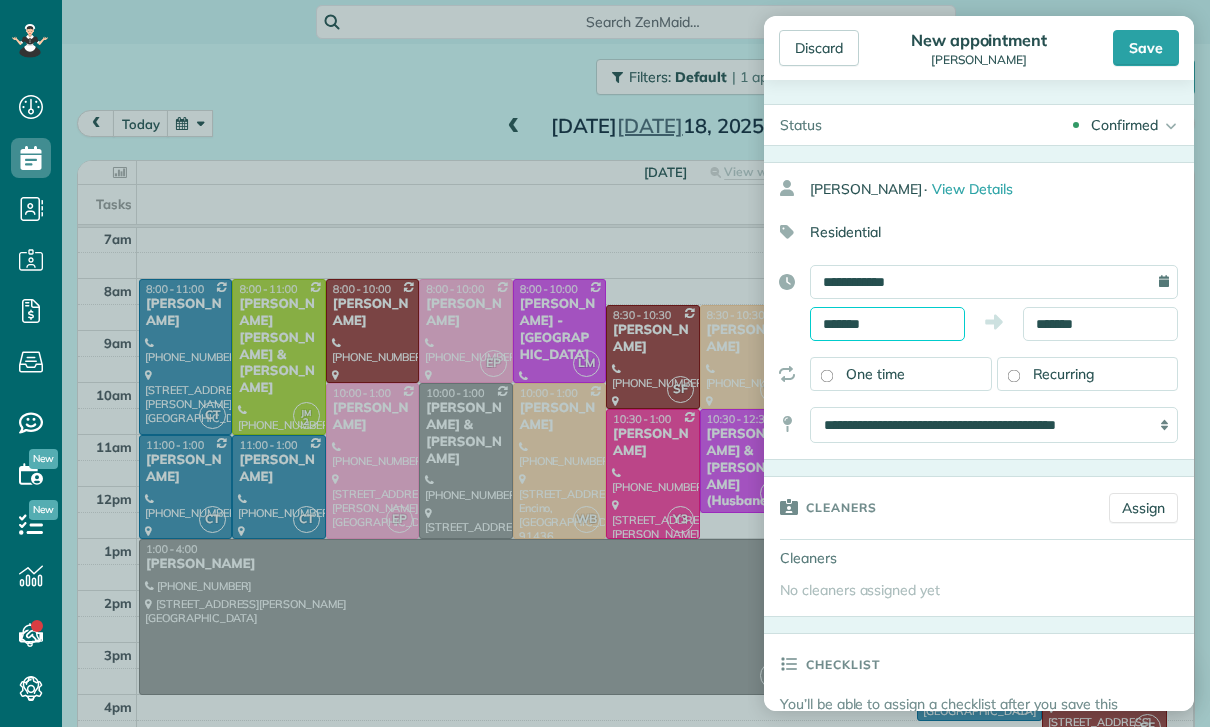click on "*******" at bounding box center (887, 324) 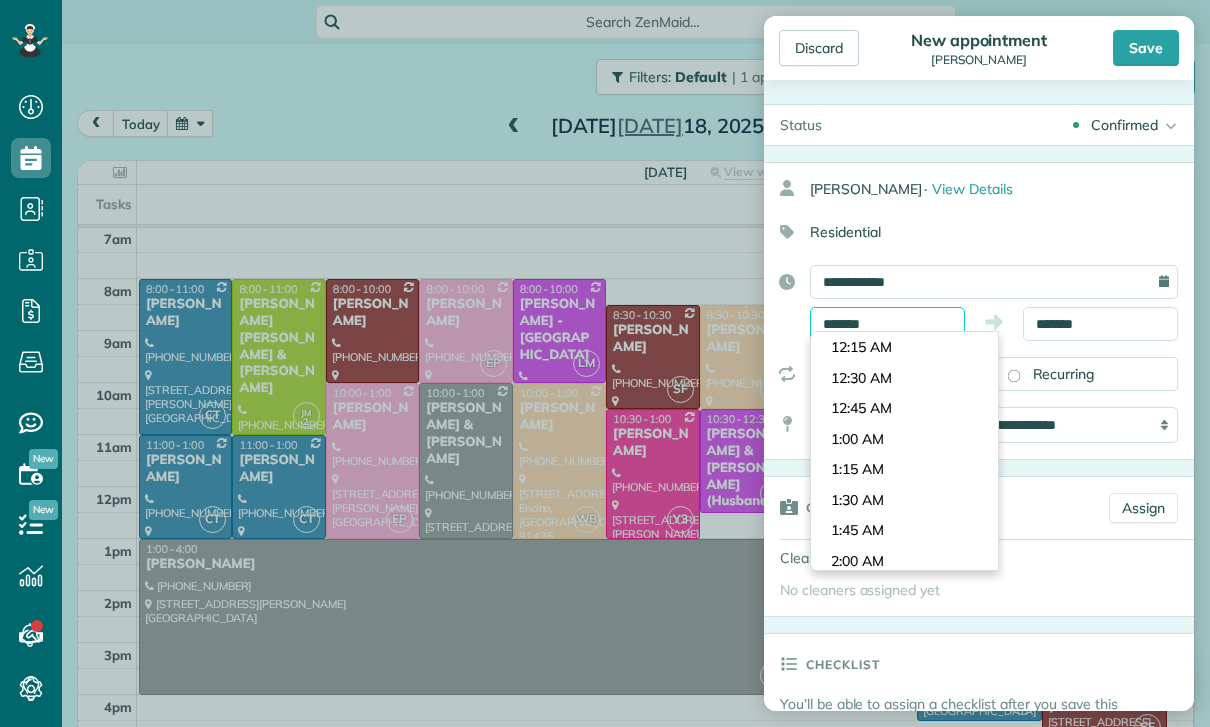 scroll, scrollTop: 870, scrollLeft: 0, axis: vertical 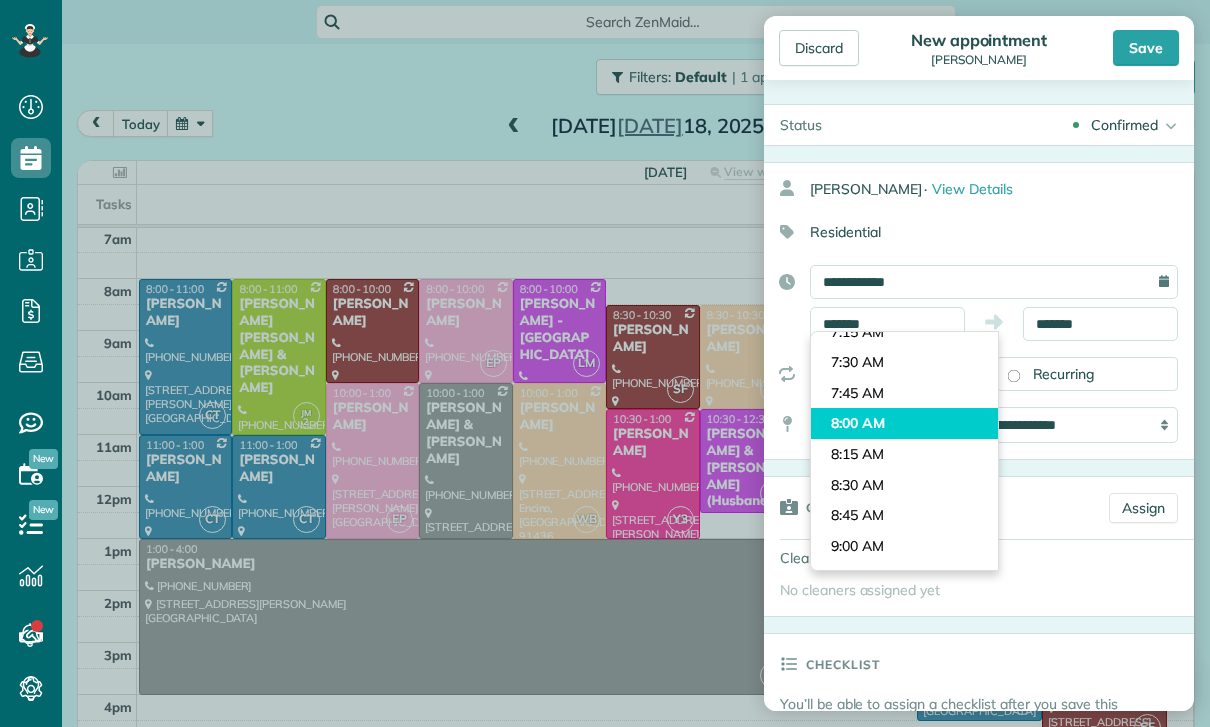 click on "Dashboard
Scheduling
Calendar View
List View
Dispatch View - Weekly scheduling (Beta)" at bounding box center [605, 363] 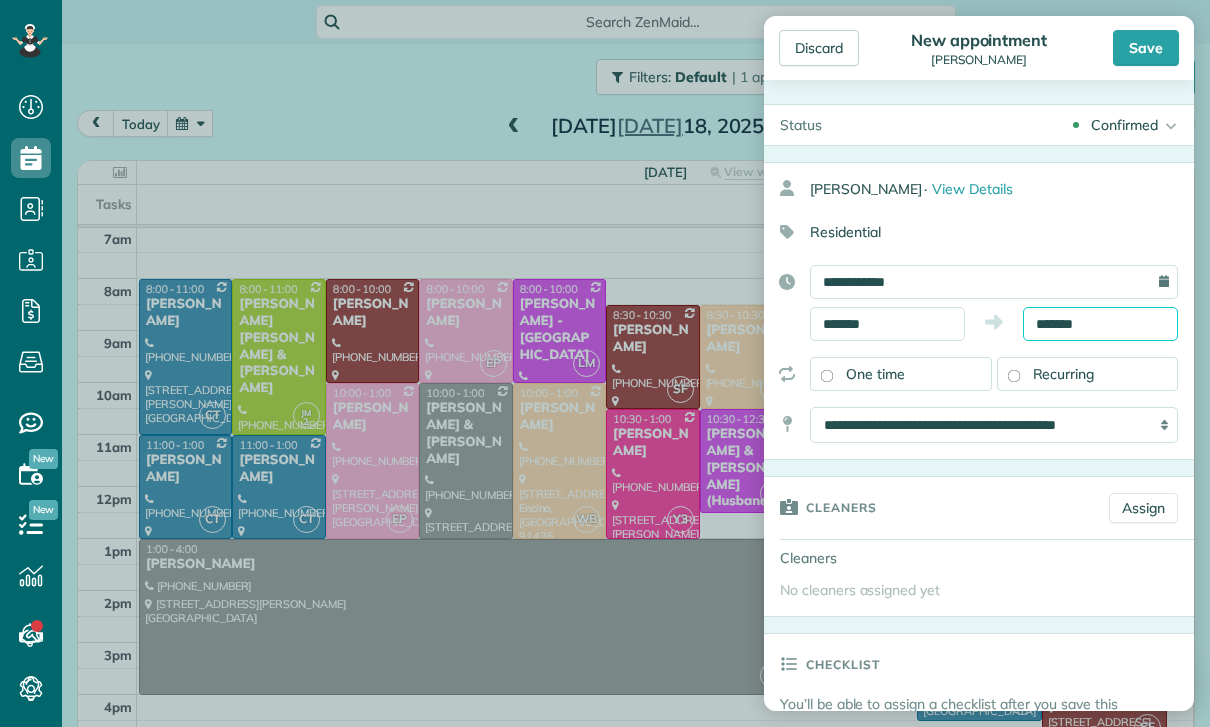 click on "*******" at bounding box center (1100, 324) 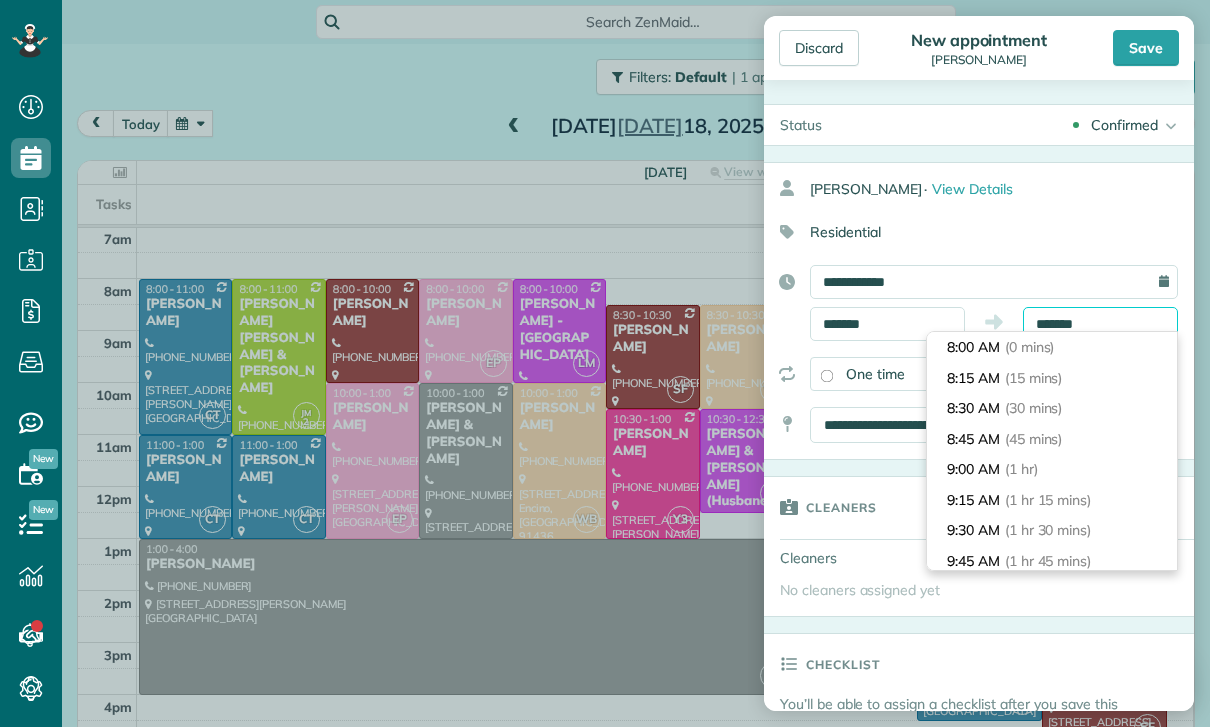 scroll, scrollTop: 30, scrollLeft: 0, axis: vertical 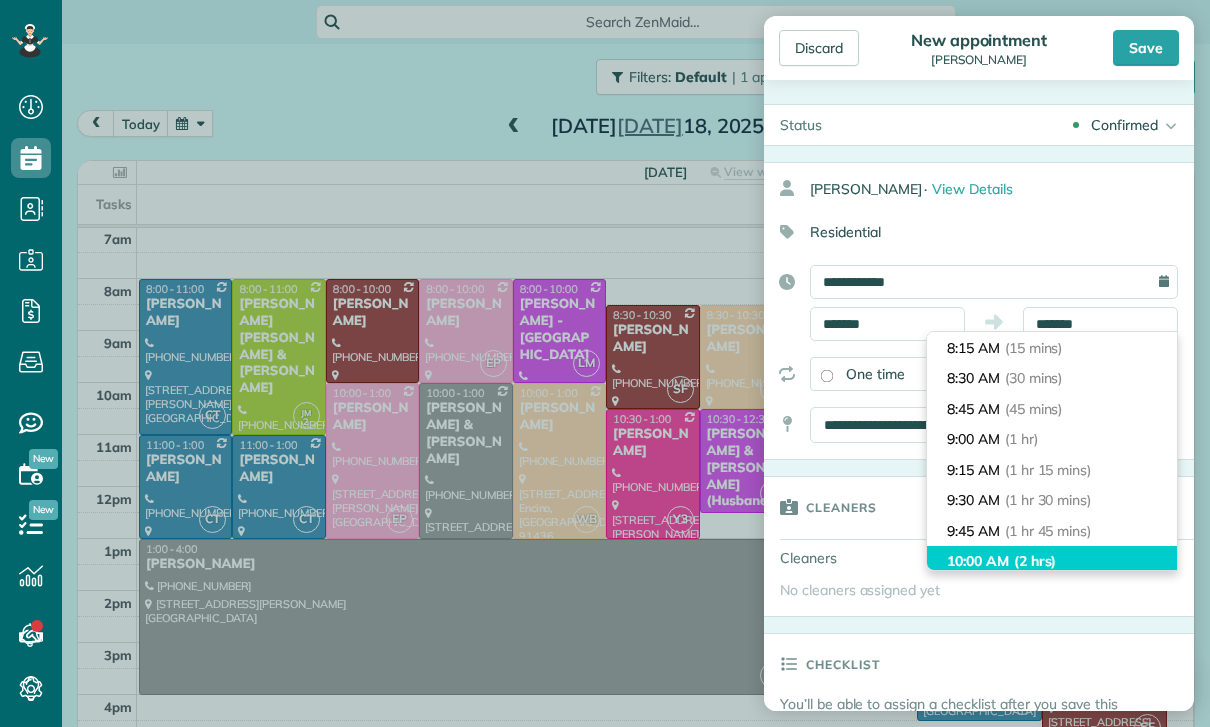 click on "10:00 AM  (2 hrs)" at bounding box center [1052, 561] 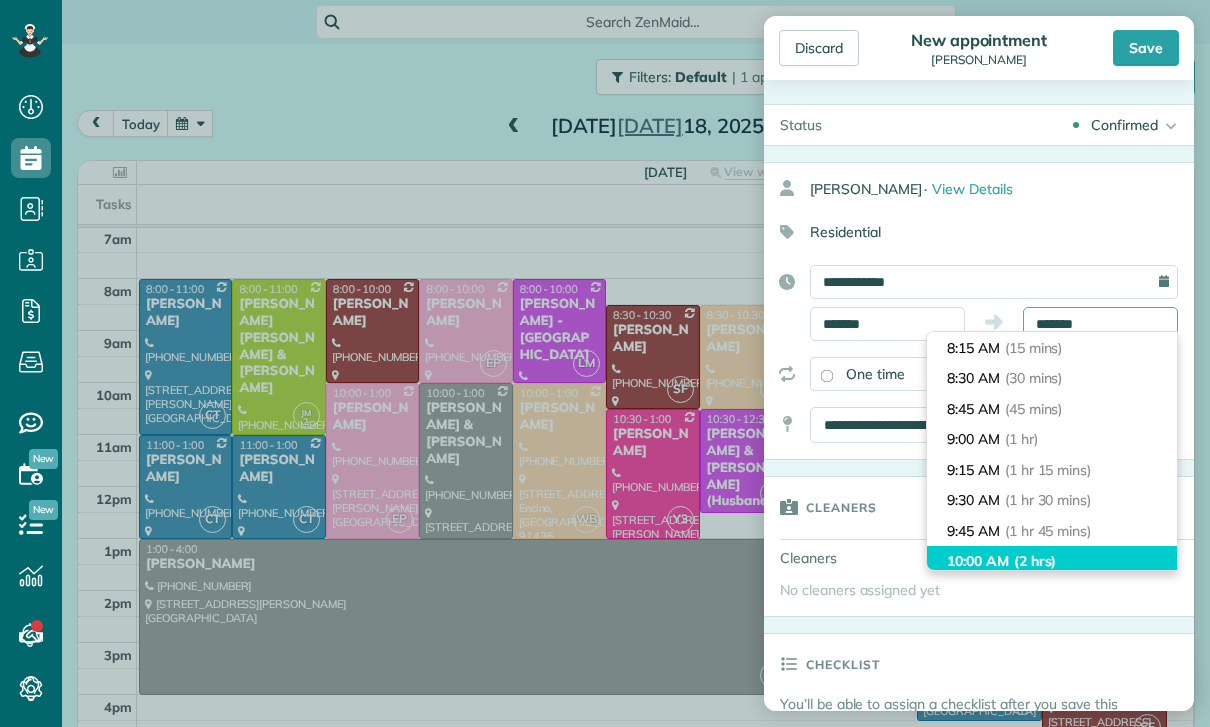 type on "********" 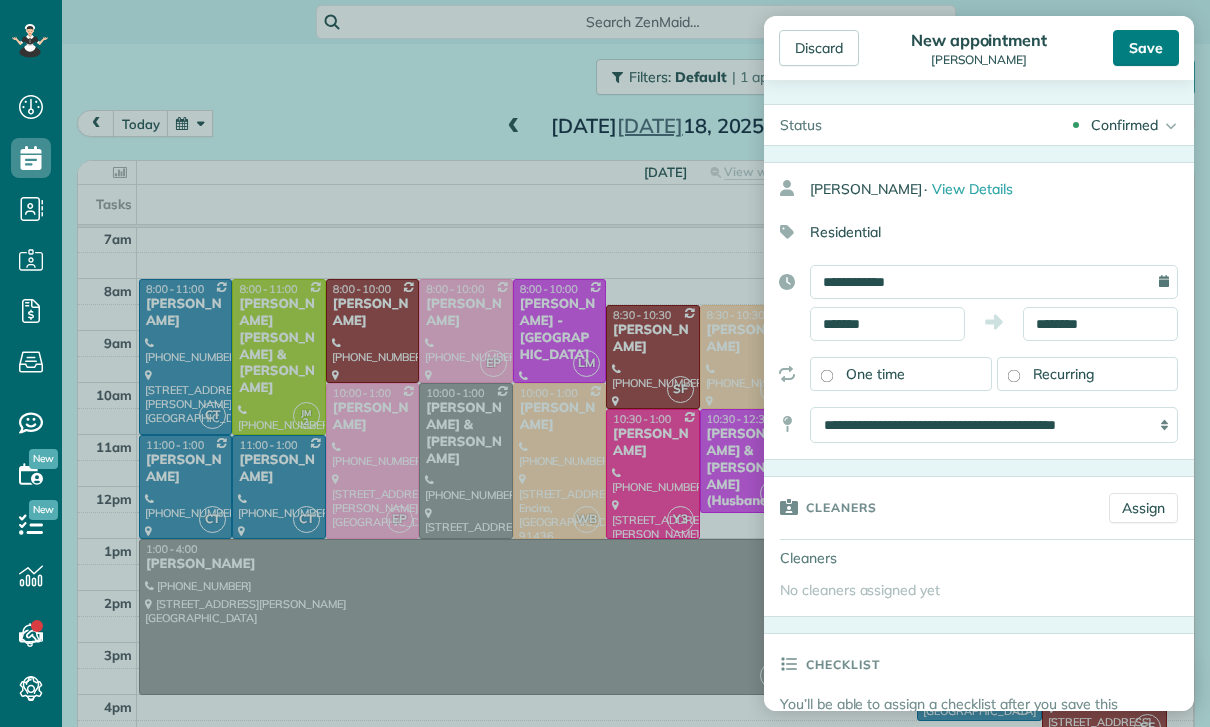 click on "Save" at bounding box center [1146, 48] 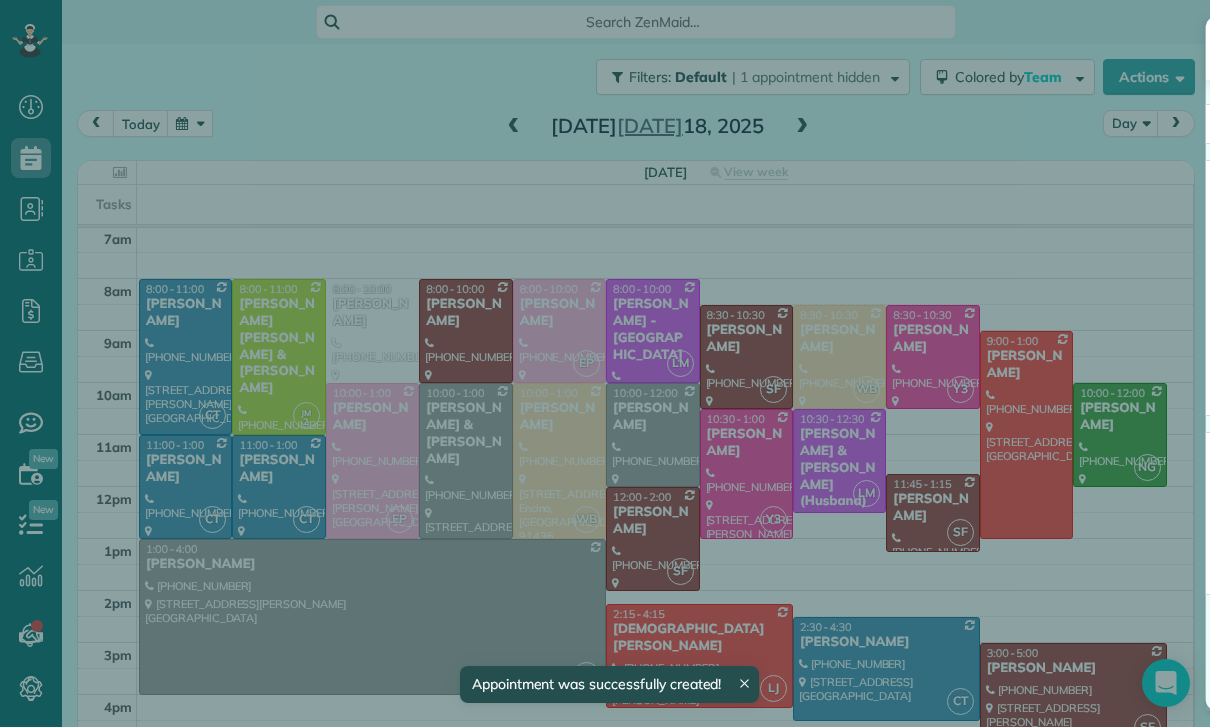 scroll, scrollTop: 157, scrollLeft: 0, axis: vertical 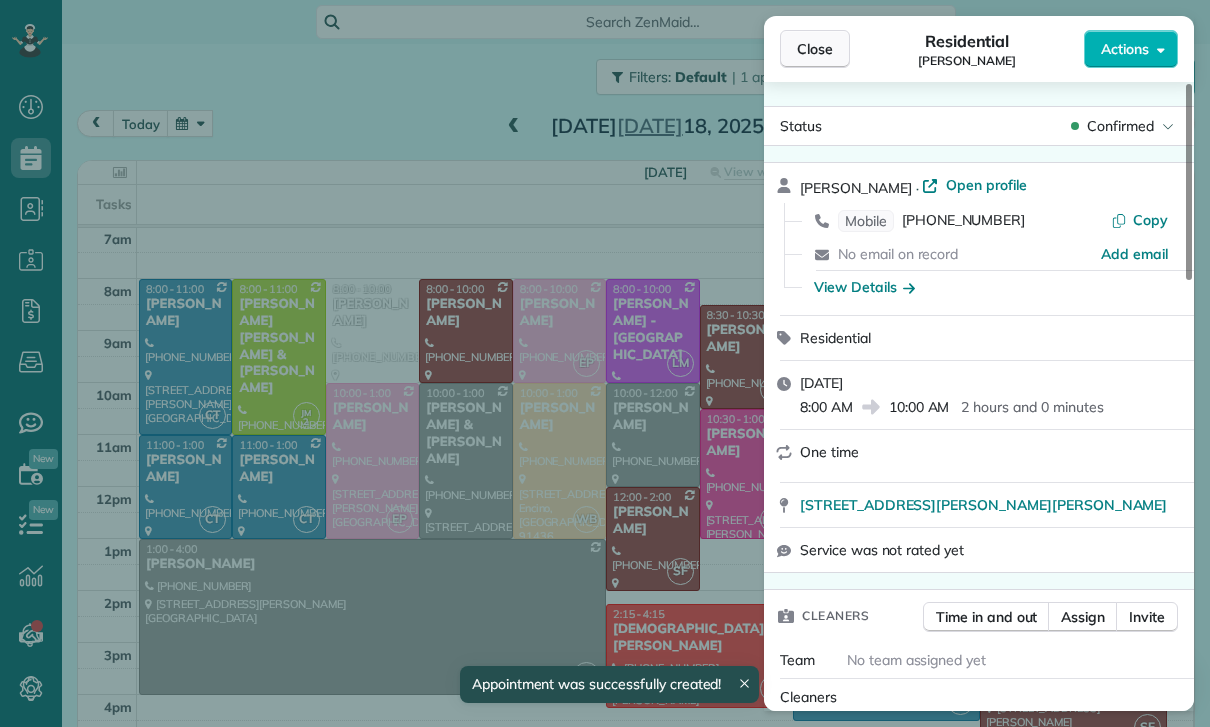 click on "Close" at bounding box center [815, 49] 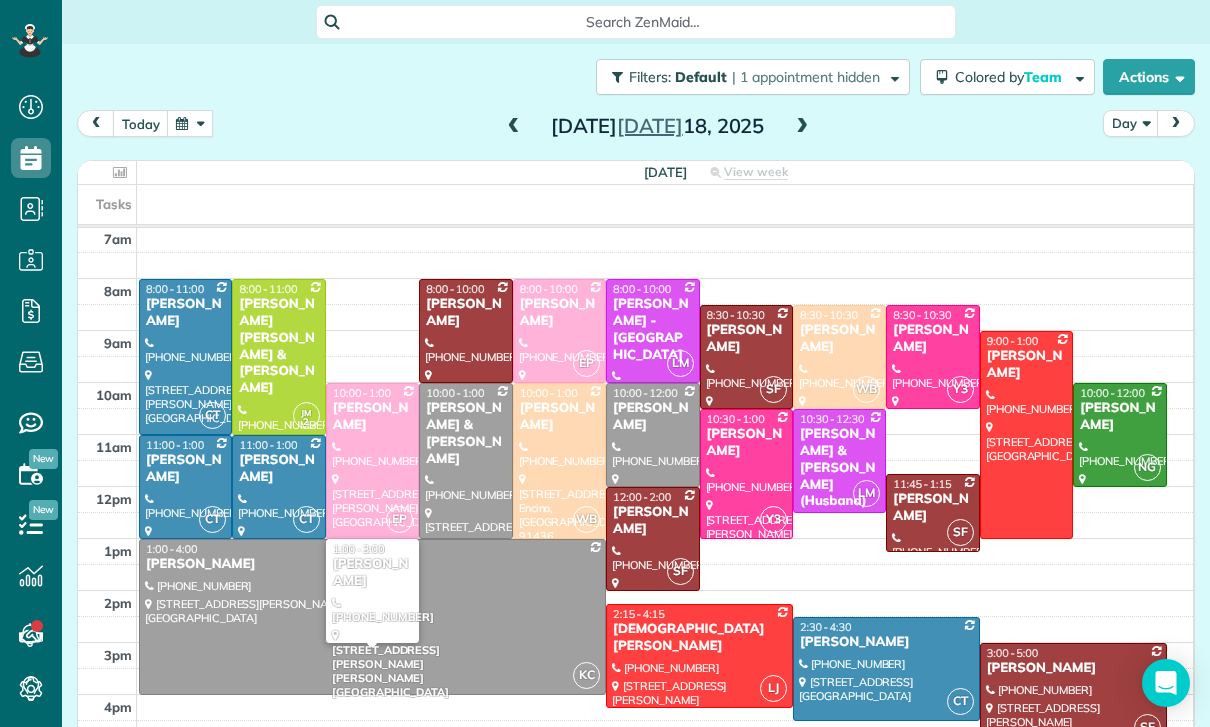 scroll, scrollTop: 157, scrollLeft: 0, axis: vertical 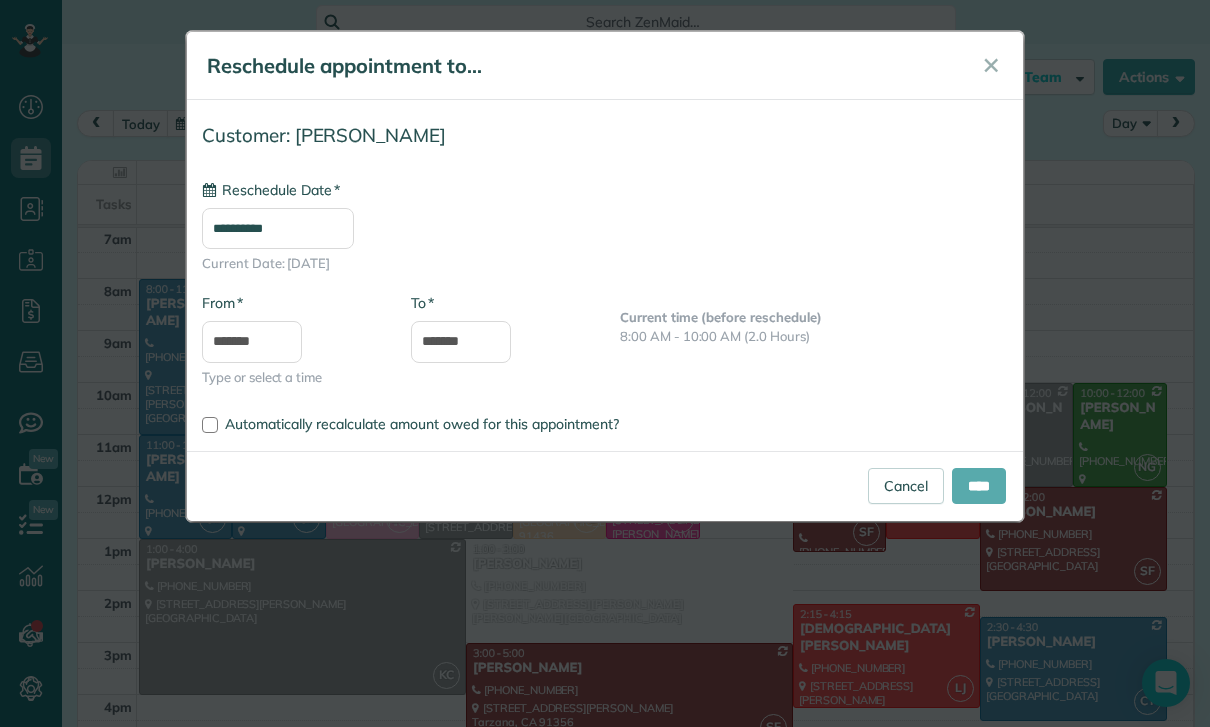 type on "**********" 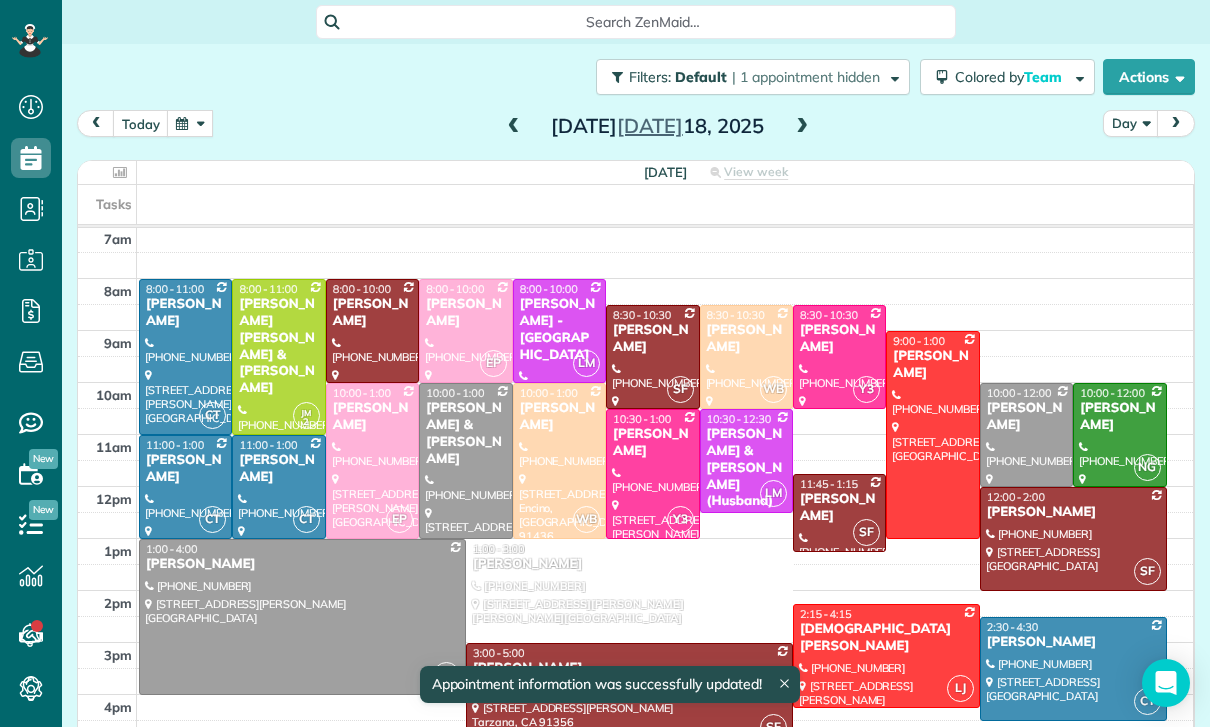 scroll, scrollTop: 157, scrollLeft: 0, axis: vertical 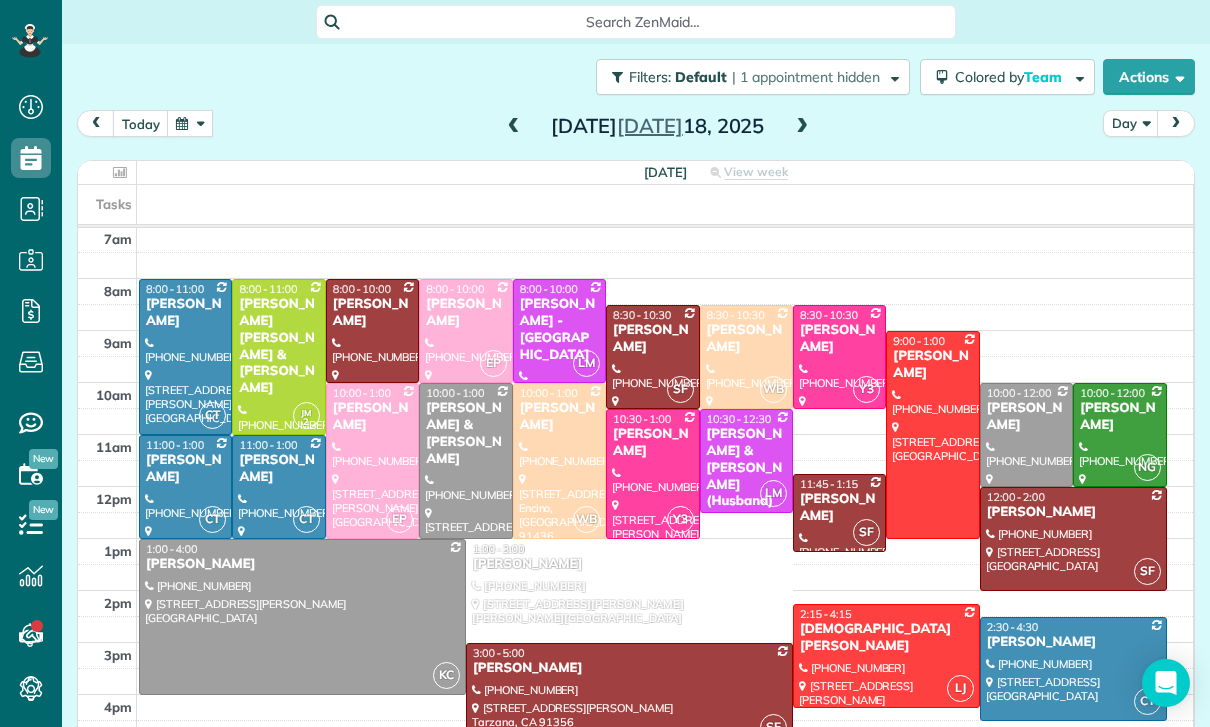 click at bounding box center [629, 591] 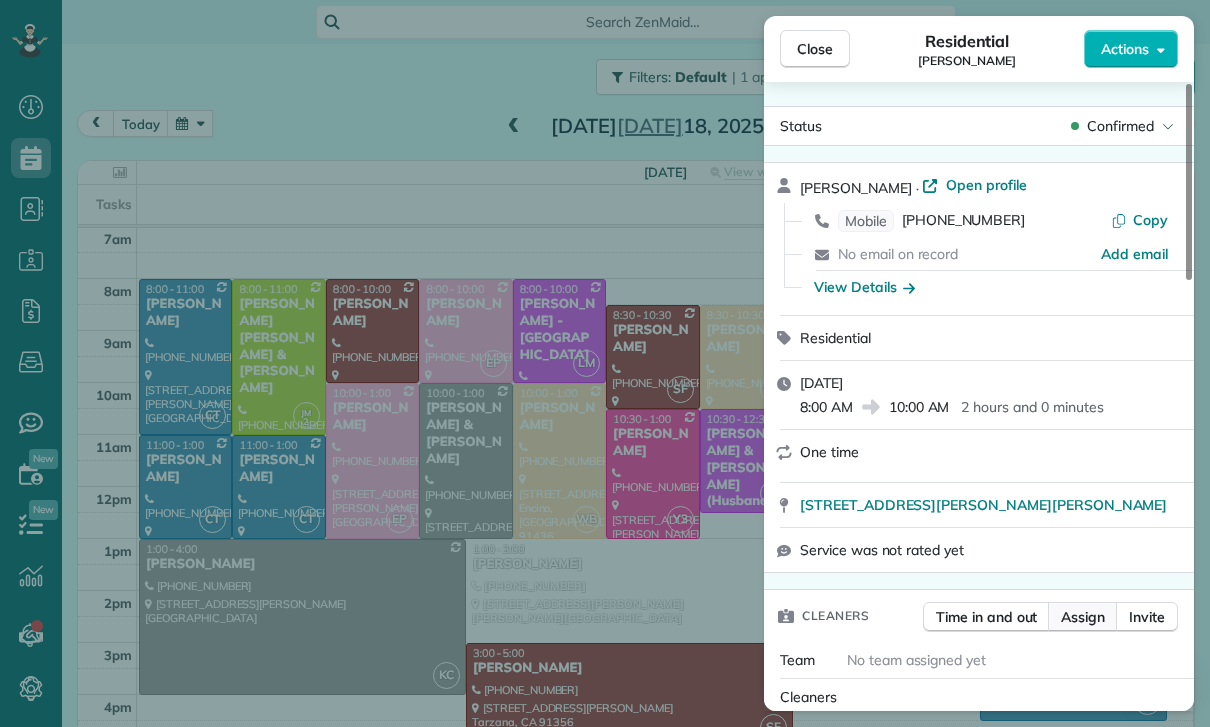 click on "Assign" at bounding box center [1083, 617] 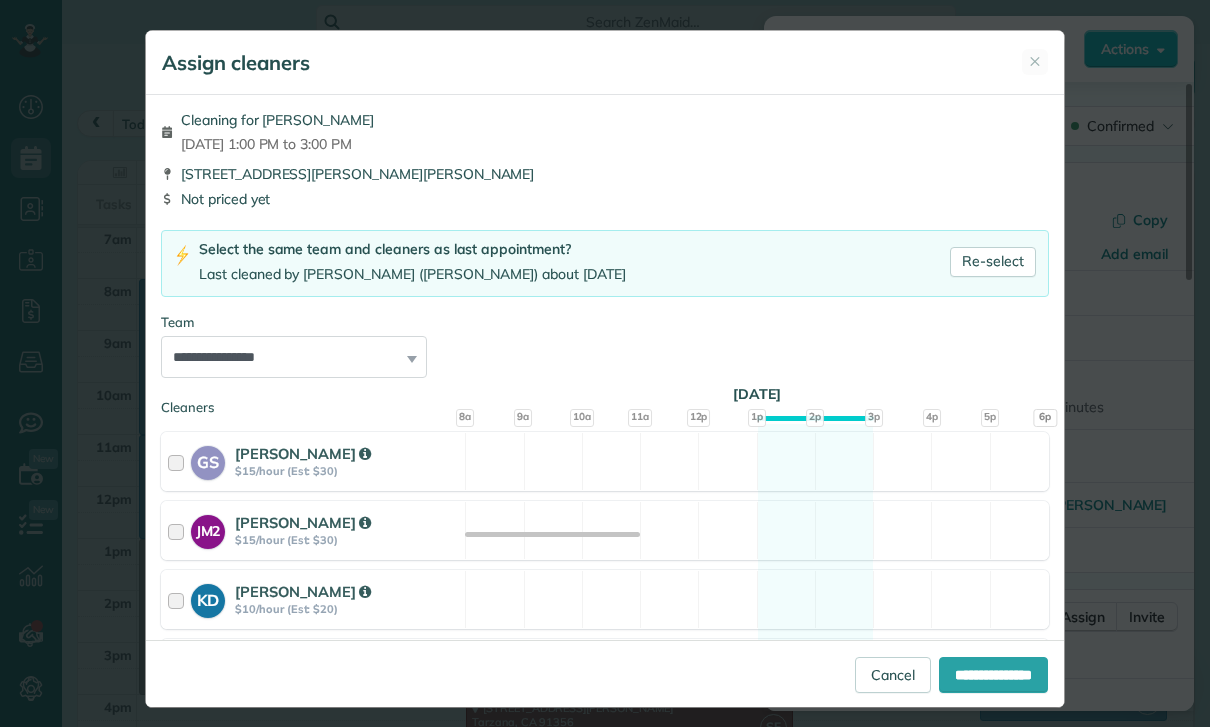 click on "**********" at bounding box center [294, 357] 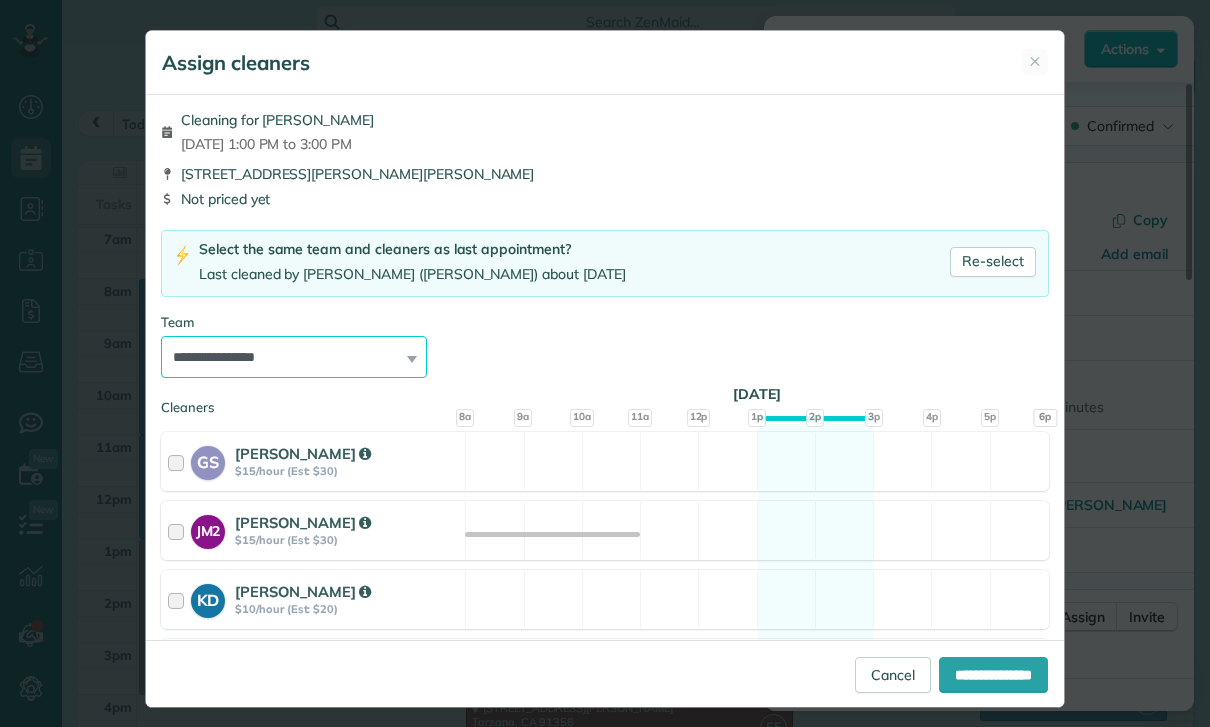 select on "*****" 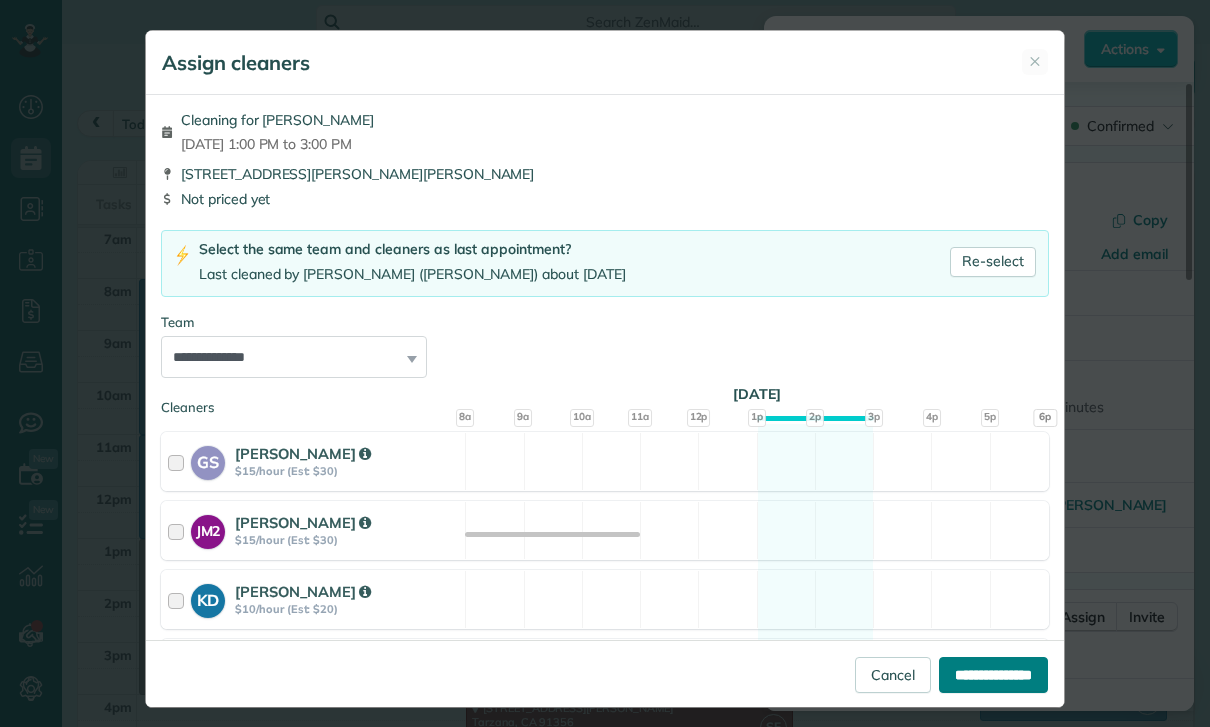 click on "**********" at bounding box center (993, 675) 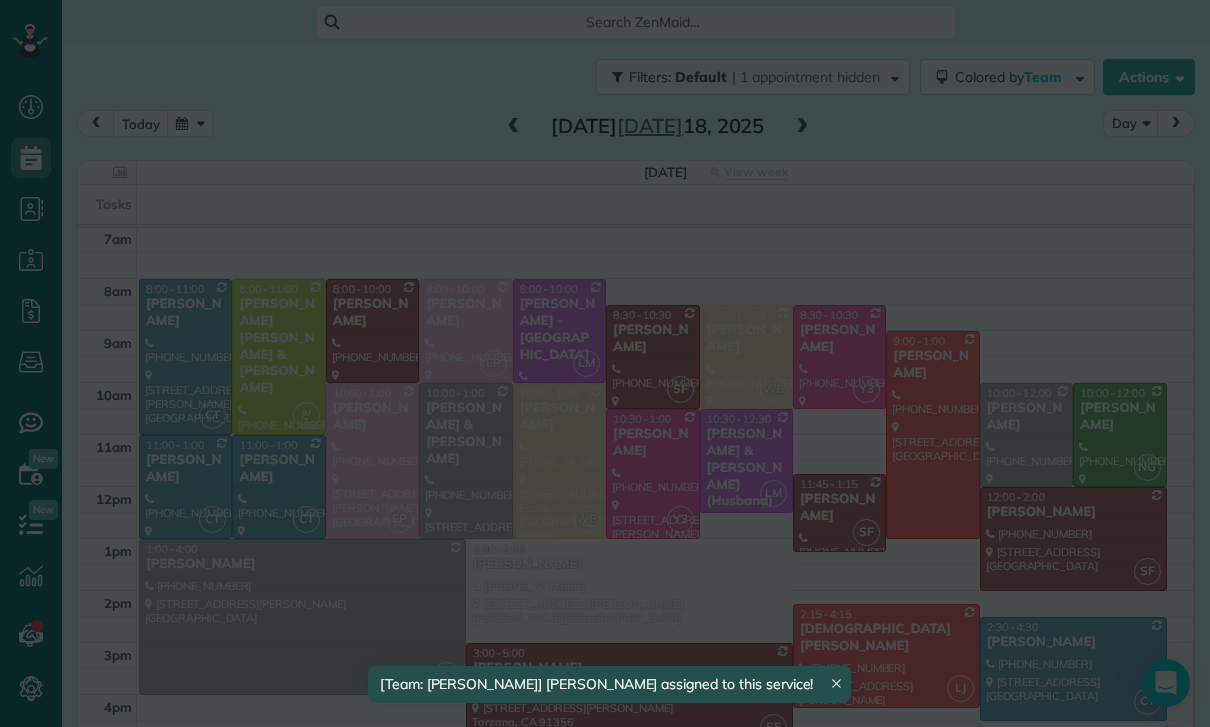 scroll, scrollTop: 157, scrollLeft: 0, axis: vertical 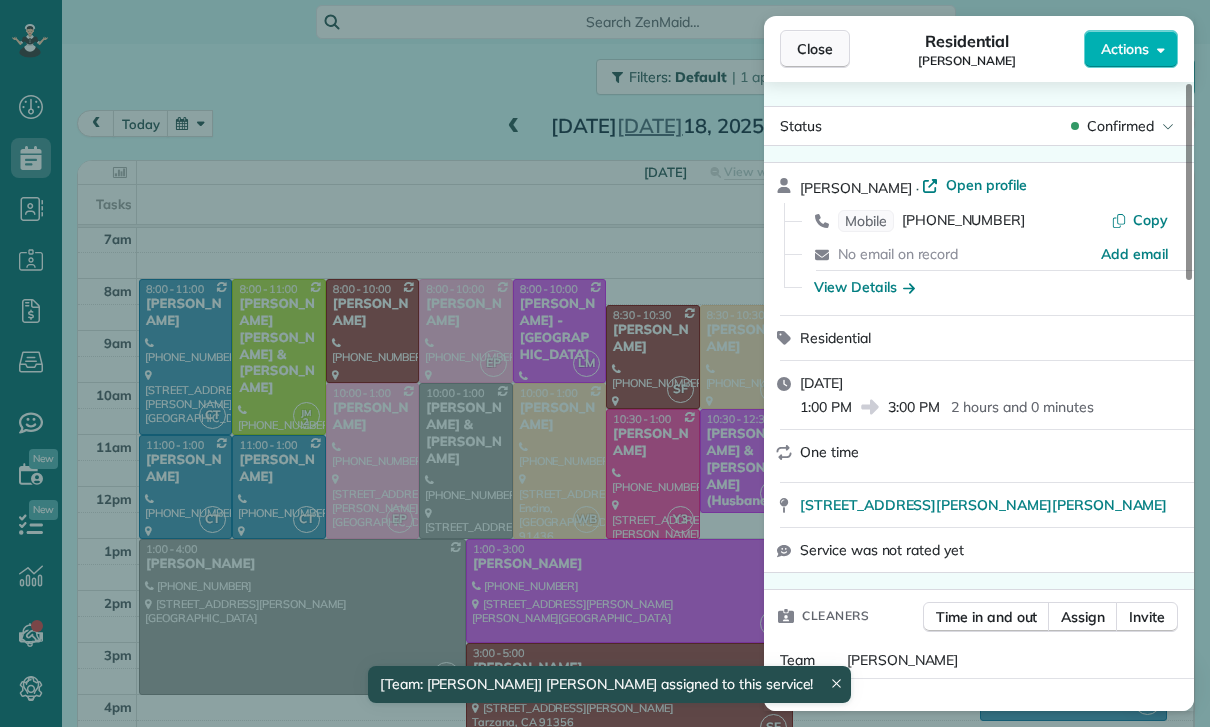 click on "Close" at bounding box center [815, 49] 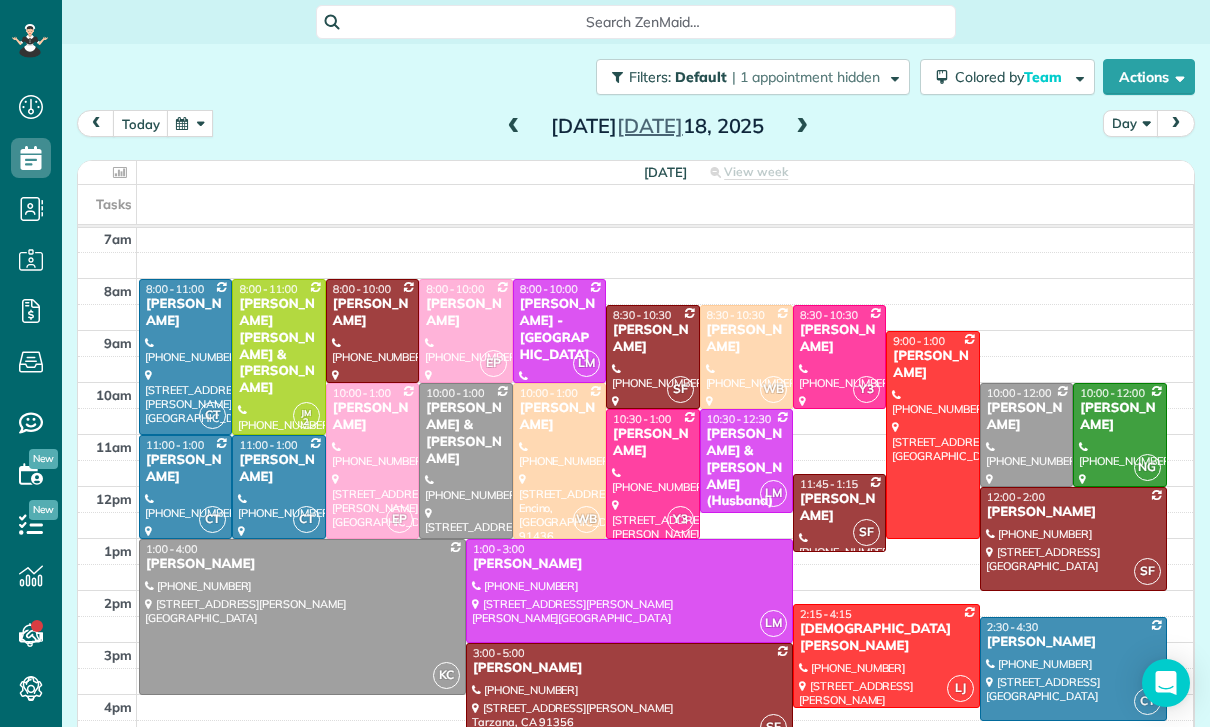 click at bounding box center [190, 123] 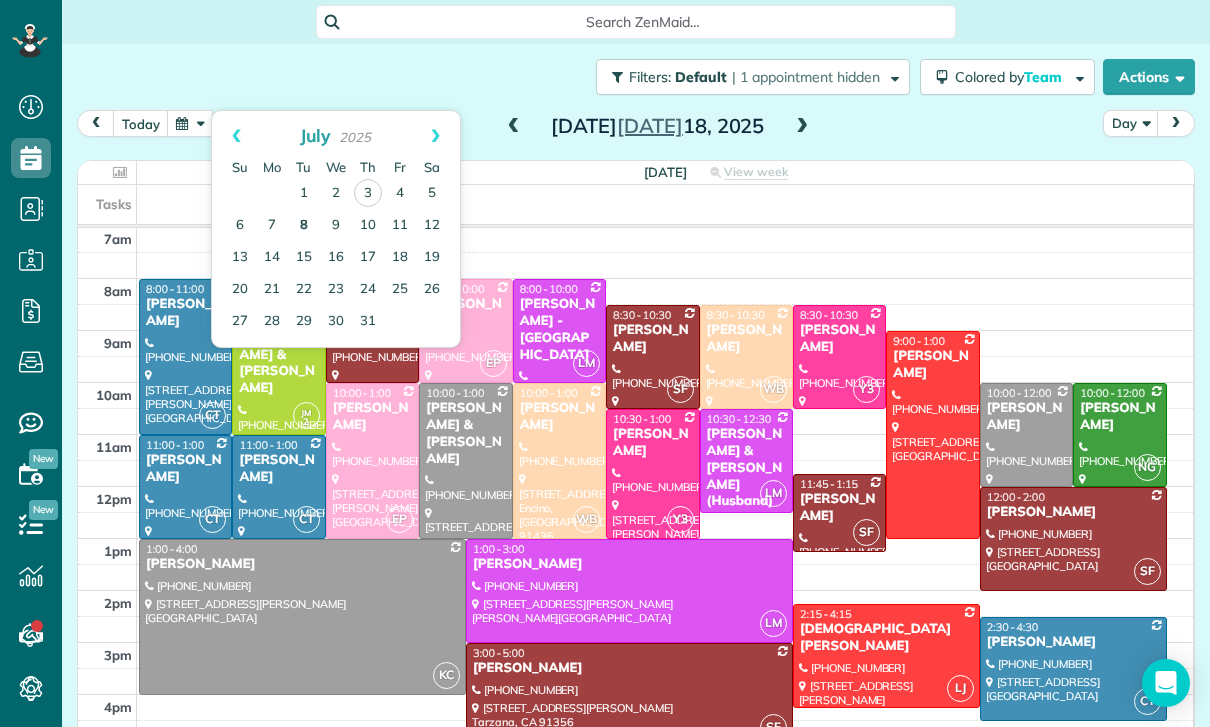 click on "8" at bounding box center [304, 226] 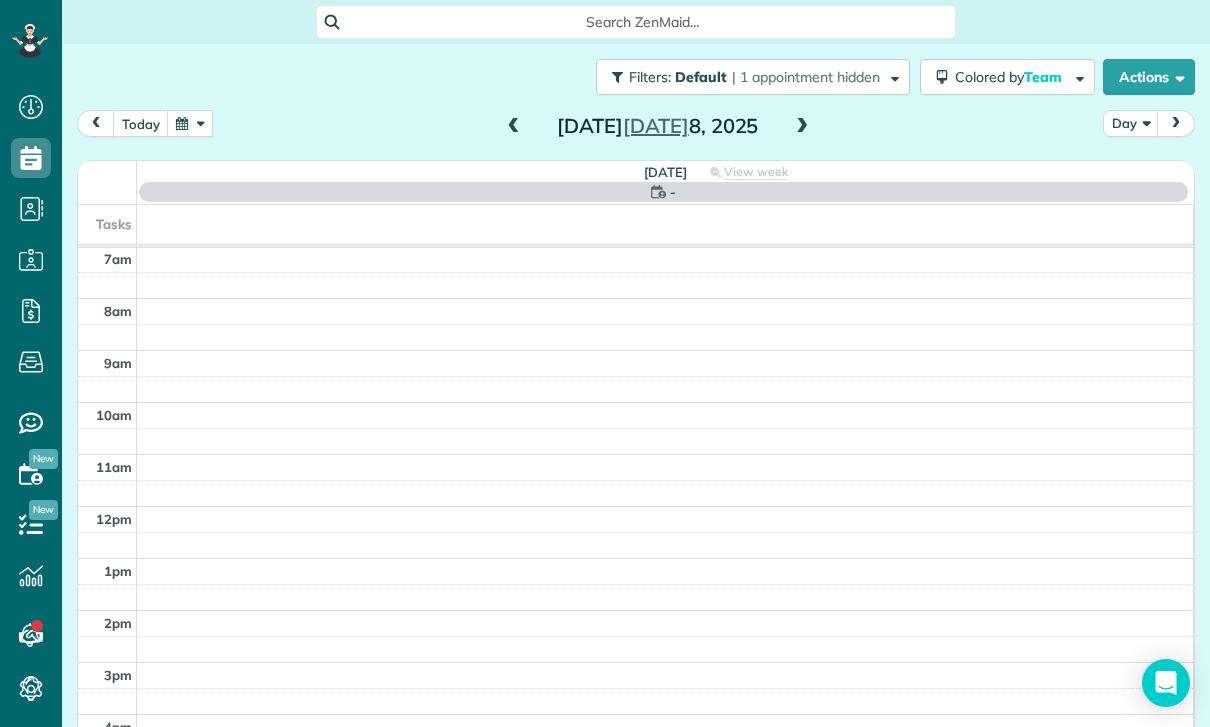 scroll, scrollTop: 157, scrollLeft: 0, axis: vertical 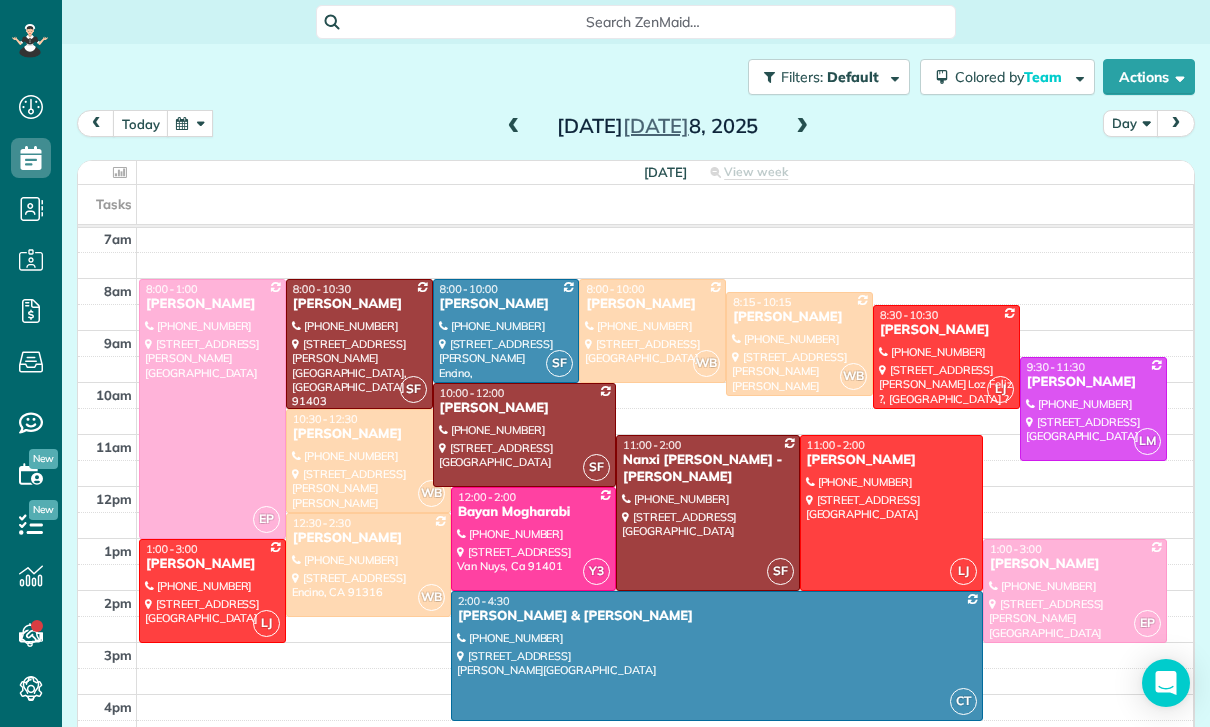 click at bounding box center [190, 123] 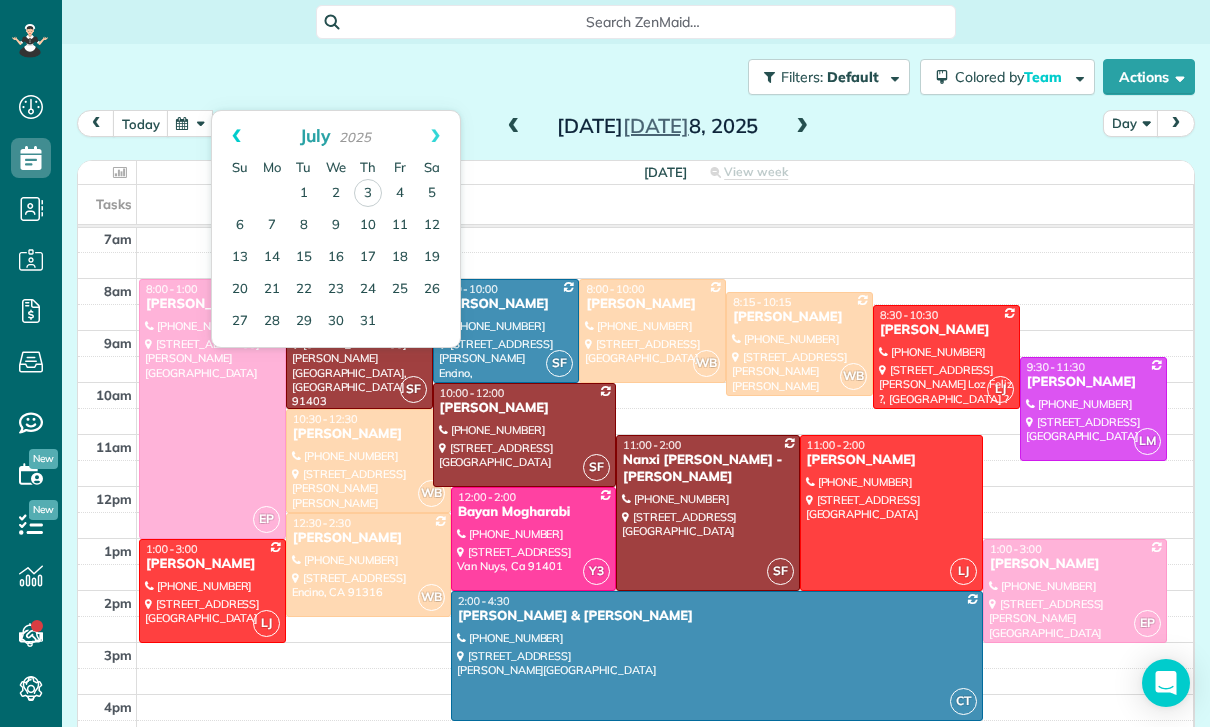 click on "Prev" at bounding box center (236, 136) 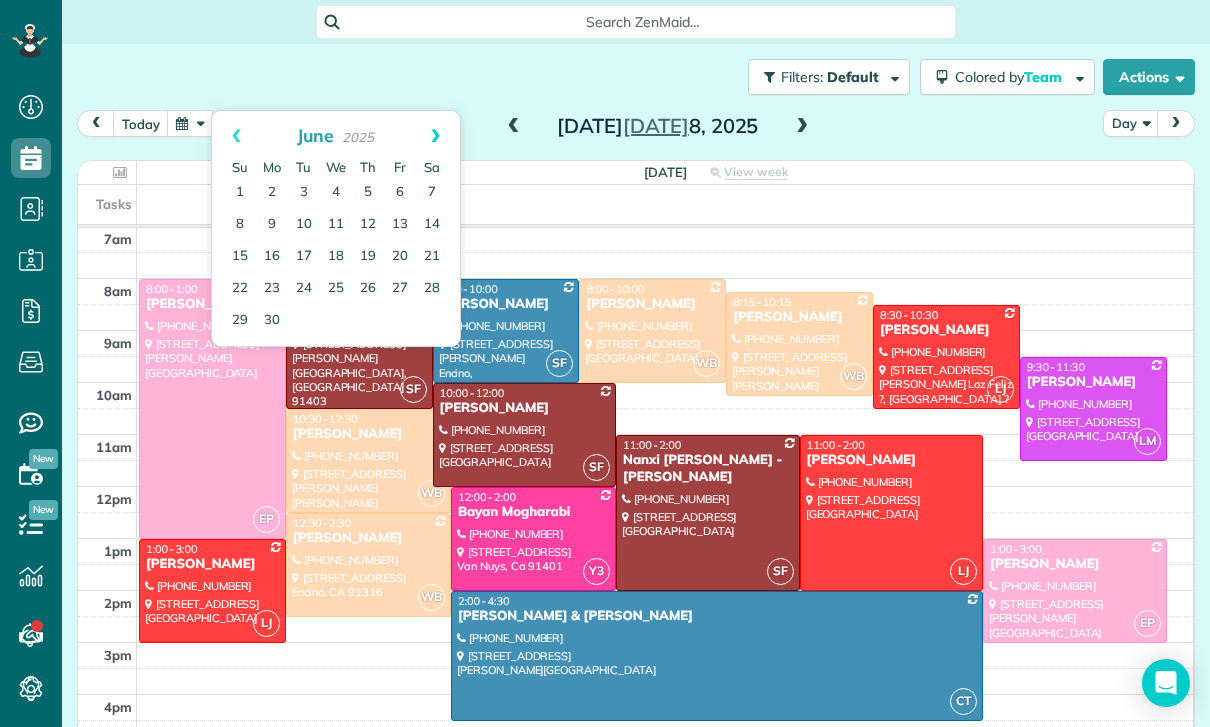 click on "Next" at bounding box center (435, 136) 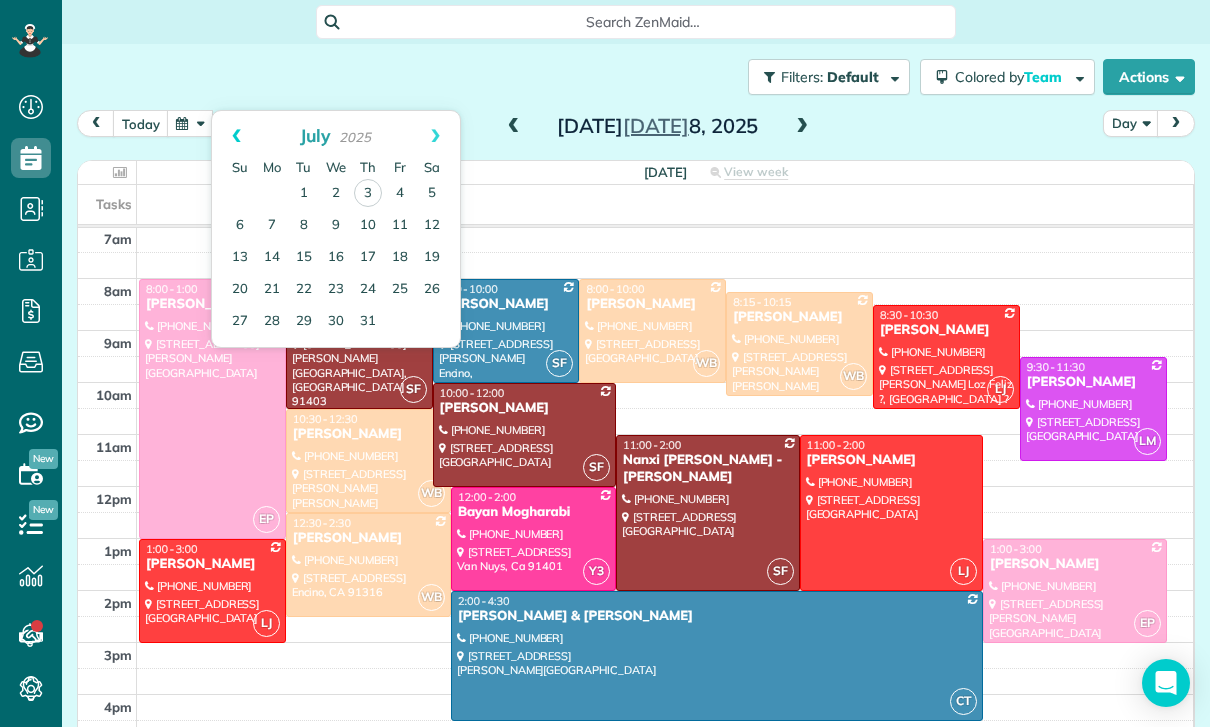 click on "Prev" at bounding box center [236, 136] 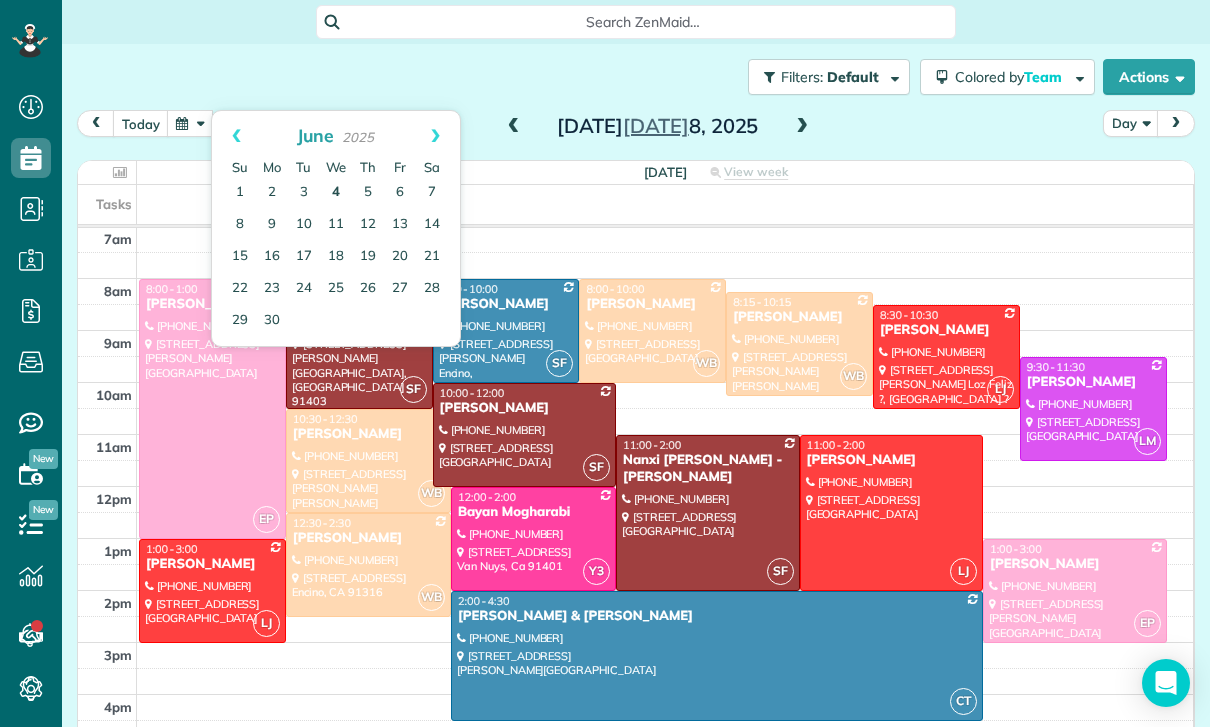 click on "4" at bounding box center [336, 193] 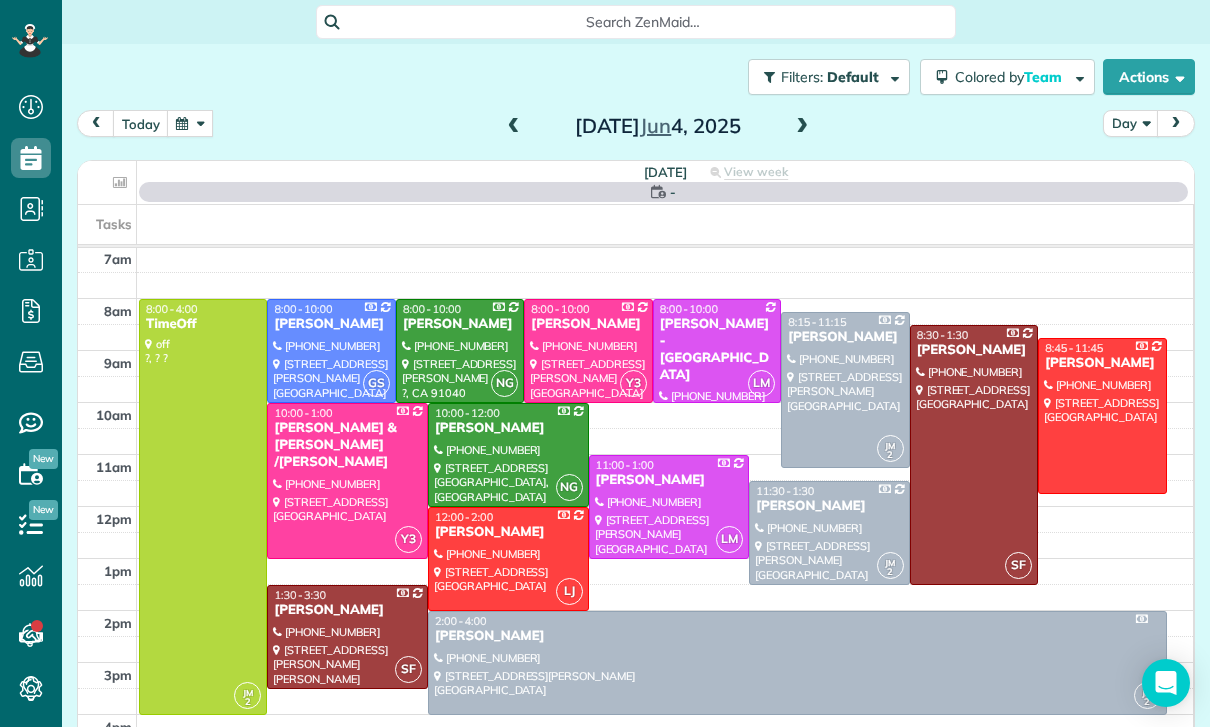 scroll, scrollTop: 157, scrollLeft: 0, axis: vertical 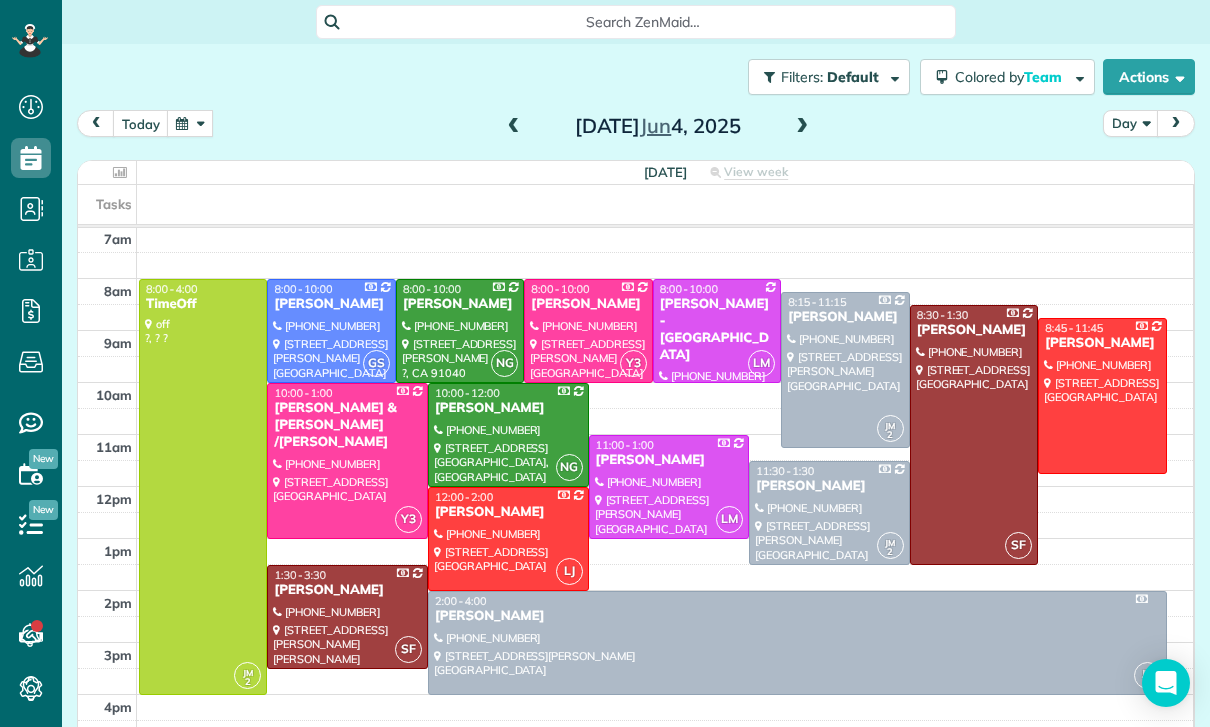click at bounding box center [802, 127] 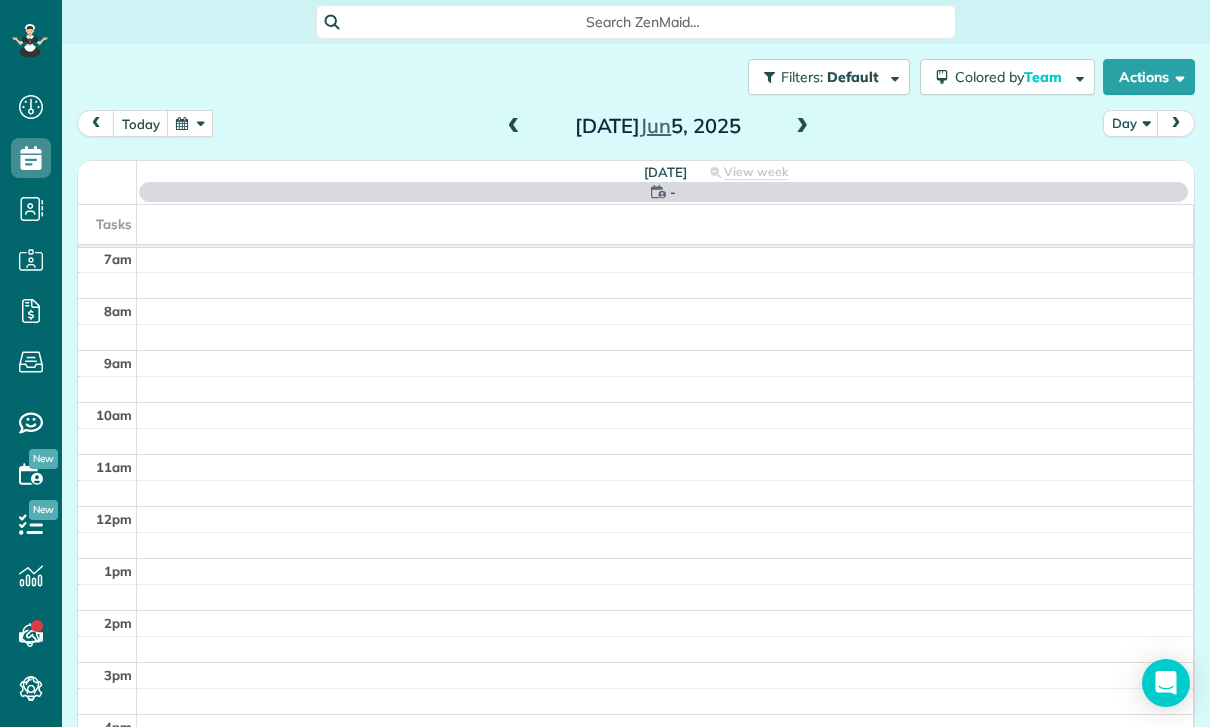 scroll, scrollTop: 157, scrollLeft: 0, axis: vertical 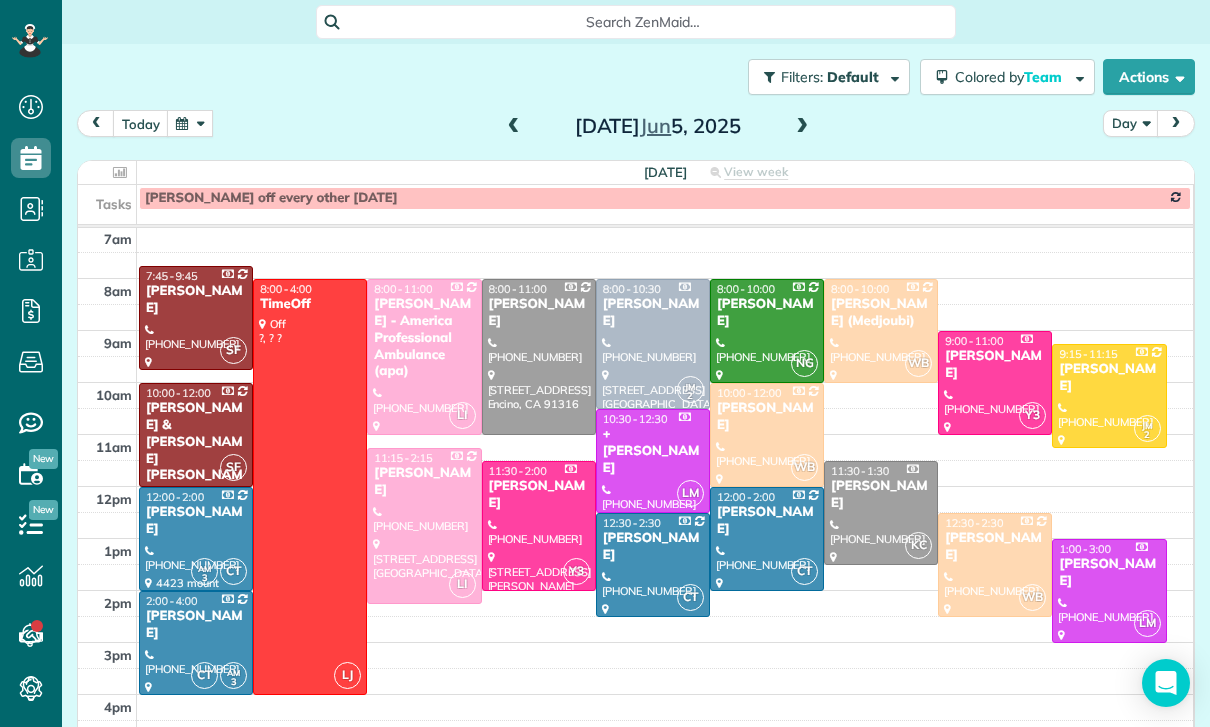 click at bounding box center [539, 357] 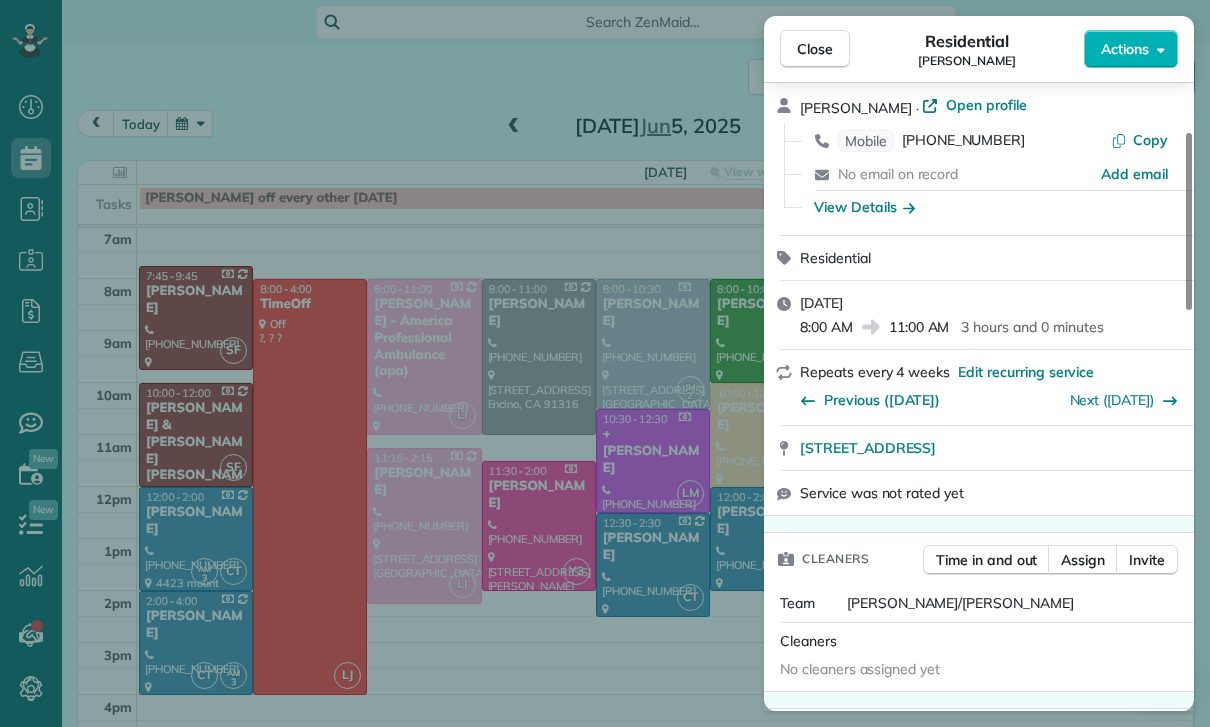 scroll, scrollTop: 60, scrollLeft: 0, axis: vertical 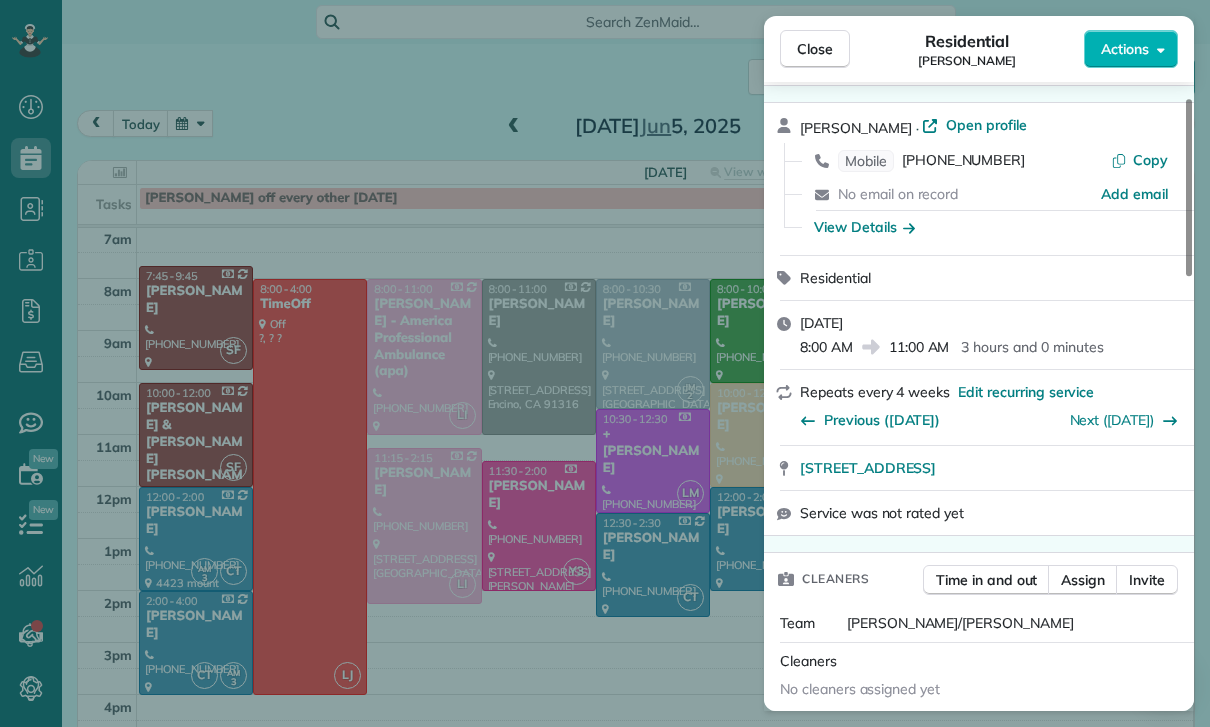 click on "Close Residential [PERSON_NAME] Actions Status Yet to Confirm [PERSON_NAME] · Open profile Mobile [PHONE_NUMBER] Copy No email on record Add email View Details Residential [DATE] 8:00 AM 11:00 AM 3 hours and 0 minutes Repeats every 4 weeks Edit recurring service Previous ([DATE]) Next ([DATE]) [STREET_ADDRESS] Service was not rated yet Cleaners Time in and out Assign Invite Team [PERSON_NAME]/[PERSON_NAME] Cleaners No cleaners assigned yet Checklist Try Now Keep this appointment up to your standards. Stay on top of every detail, keep your cleaners organised, and your client happy. Assign a checklist Watch a 5 min demo Billing Billing actions Price $195.00 Overcharge $0.00 Discount $0.00 Coupon discount - Primary tax - Secondary tax - Total appointment price $195.00 Tips collected New feature! $0.00 Paid Total including tip $195.00 Get paid online in no-time! Send an invoice and reward your cleaners with tips Charge customer credit card Appointment custom fields Key # - Work items Notes 1 0 ( )" at bounding box center (605, 363) 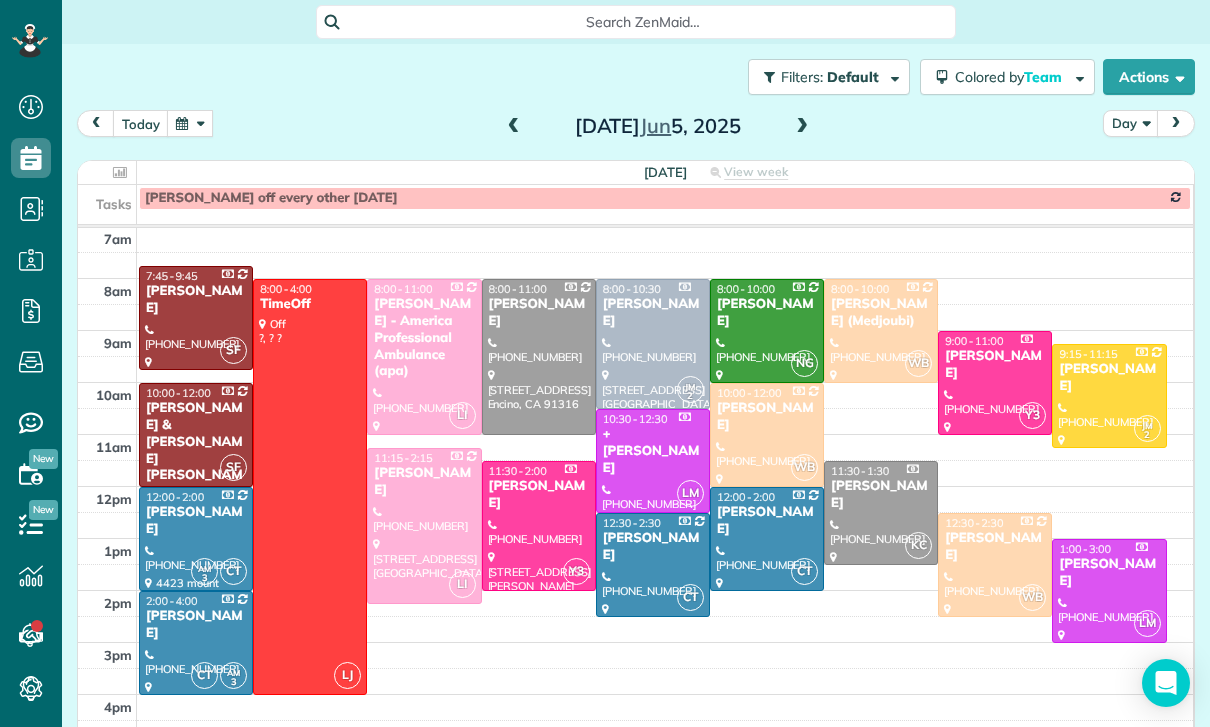 click at bounding box center (190, 123) 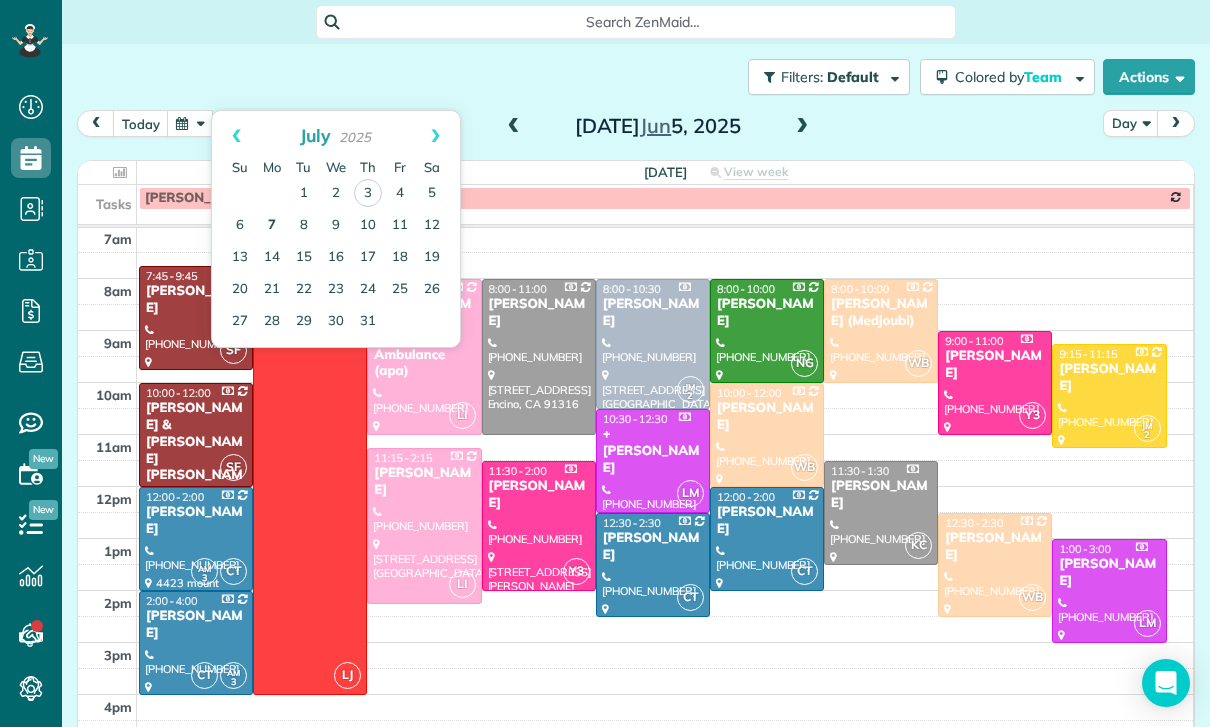 click on "7" at bounding box center [272, 226] 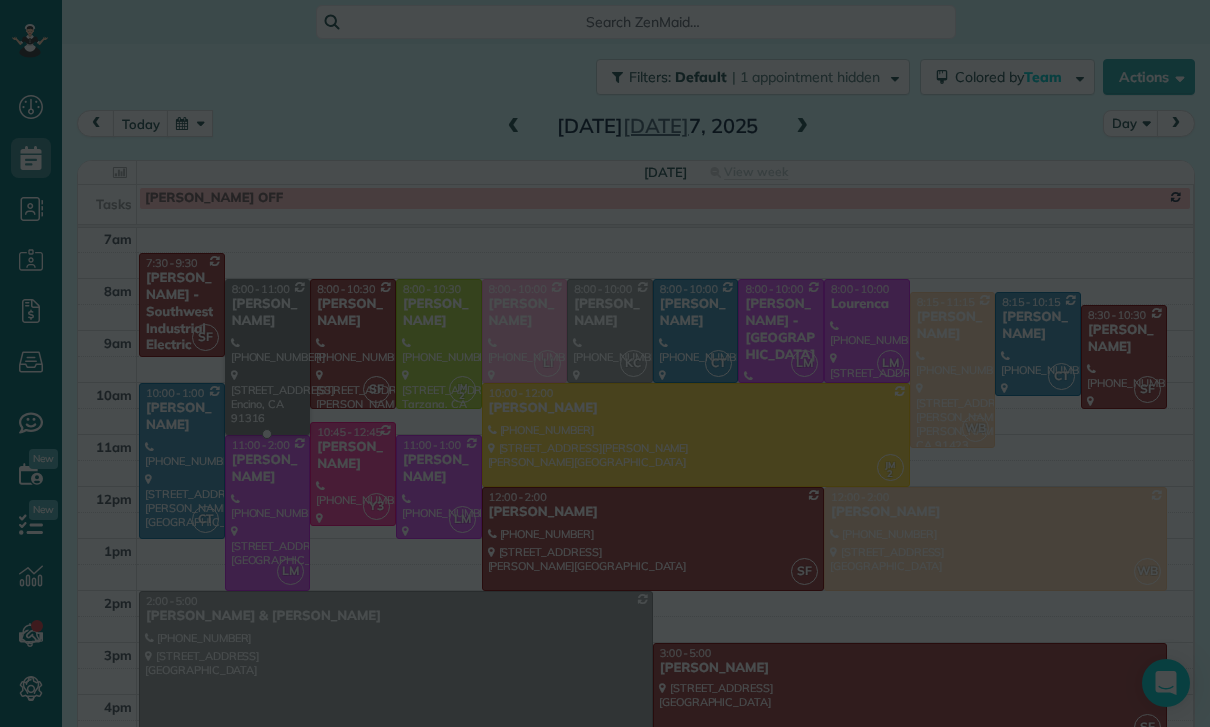 scroll, scrollTop: 157, scrollLeft: 0, axis: vertical 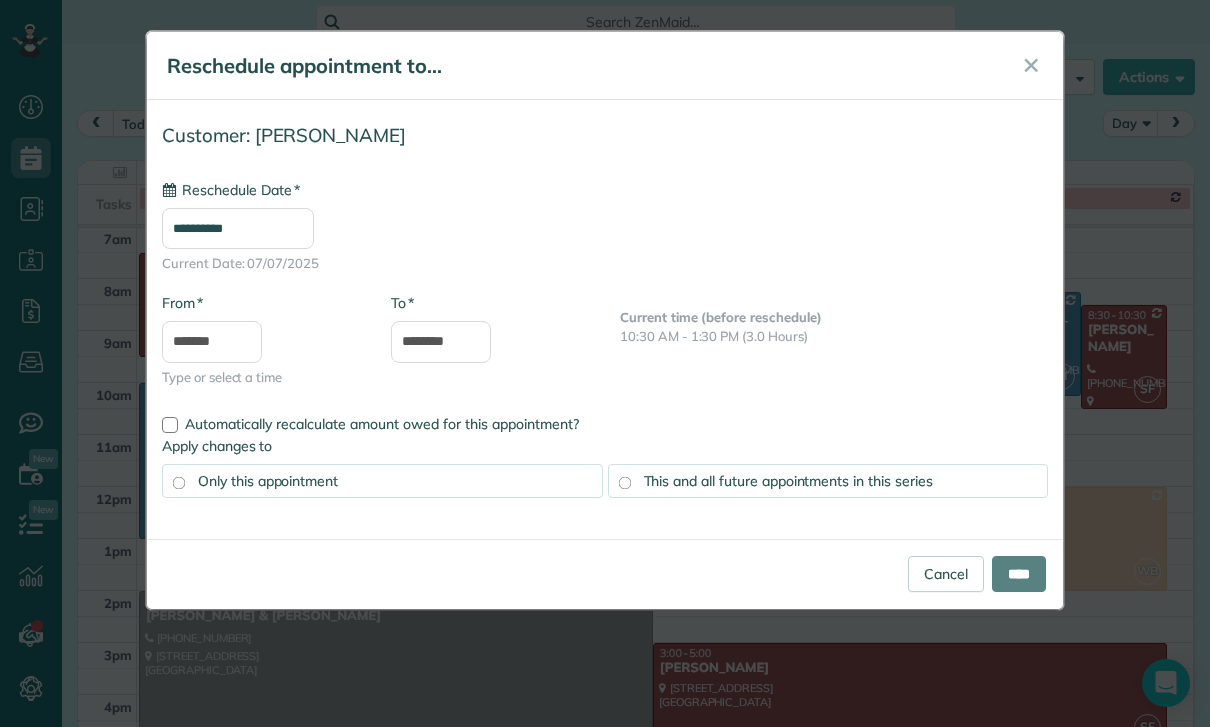 click on "**********" at bounding box center (238, 228) 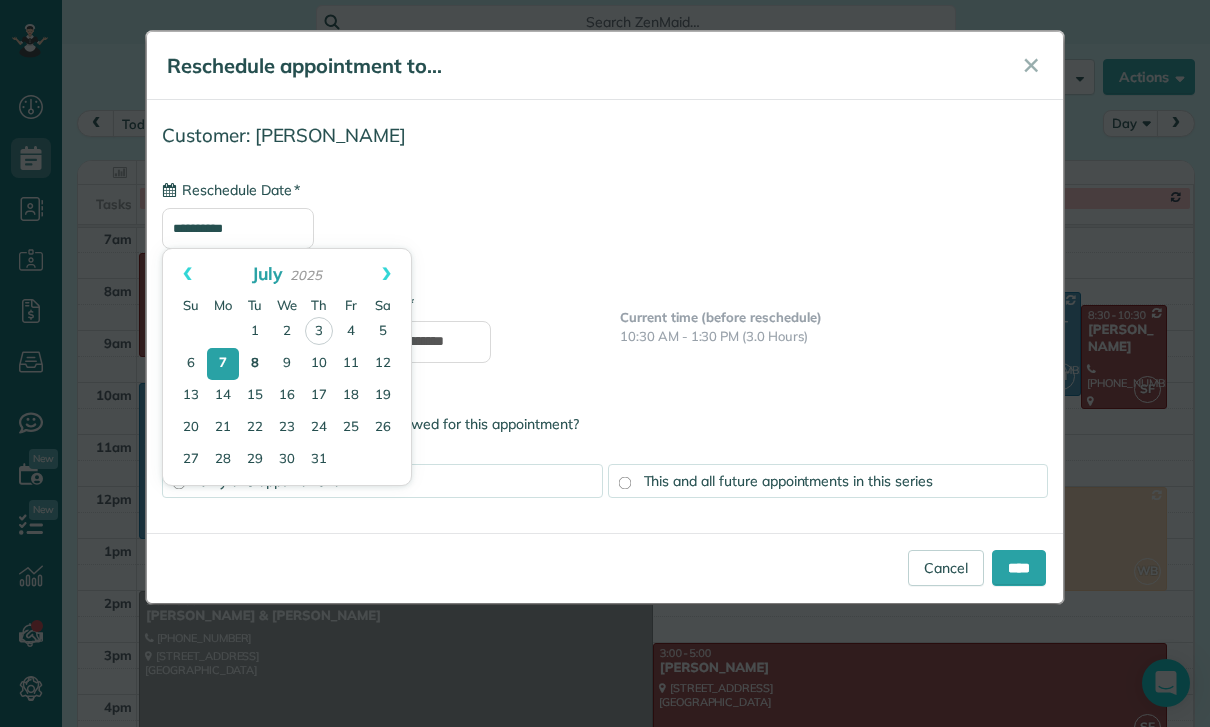 click on "8" at bounding box center (255, 364) 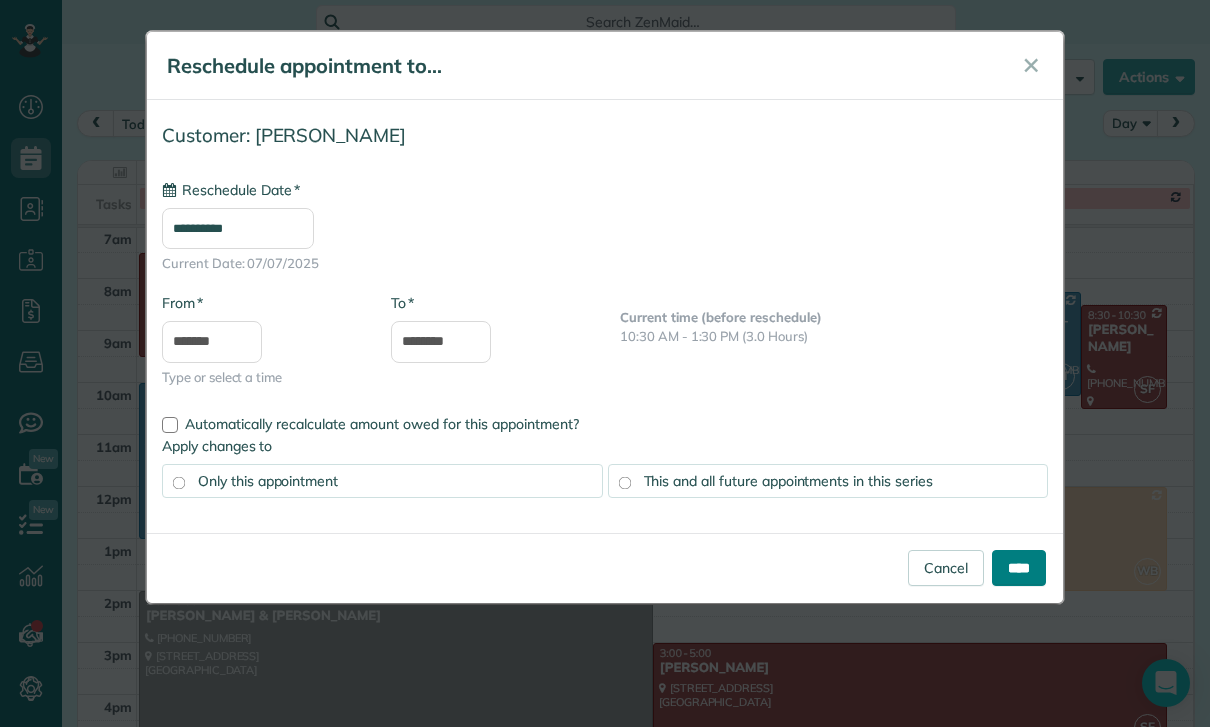 click on "****" at bounding box center [1019, 568] 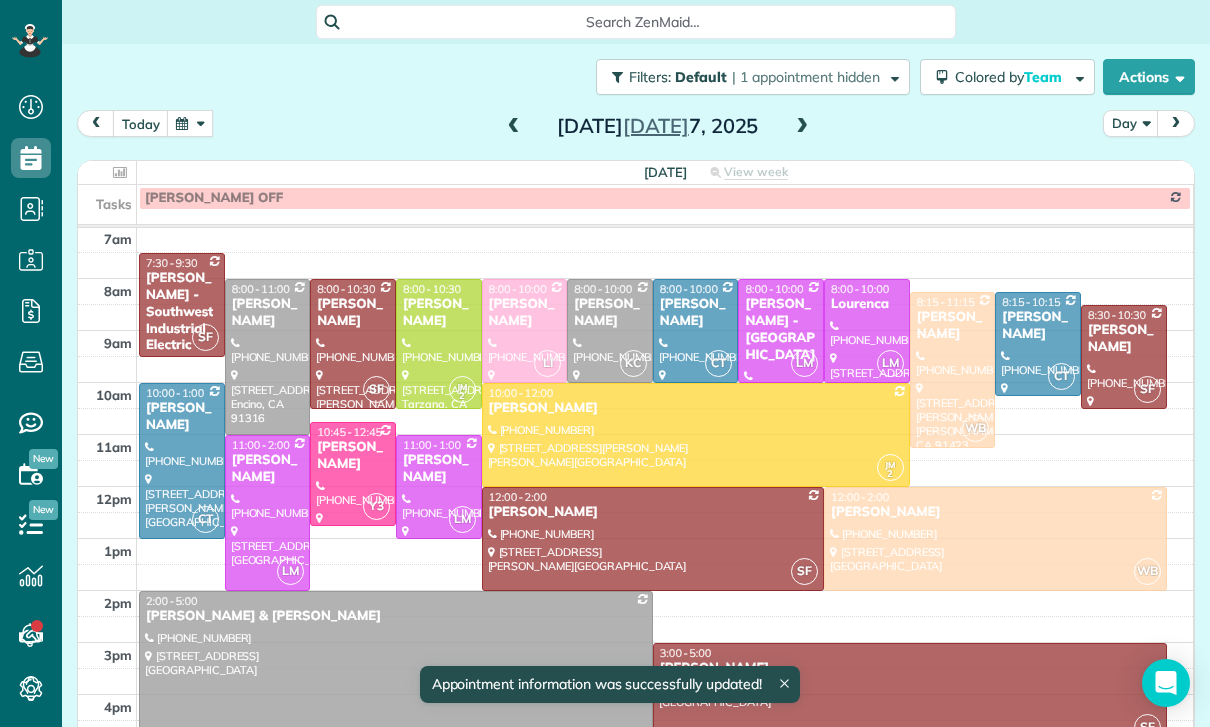 scroll, scrollTop: 157, scrollLeft: 0, axis: vertical 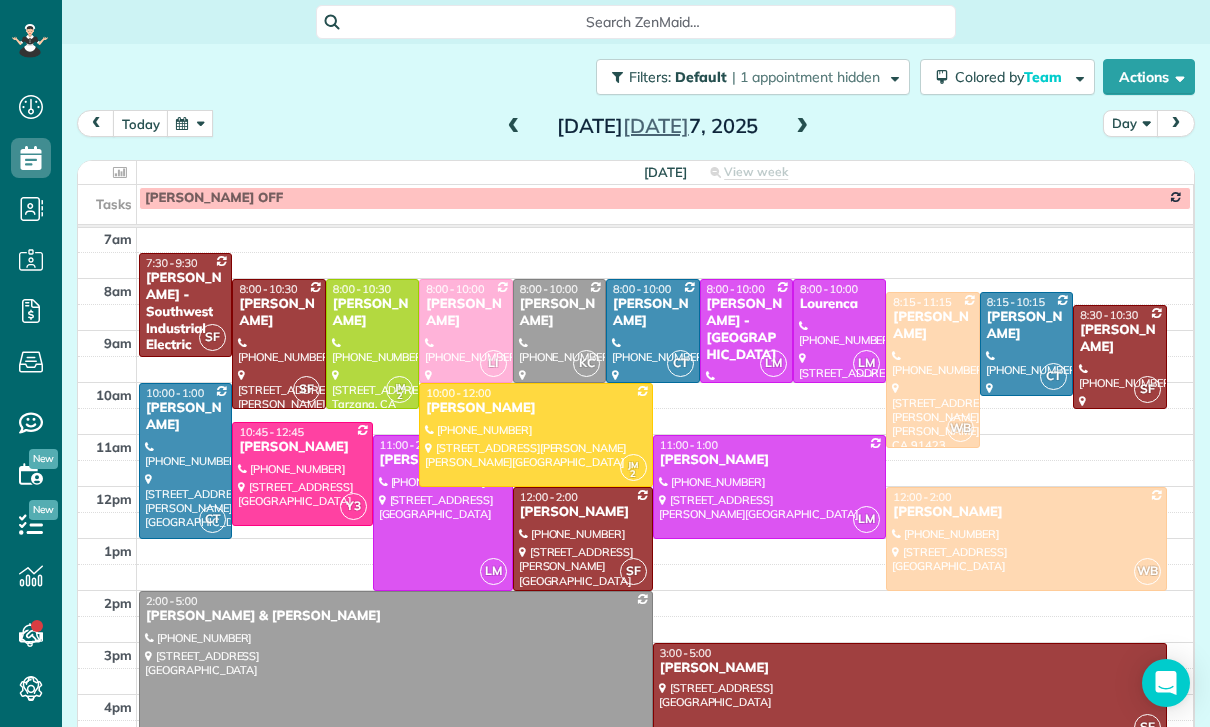 click at bounding box center (190, 123) 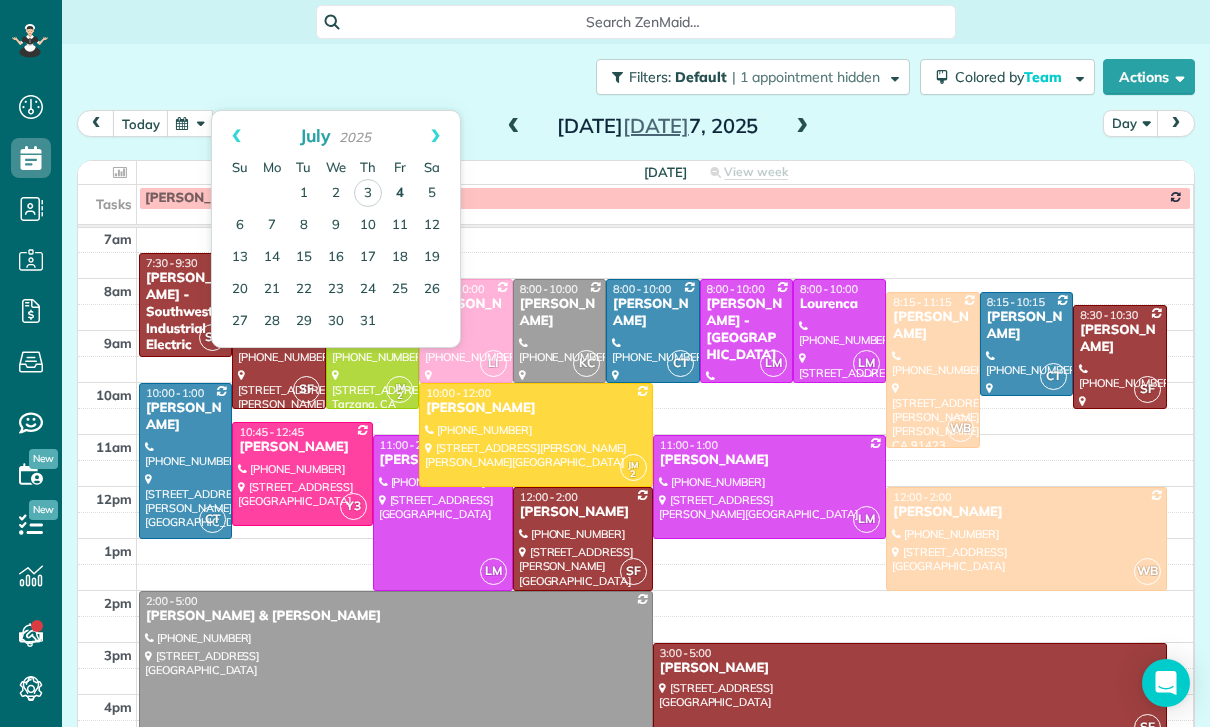 click on "4" at bounding box center (400, 194) 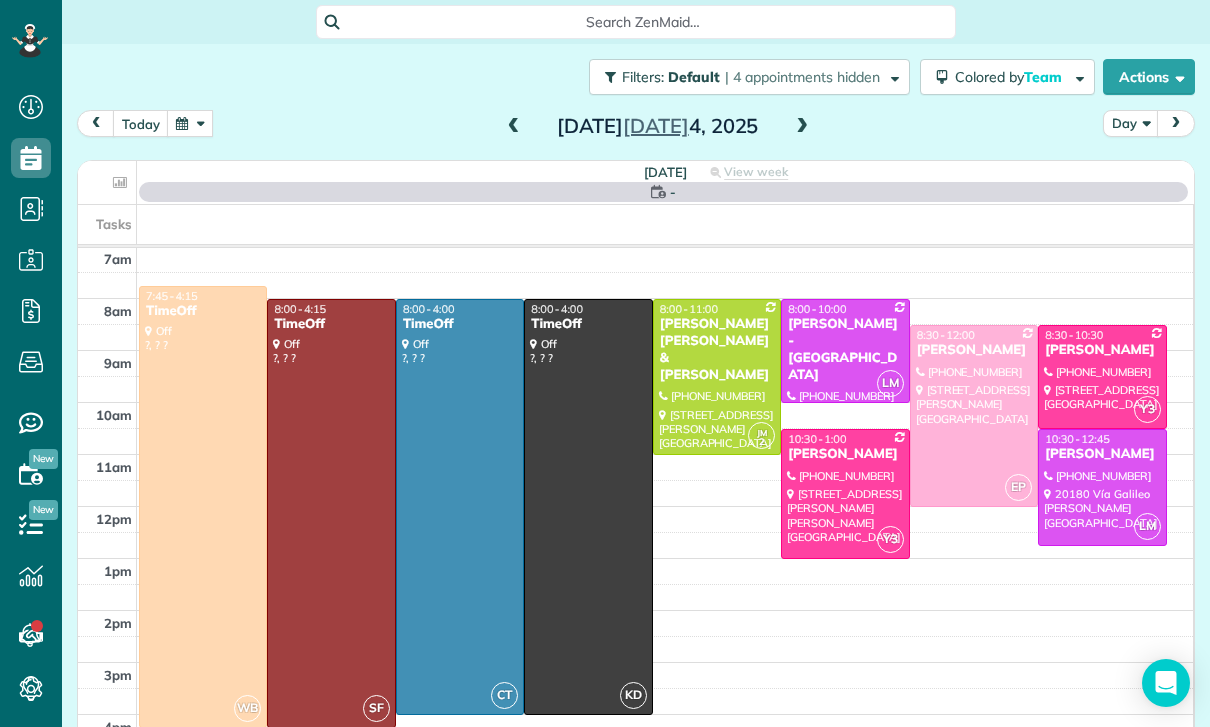 scroll, scrollTop: 157, scrollLeft: 0, axis: vertical 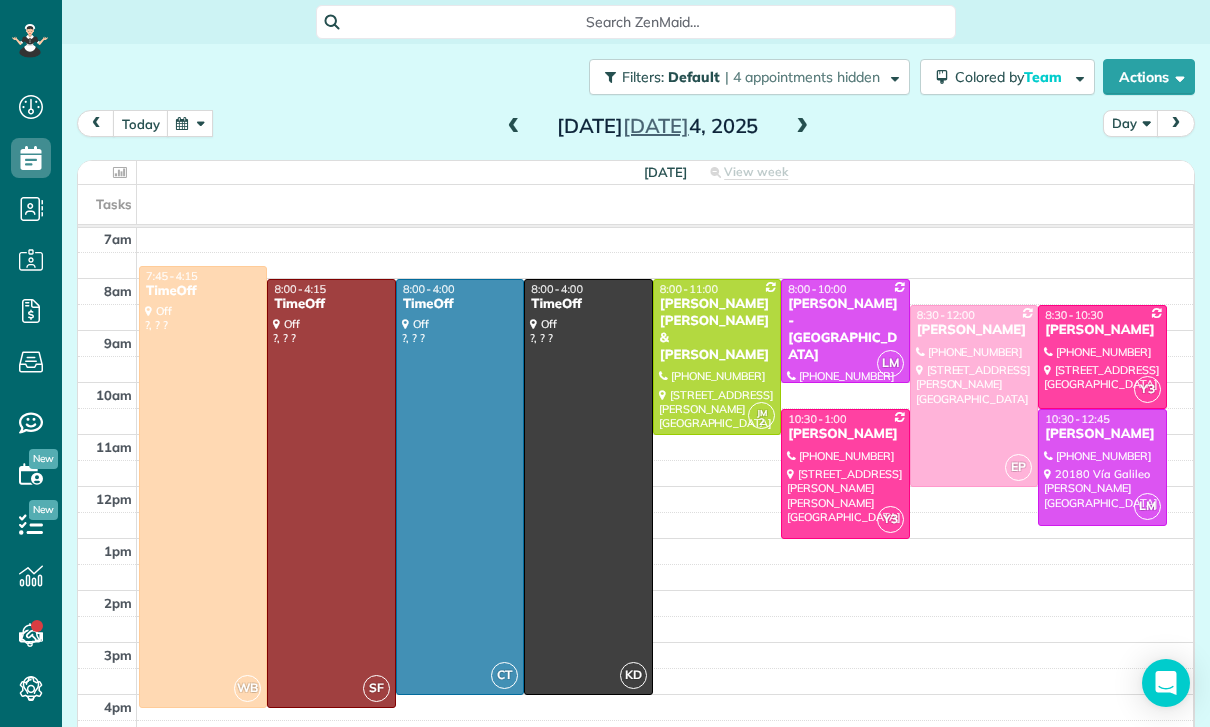 click at bounding box center (802, 127) 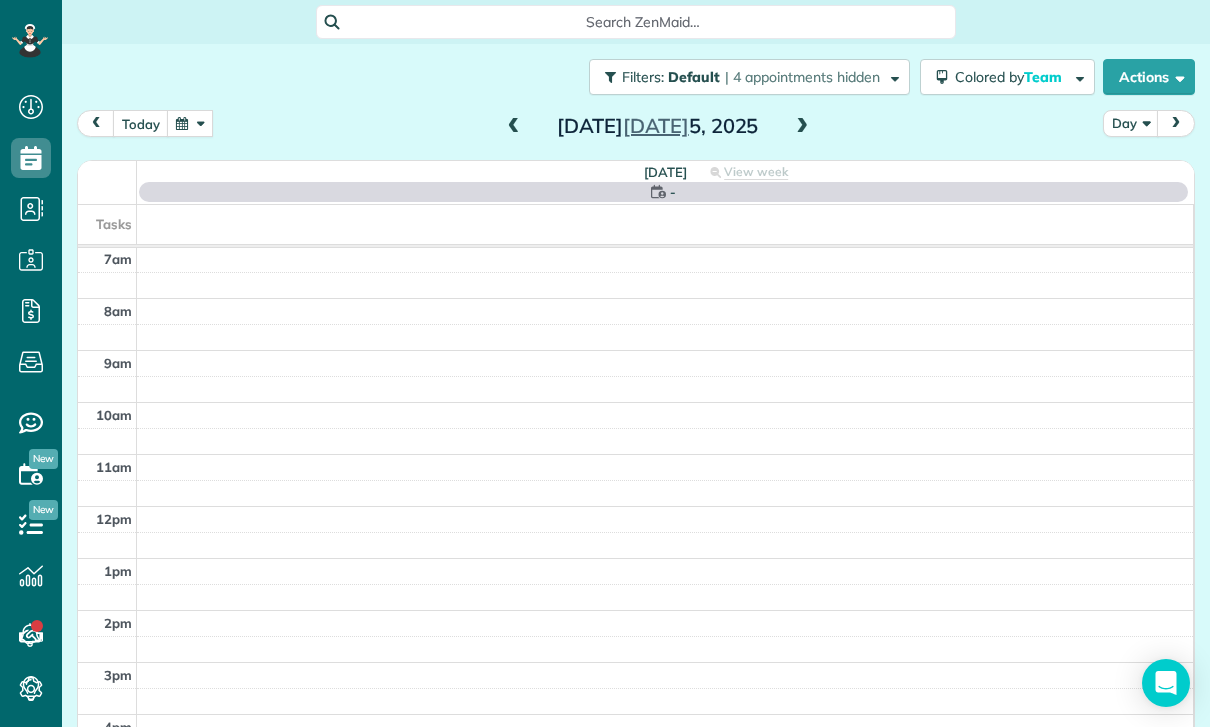 scroll, scrollTop: 157, scrollLeft: 0, axis: vertical 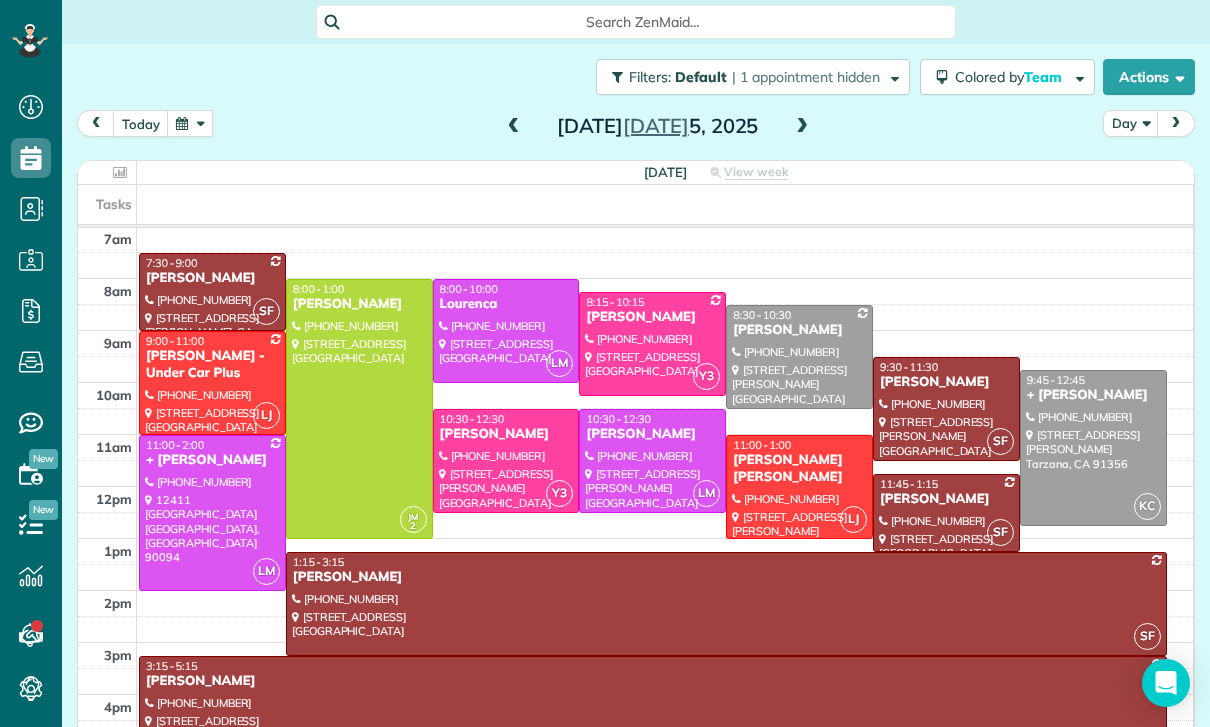 click on "[DATE]   Day [DATE]" at bounding box center (636, 128) 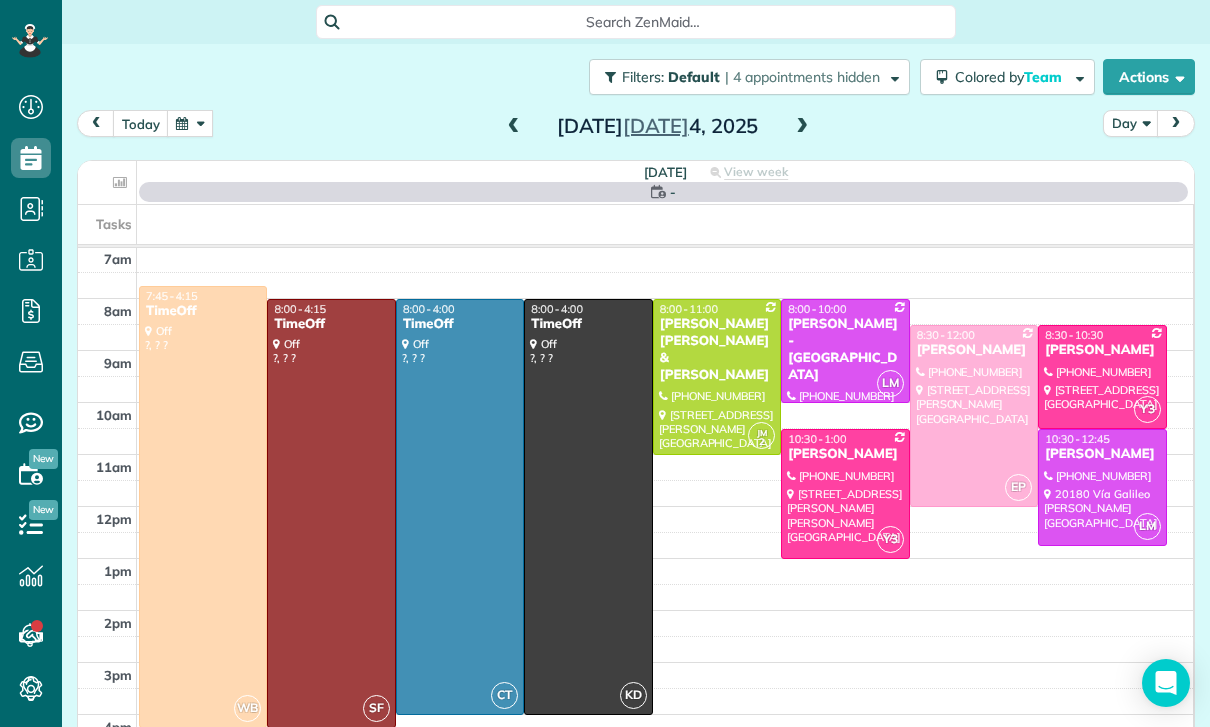 scroll, scrollTop: 157, scrollLeft: 0, axis: vertical 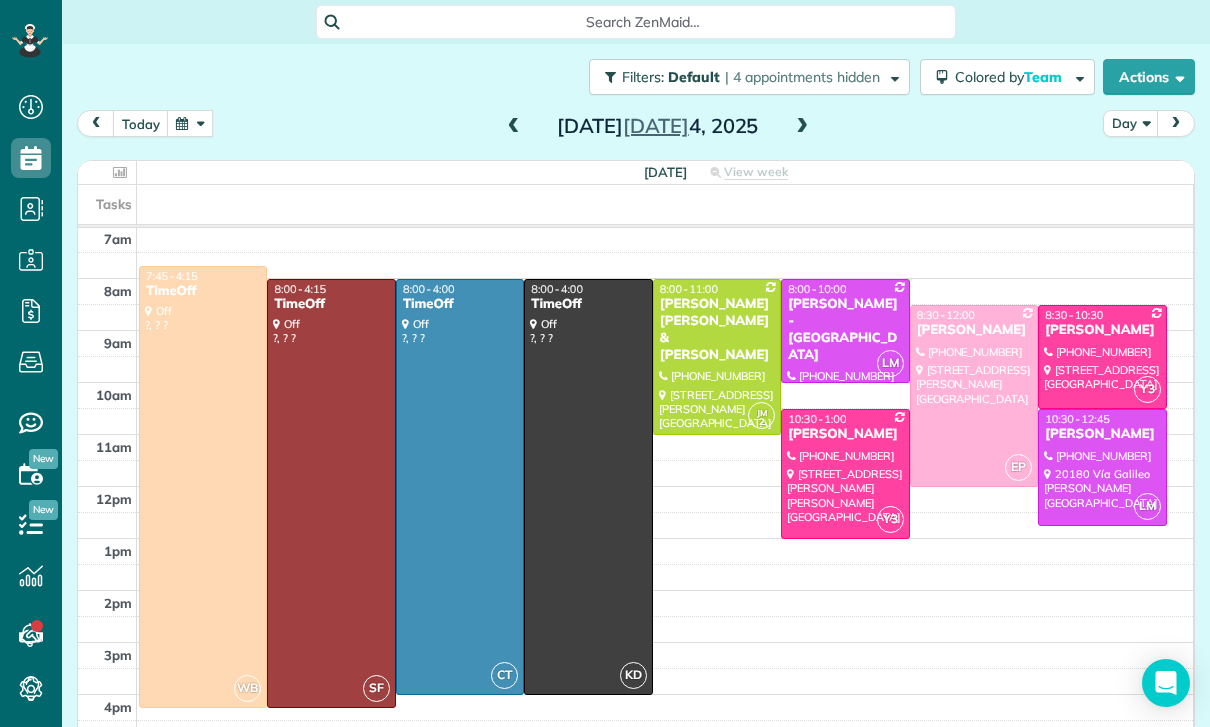 click at bounding box center [974, 396] 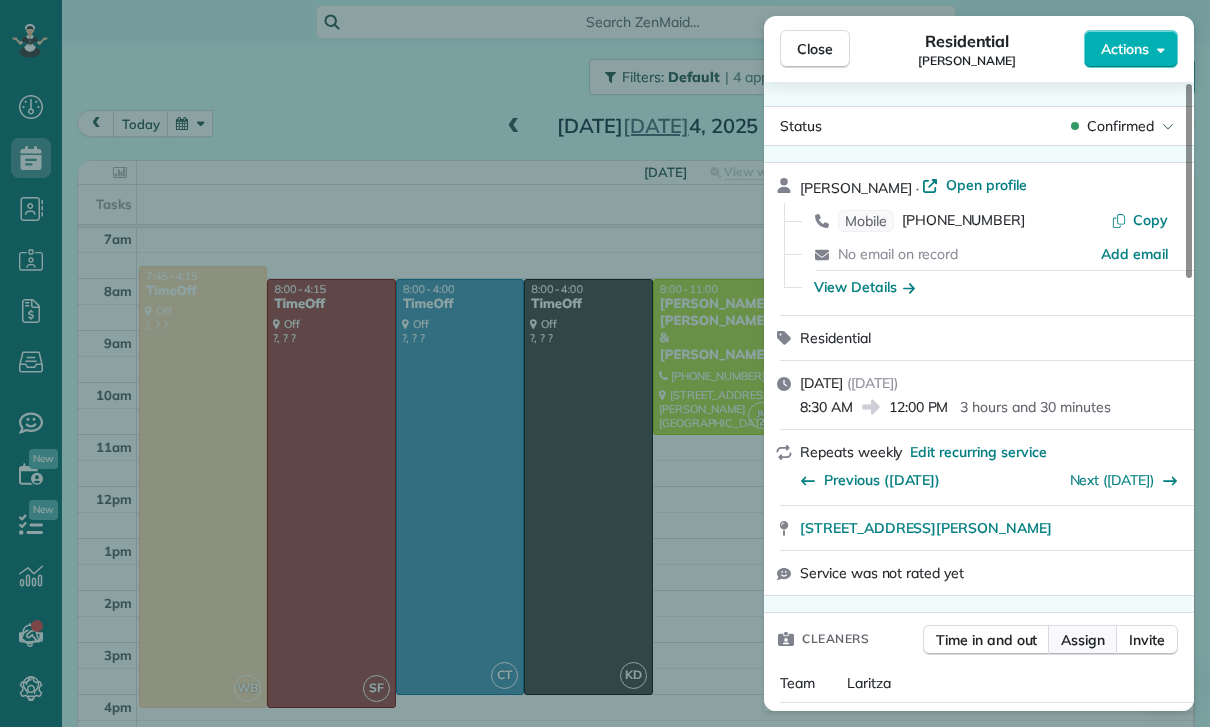 click on "Assign" at bounding box center [1083, 640] 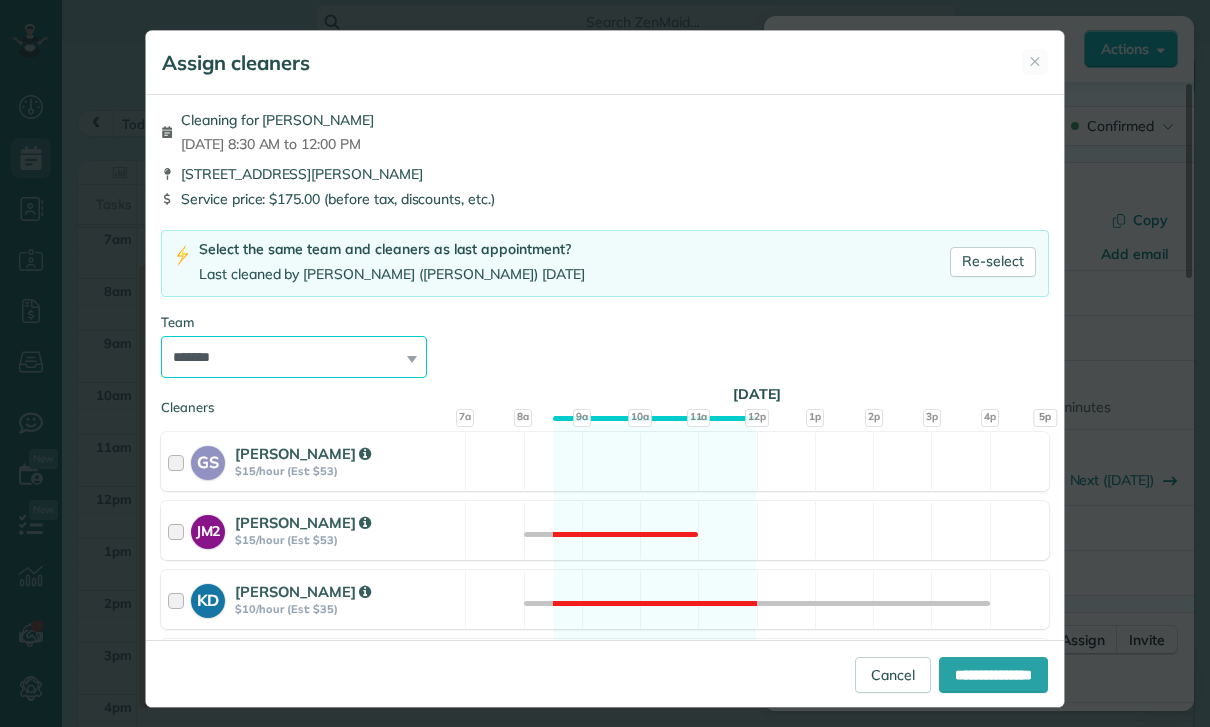 click on "**********" at bounding box center [294, 357] 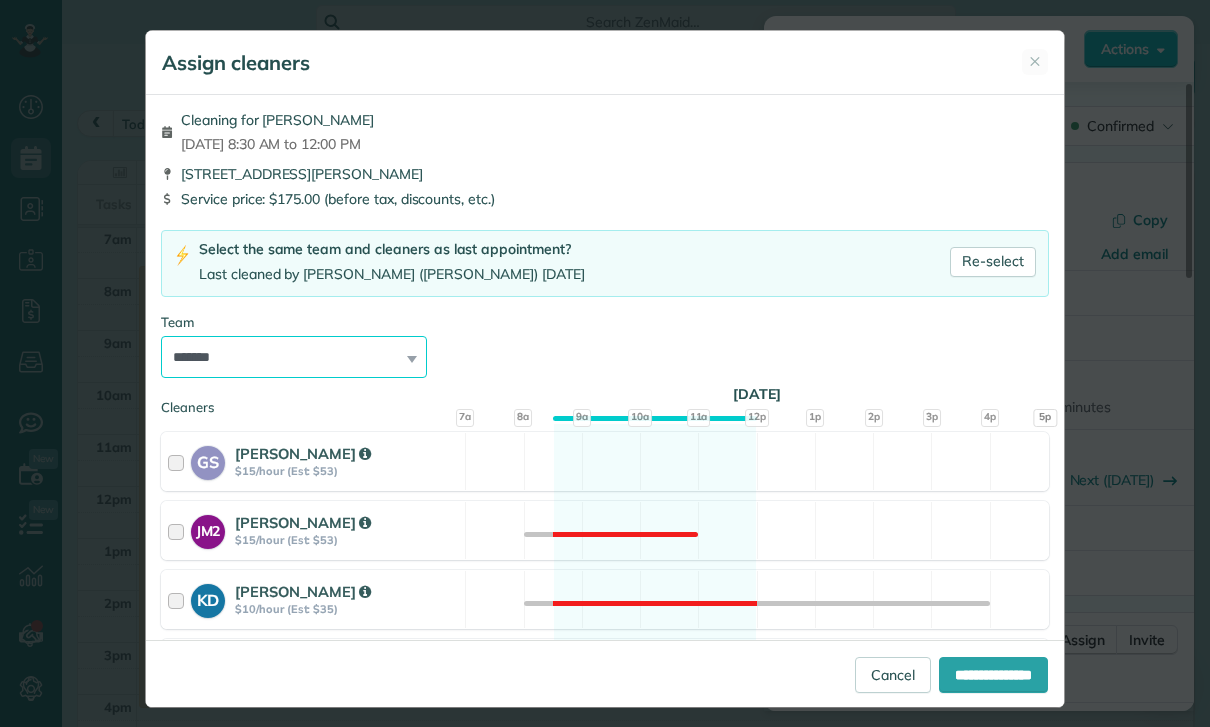 select on "**" 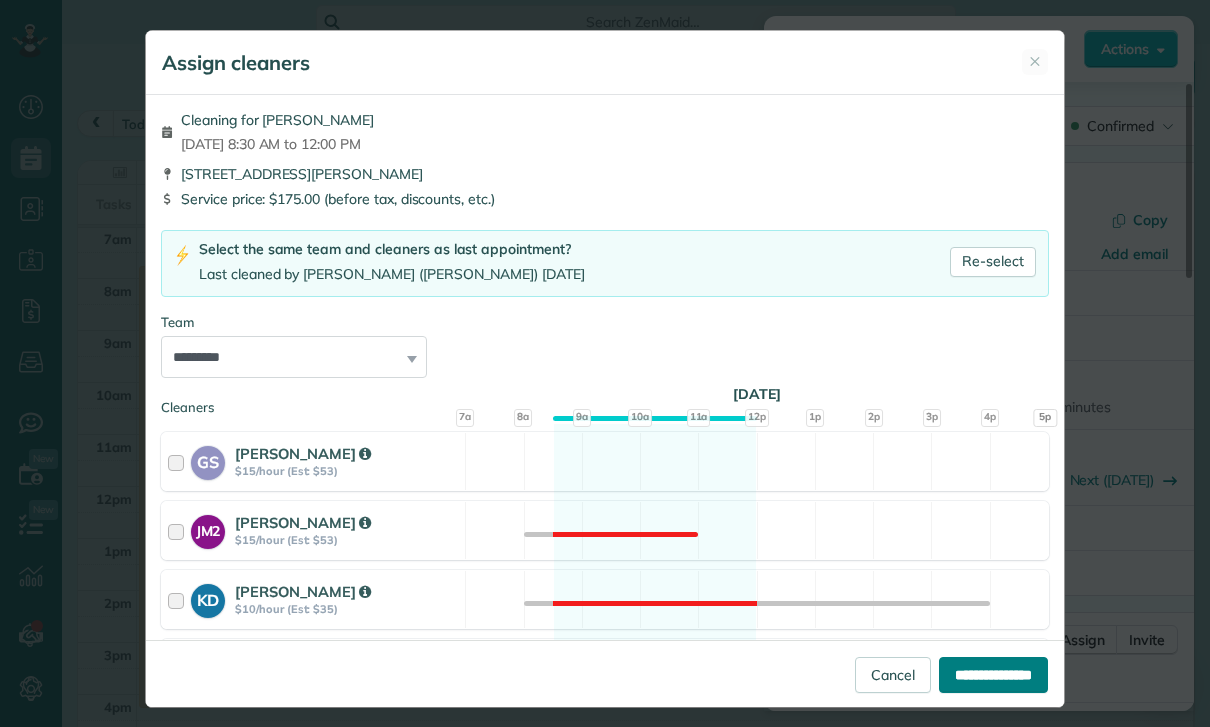 click on "**********" at bounding box center [993, 675] 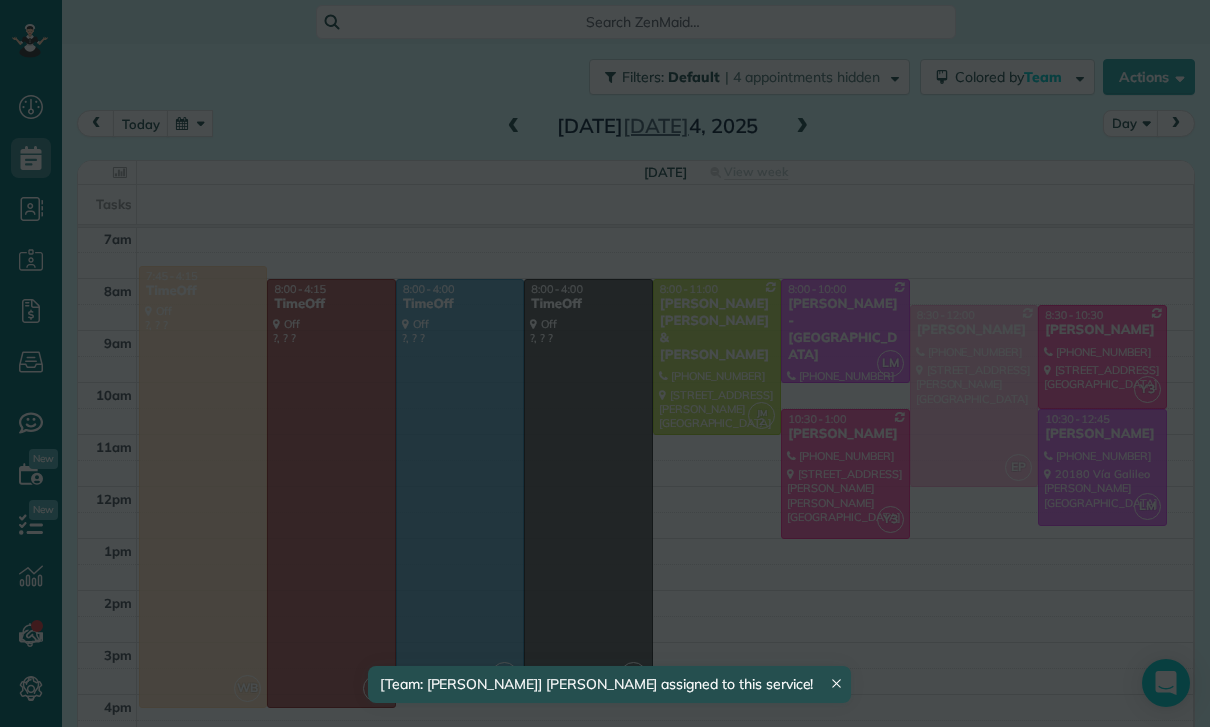 scroll, scrollTop: 157, scrollLeft: 0, axis: vertical 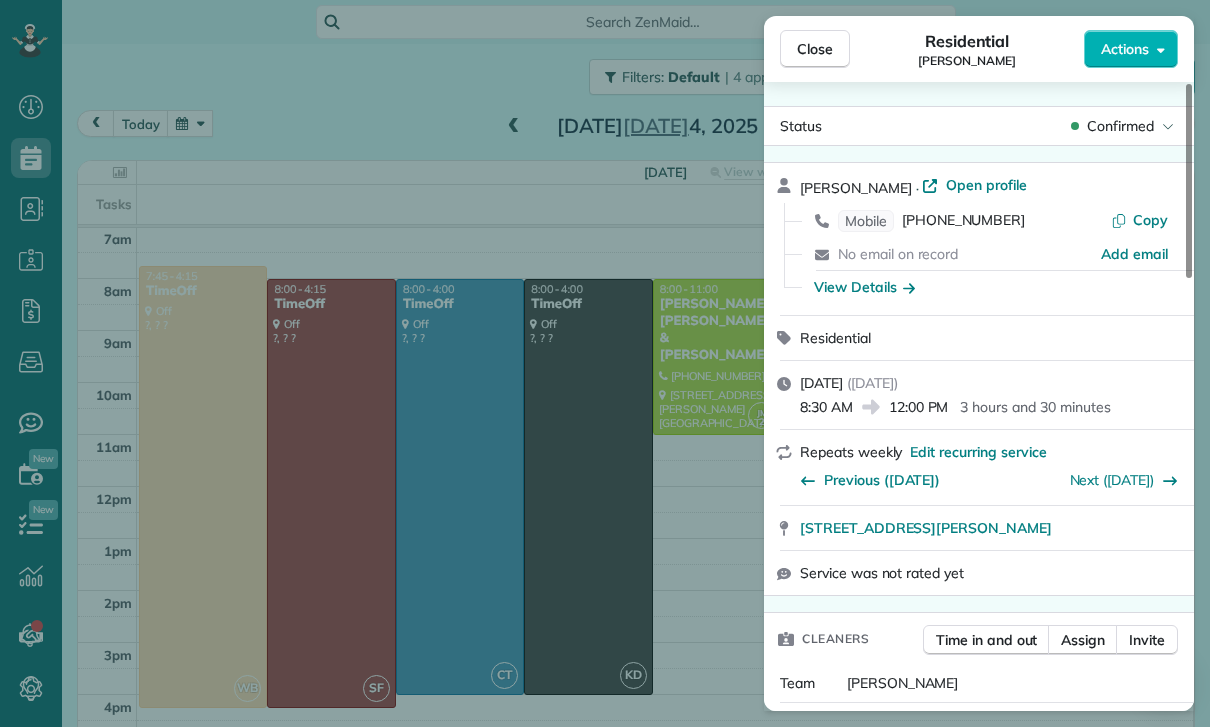 click on "Close Residential [PERSON_NAME] Actions Status Confirmed [PERSON_NAME] · Open profile Mobile [PHONE_NUMBER] Copy No email on record Add email View Details Residential [DATE] ( [DATE] ) 8:30 AM 12:00 PM 3 hours and 30 minutes Repeats weekly Edit recurring service Previous ([DATE]) Next ([DATE]) [STREET_ADDRESS][PERSON_NAME] Service was not rated yet Cleaners Time in and out Assign Invite Team [PERSON_NAME] Cleaners [PERSON_NAME] 8:30 AM 12:00 PM Checklist Try Now Keep this appointment up to your standards. Stay on top of every detail, keep your cleaners organised, and your client happy. Assign a checklist Watch a 5 min demo Billing Billing actions Price $175.00 Overcharge $0.00 Discount $0.00 Coupon discount - Primary tax - Secondary tax - Total appointment price $175.00 Tips collected New feature! $0.00 Unpaid Mark as paid Total including tip $175.00 Get paid online in no-time! Send an invoice and reward your cleaners with tips Charge customer credit card Appointment custom fields Key # - 0" at bounding box center [605, 363] 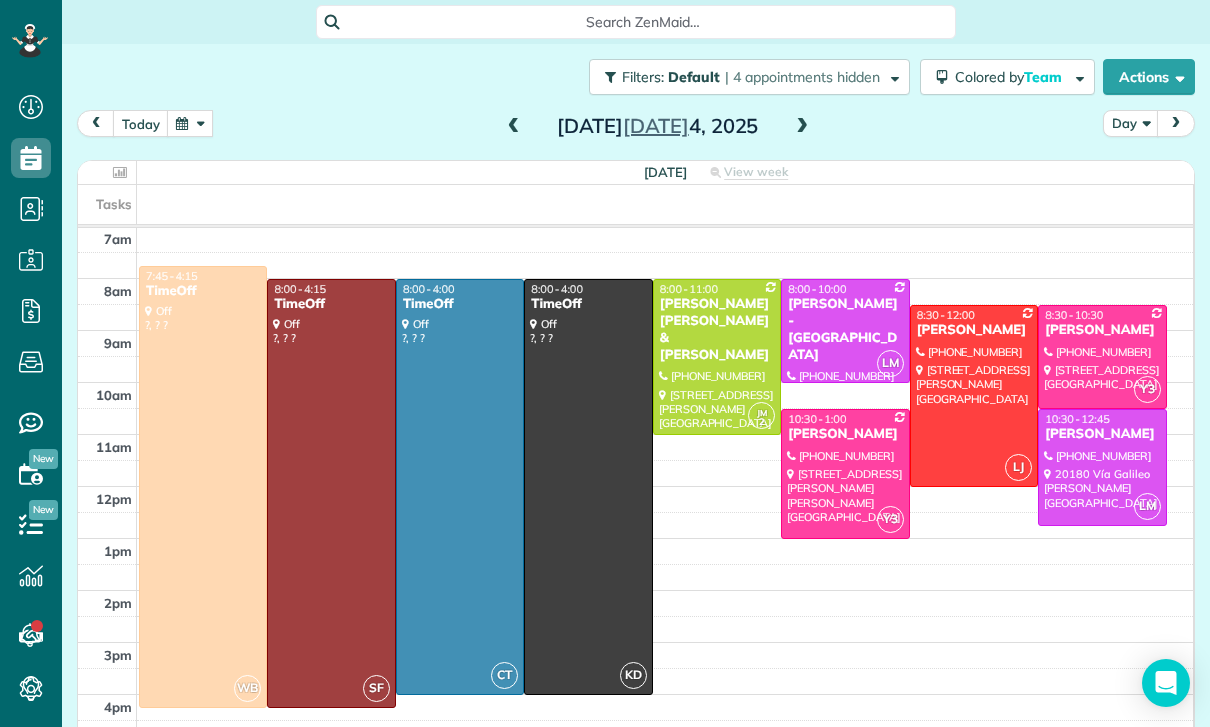 click at bounding box center (190, 123) 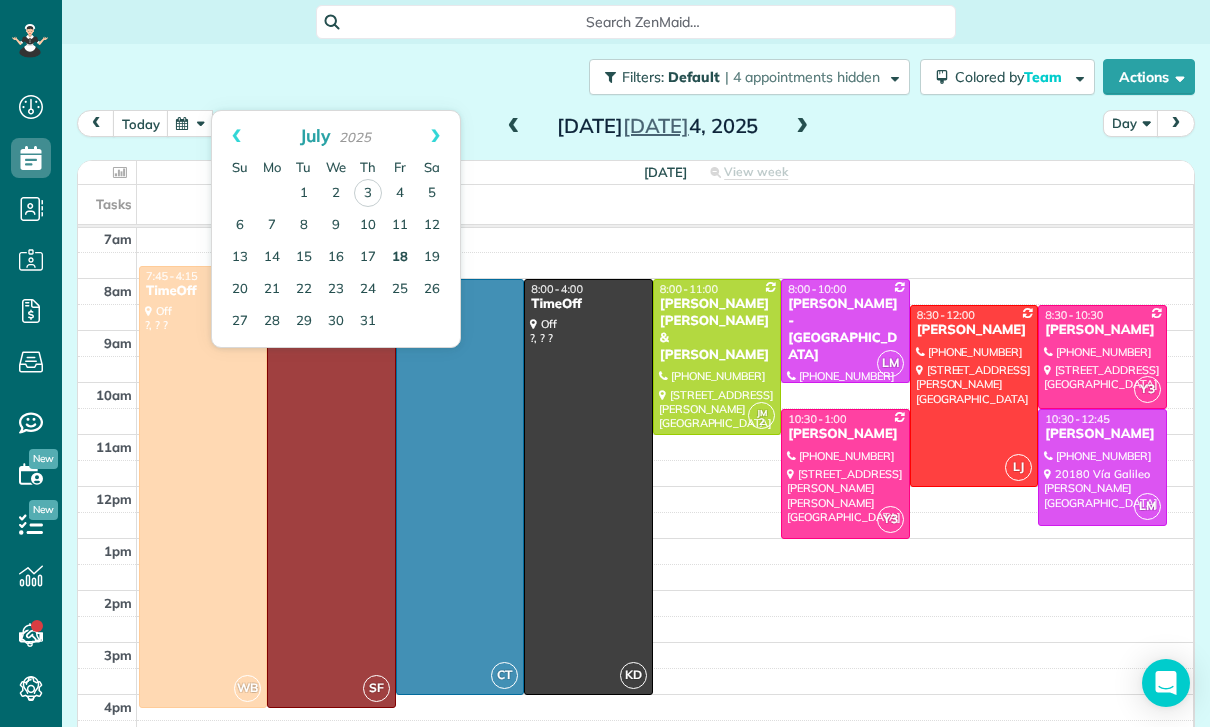 click on "18" at bounding box center (400, 258) 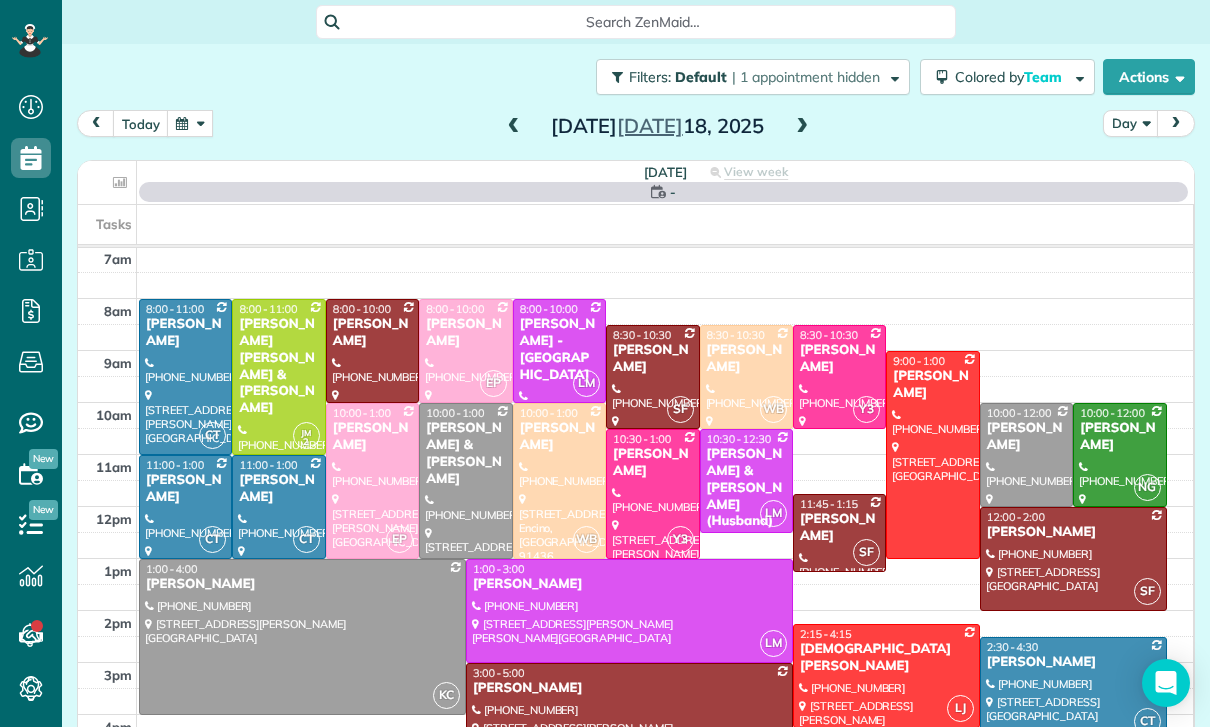 scroll, scrollTop: 157, scrollLeft: 0, axis: vertical 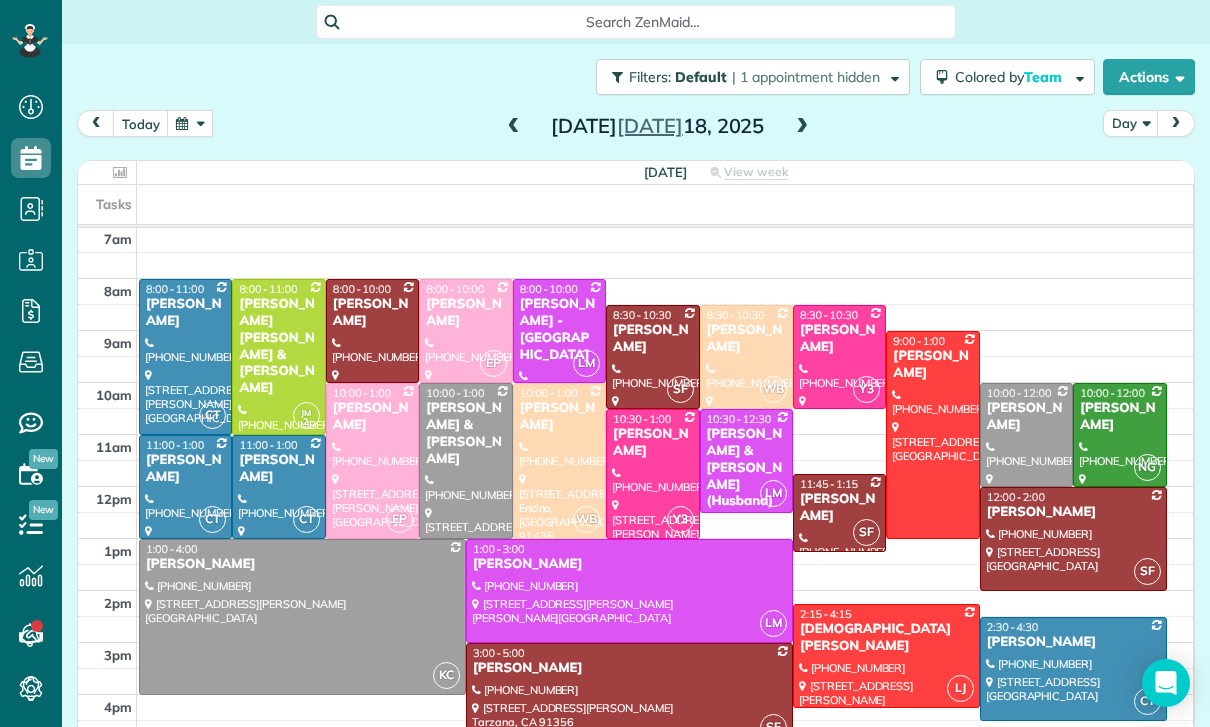 click at bounding box center (802, 127) 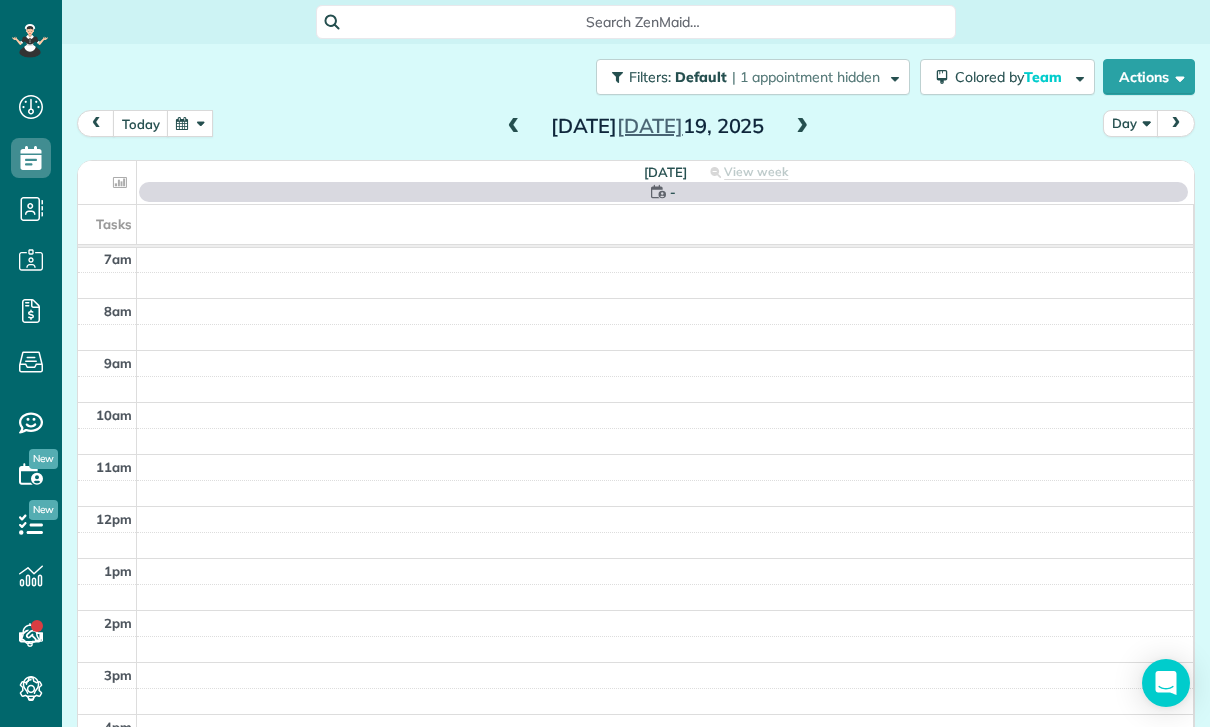 scroll, scrollTop: 157, scrollLeft: 0, axis: vertical 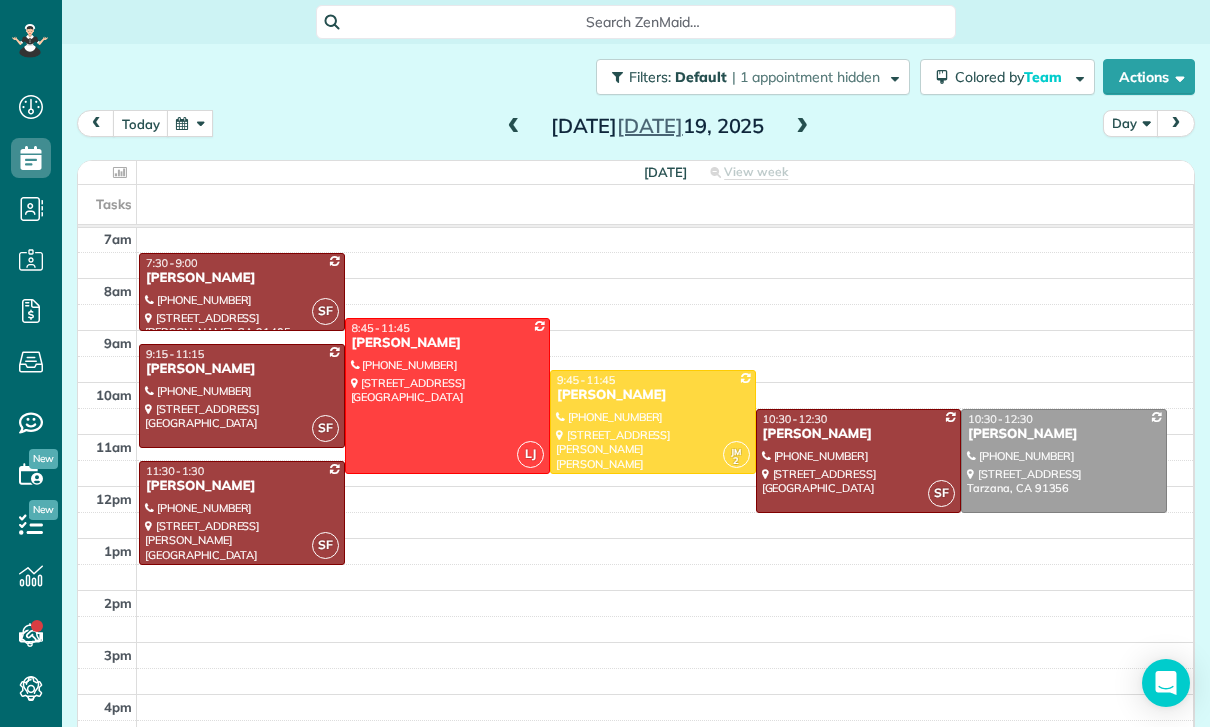 click at bounding box center [514, 127] 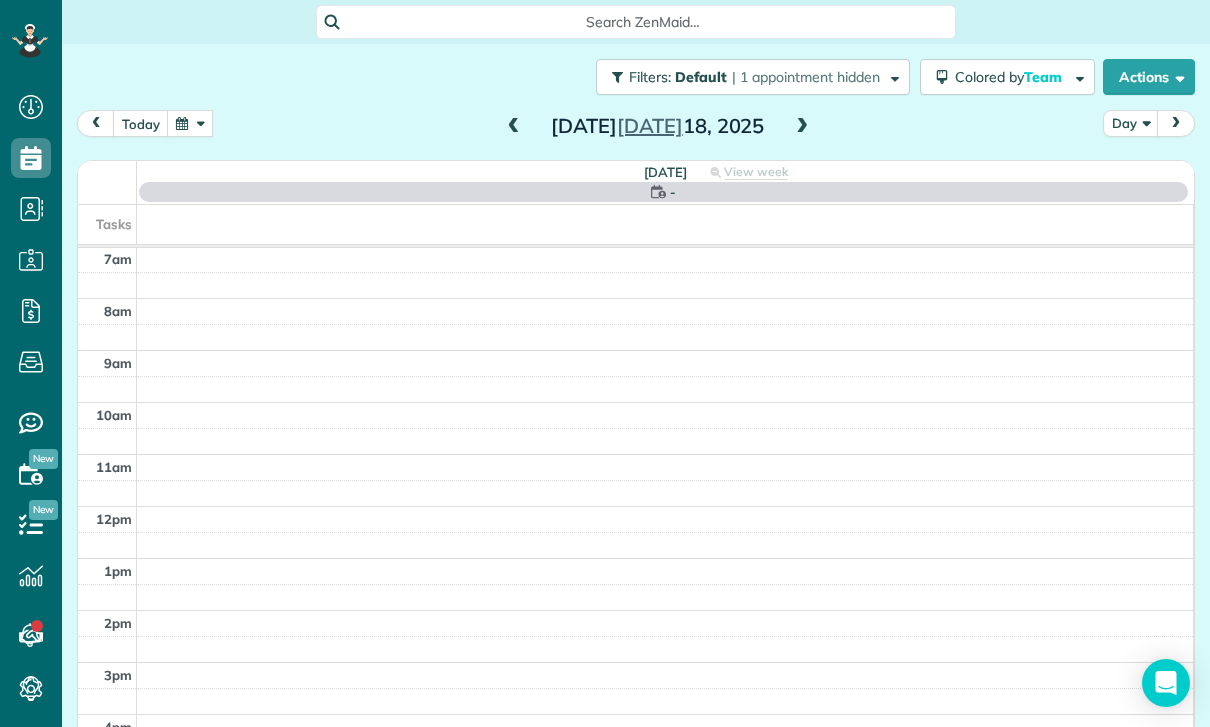 scroll, scrollTop: 157, scrollLeft: 0, axis: vertical 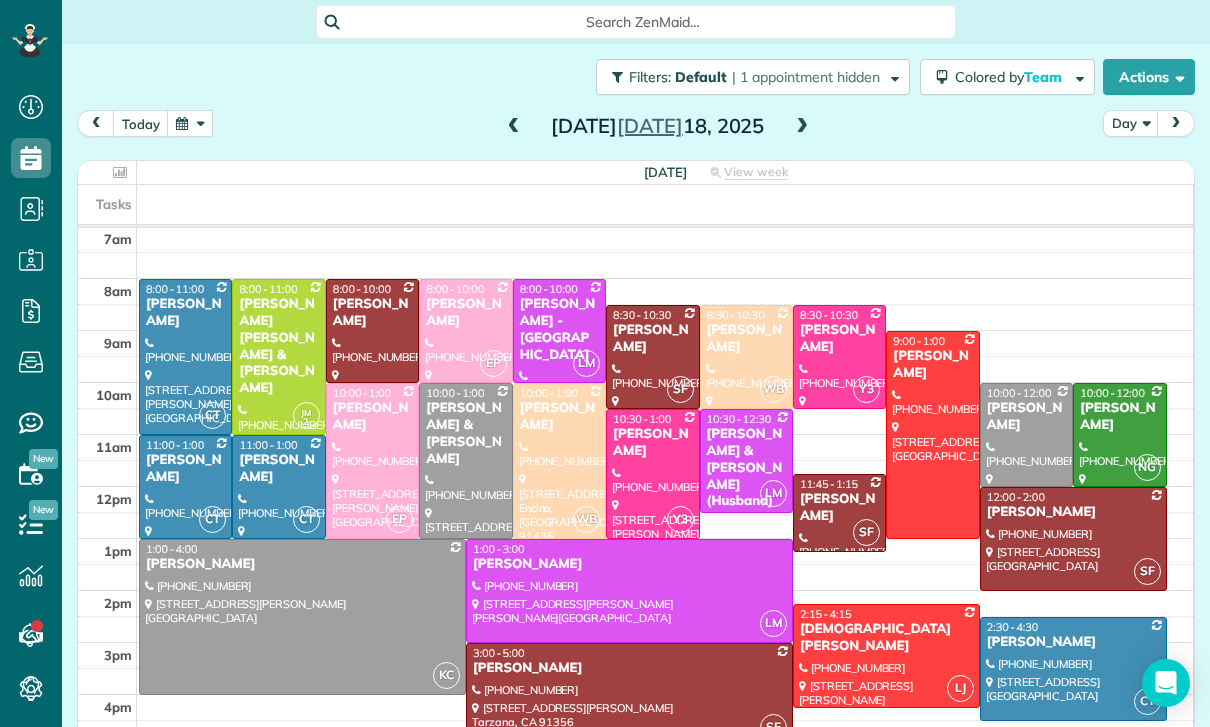 click on "[DATE]   Day [DATE]" at bounding box center [636, 128] 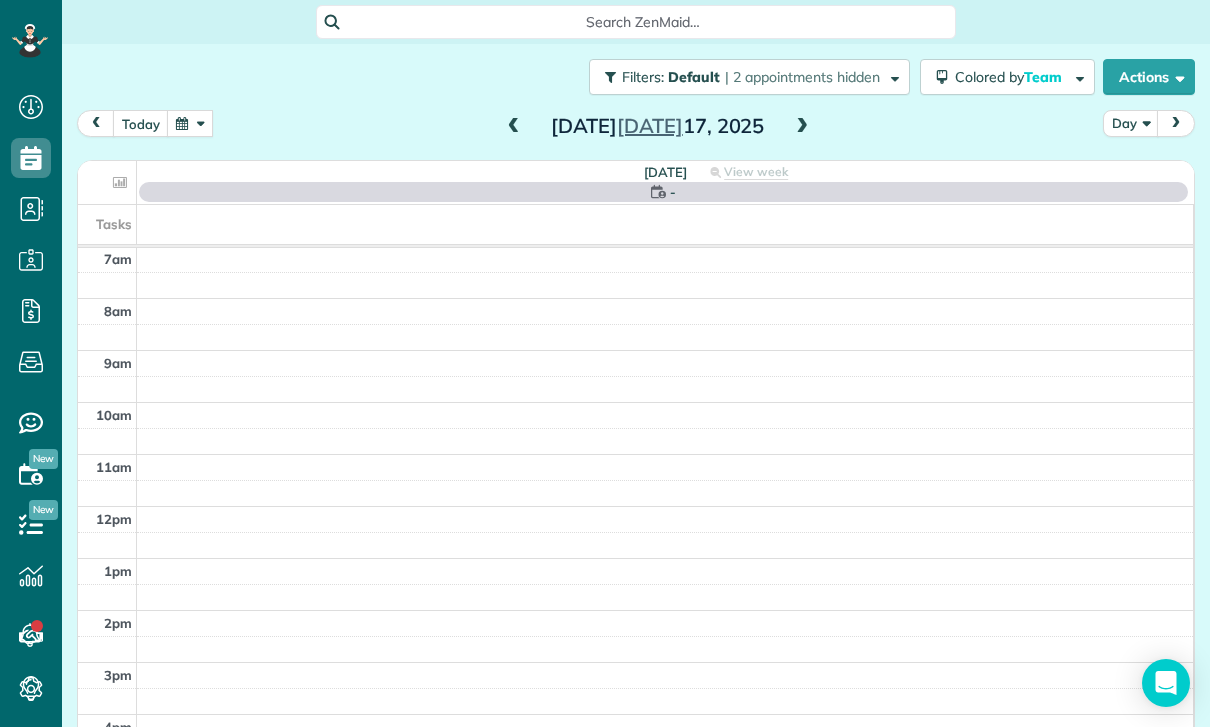 scroll, scrollTop: 157, scrollLeft: 0, axis: vertical 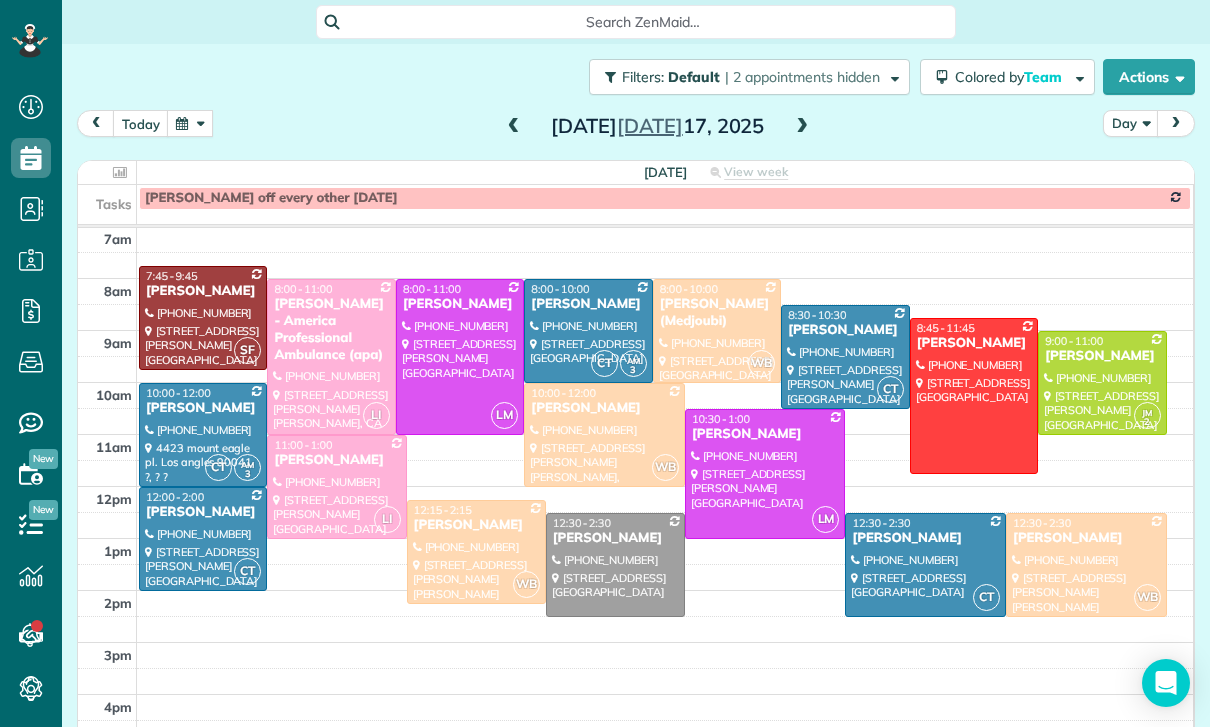 click at bounding box center [190, 123] 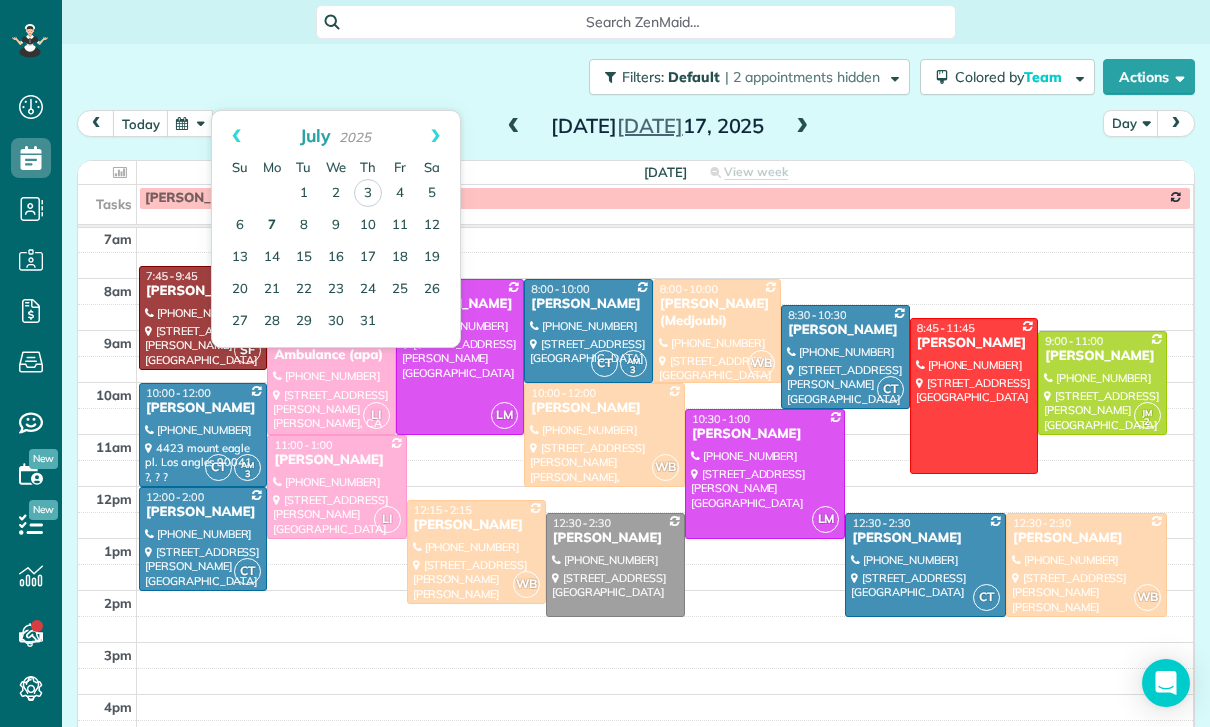 click on "7" at bounding box center [272, 226] 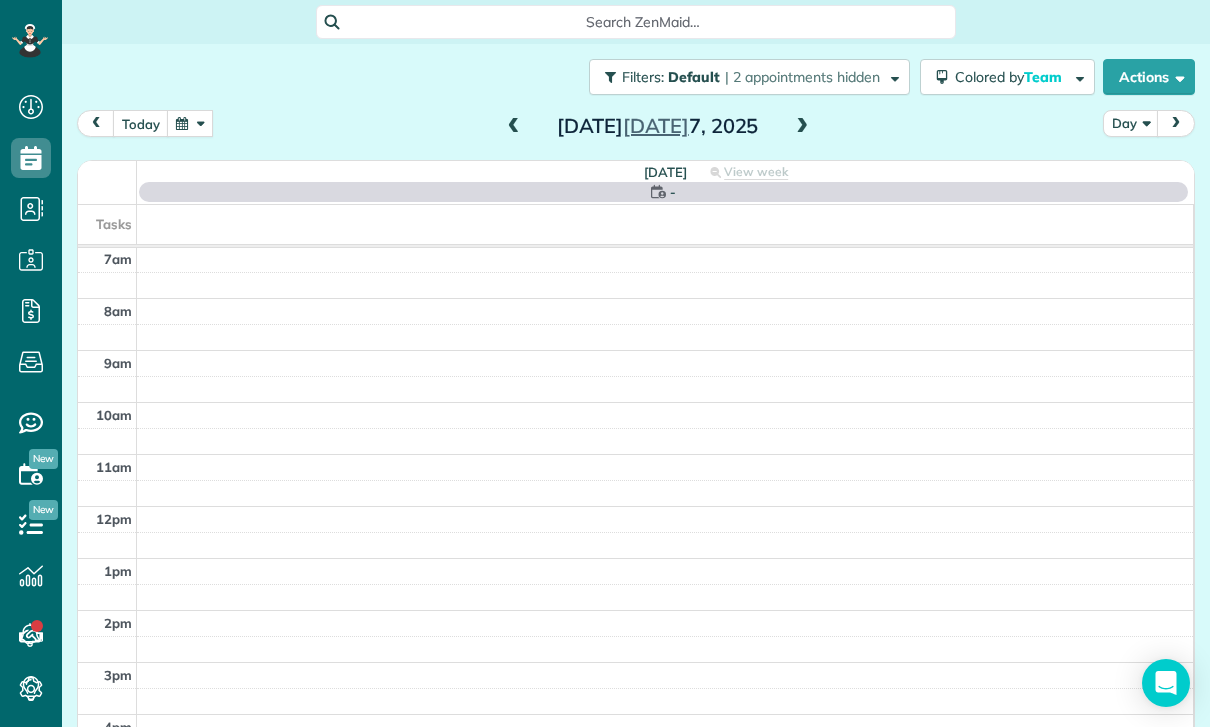 scroll, scrollTop: 157, scrollLeft: 0, axis: vertical 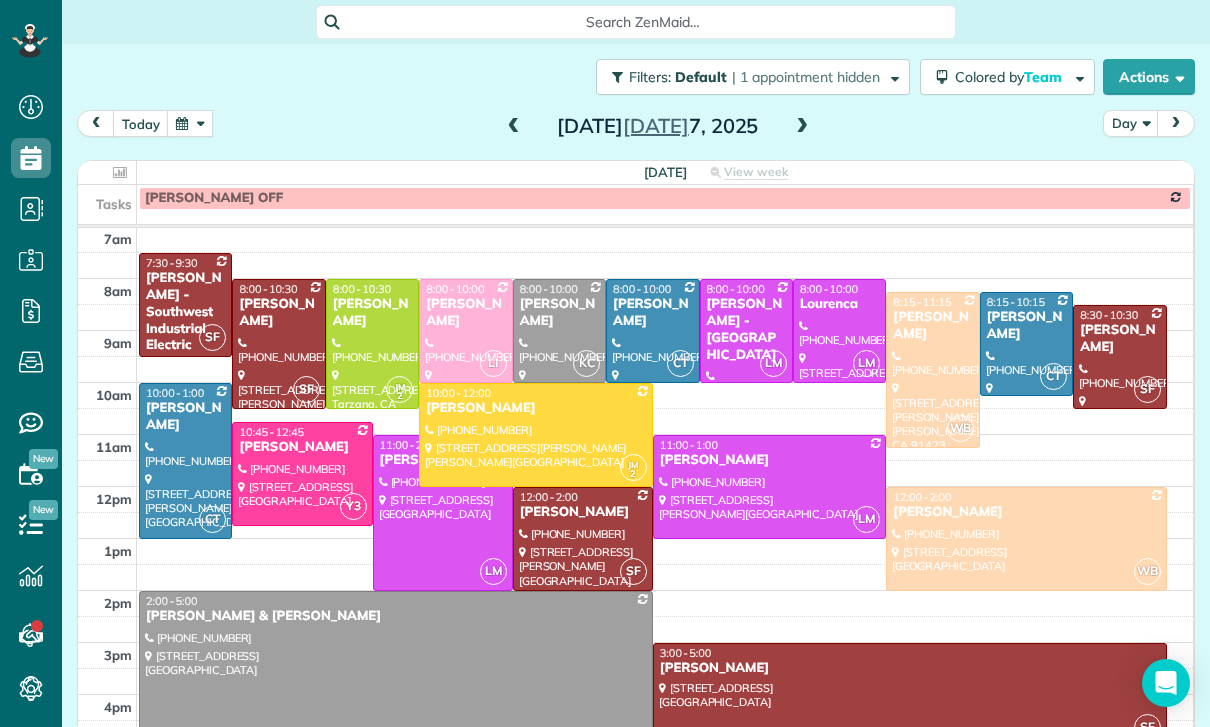 click on "[PERSON_NAME]" at bounding box center [465, 313] 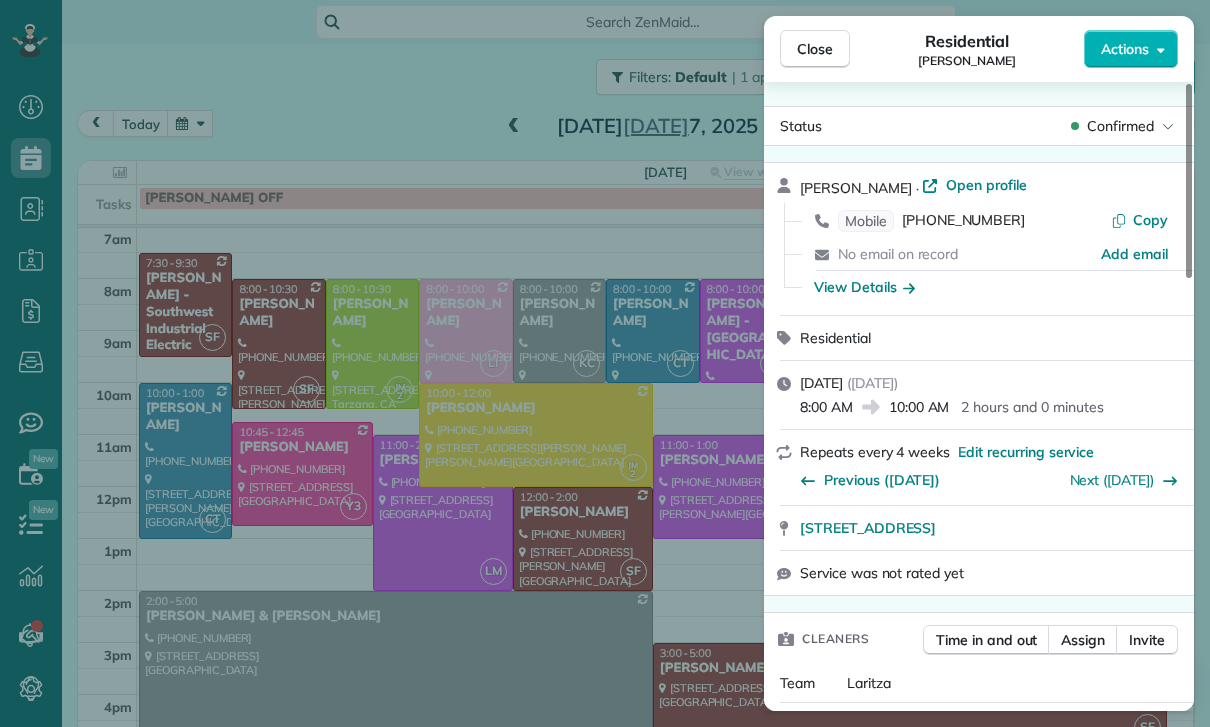click on "Close Residential [PERSON_NAME] Actions Status Confirmed [PERSON_NAME] · Open profile Mobile [PHONE_NUMBER] Copy No email on record Add email View Details Residential [DATE] ( [DATE] ) 8:00 AM 10:00 AM 2 hours and 0 minutes Repeats every 4 weeks Edit recurring service Previous ([DATE]) Next ([DATE]) [STREET_ADDRESS] Service was not rated yet Cleaners Time in and out Assign Invite Team Laritza Cleaners [PERSON_NAME] 8:00 AM 10:00 AM Checklist Try Now Keep this appointment up to your standards. Stay on top of every detail, keep your cleaners organised, and your client happy. Assign a checklist Watch a 5 min demo Billing Billing actions Price $0.00 Overcharge $0.00 Discount $0.00 Coupon discount - Primary tax - Secondary tax - Total appointment price $0.00 Tips collected New feature! $0.00 [PERSON_NAME] as paid Total including tip $0.00 Get paid online in no-time! Send an invoice and reward your cleaners with tips Charge customer credit card Appointment custom fields - 0" at bounding box center (605, 363) 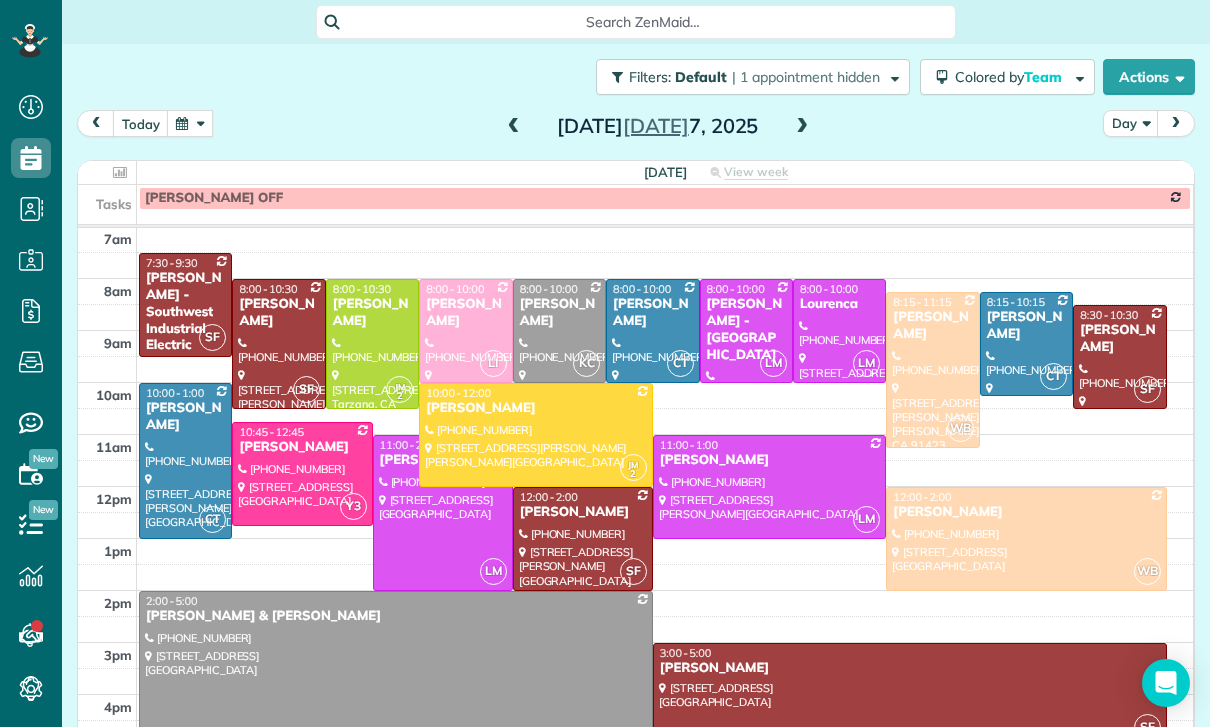 click at bounding box center (190, 123) 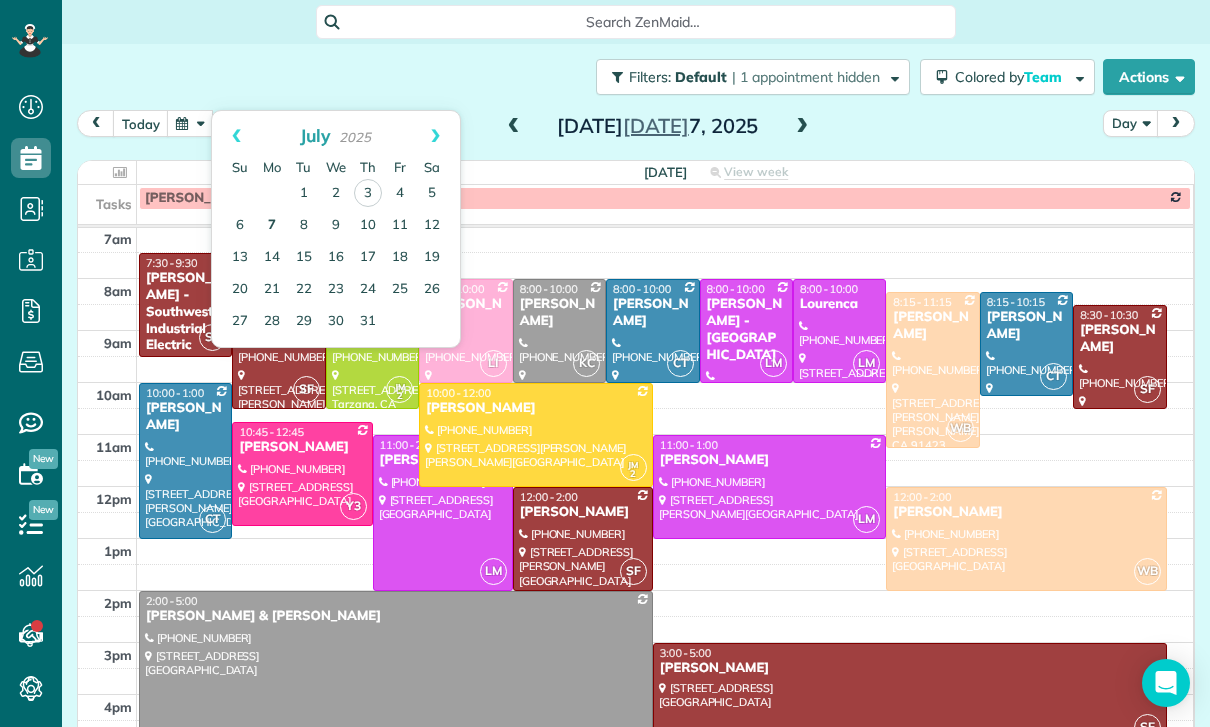 click on "7" at bounding box center (272, 226) 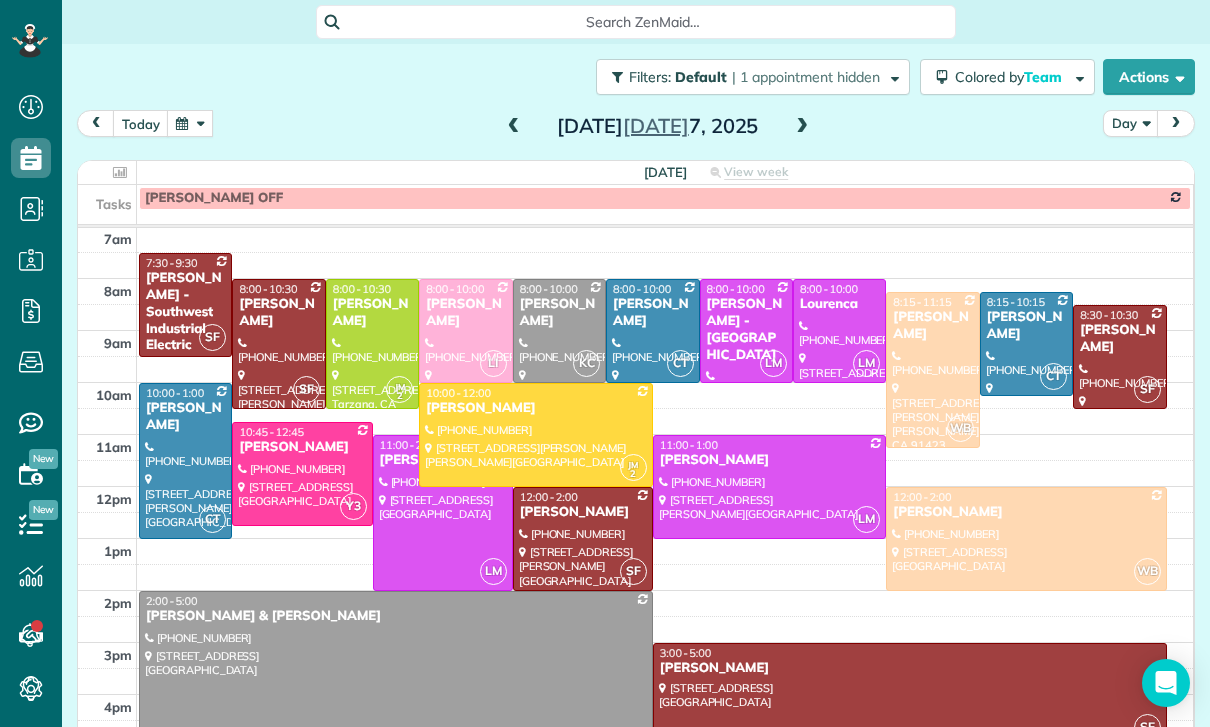 click at bounding box center (190, 123) 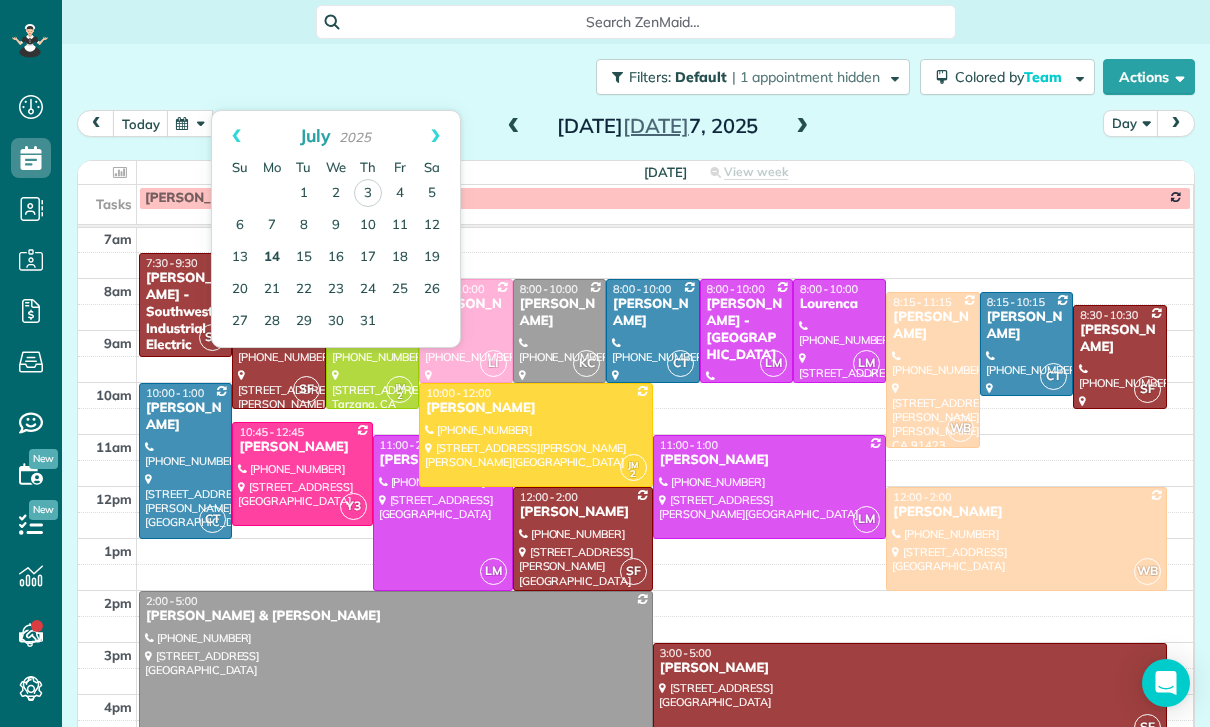 click on "14" at bounding box center (272, 258) 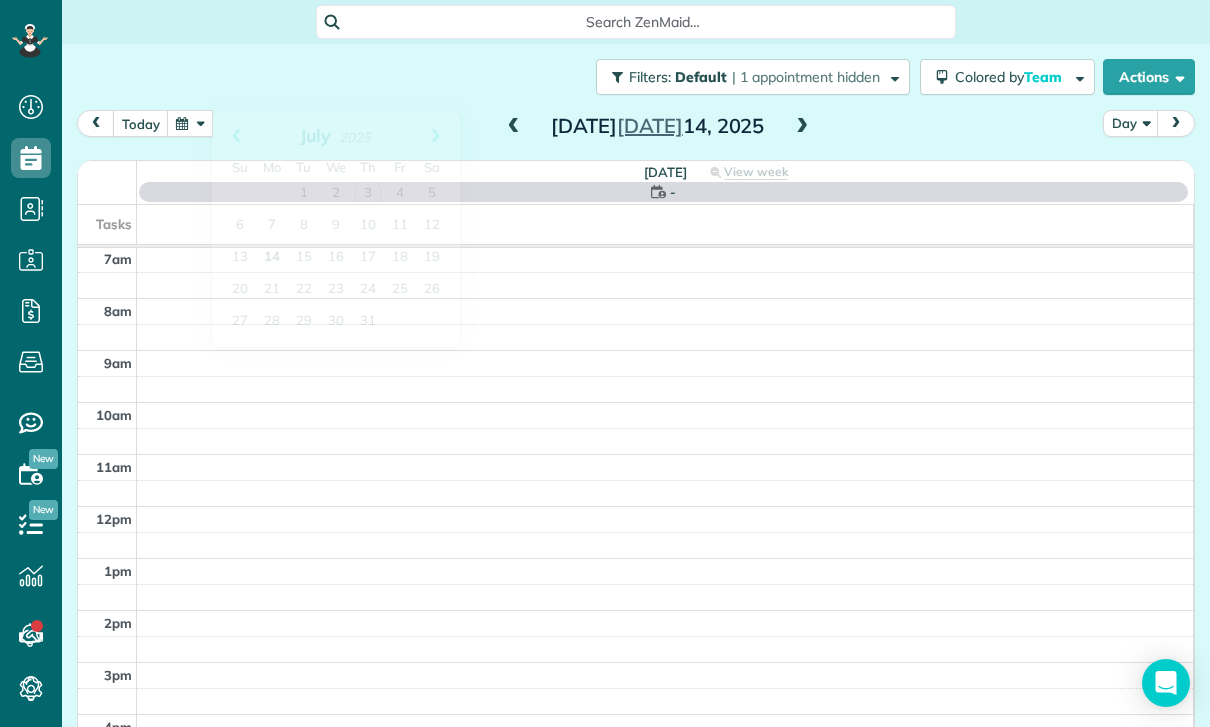 scroll, scrollTop: 157, scrollLeft: 0, axis: vertical 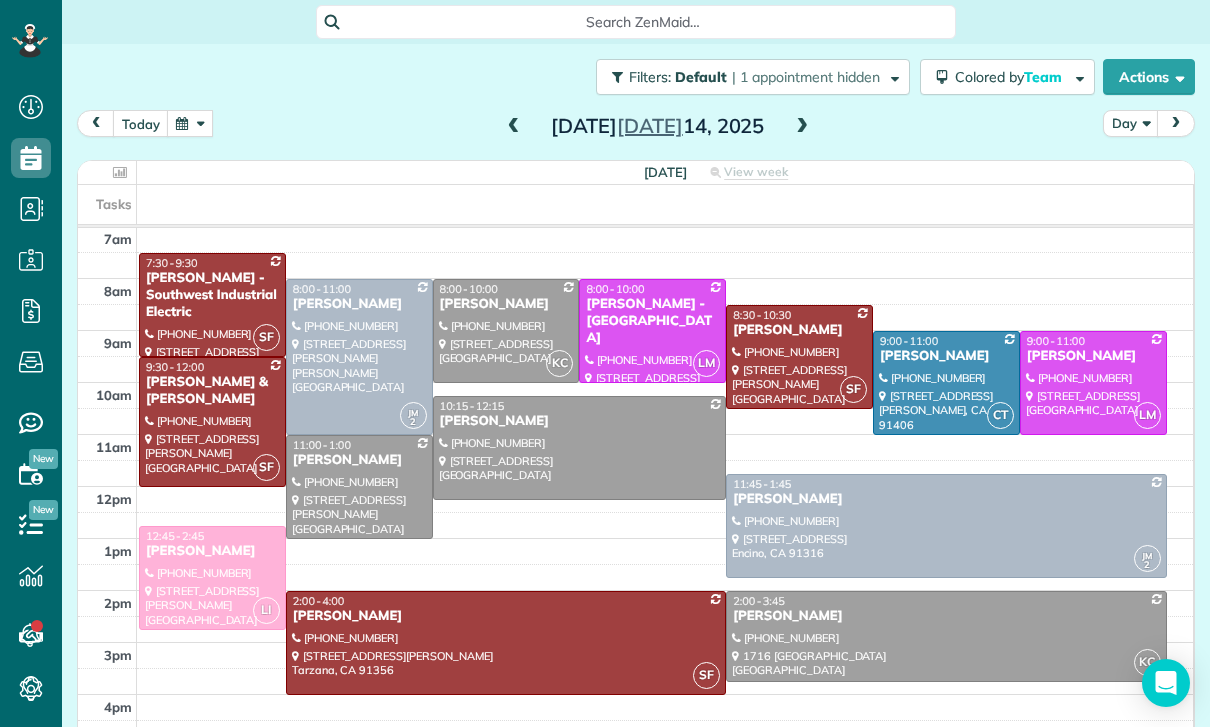 click at bounding box center [190, 123] 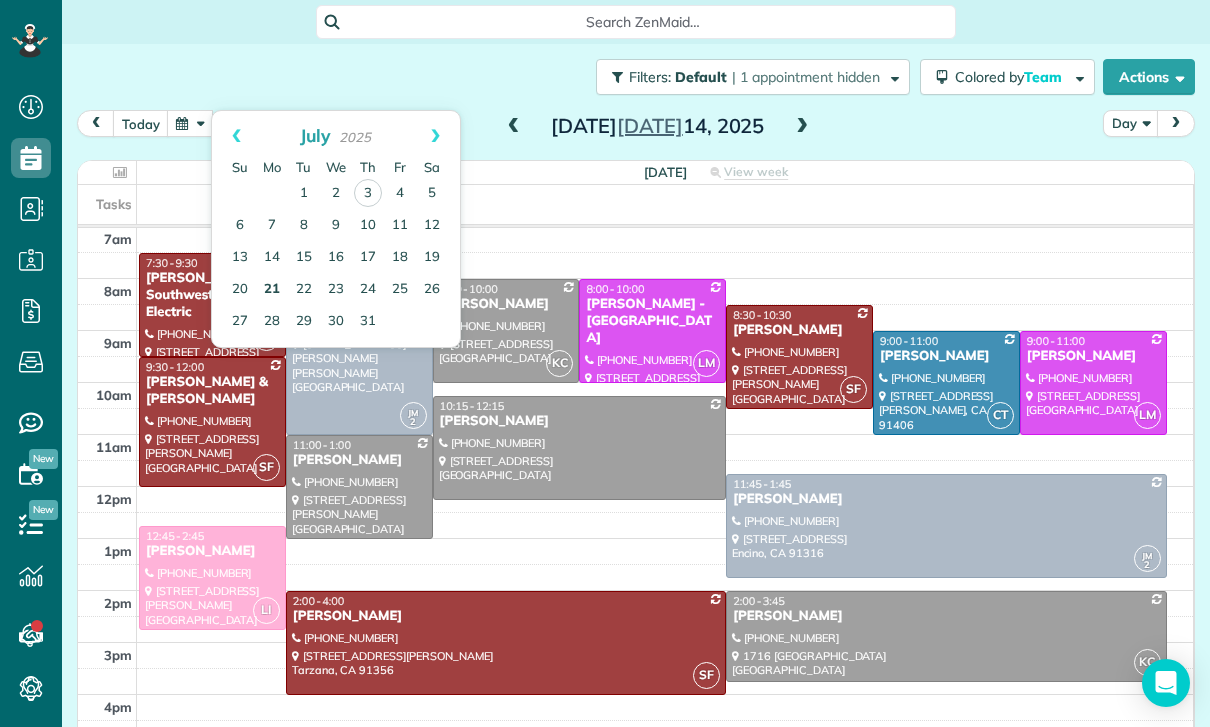 click on "21" at bounding box center (272, 290) 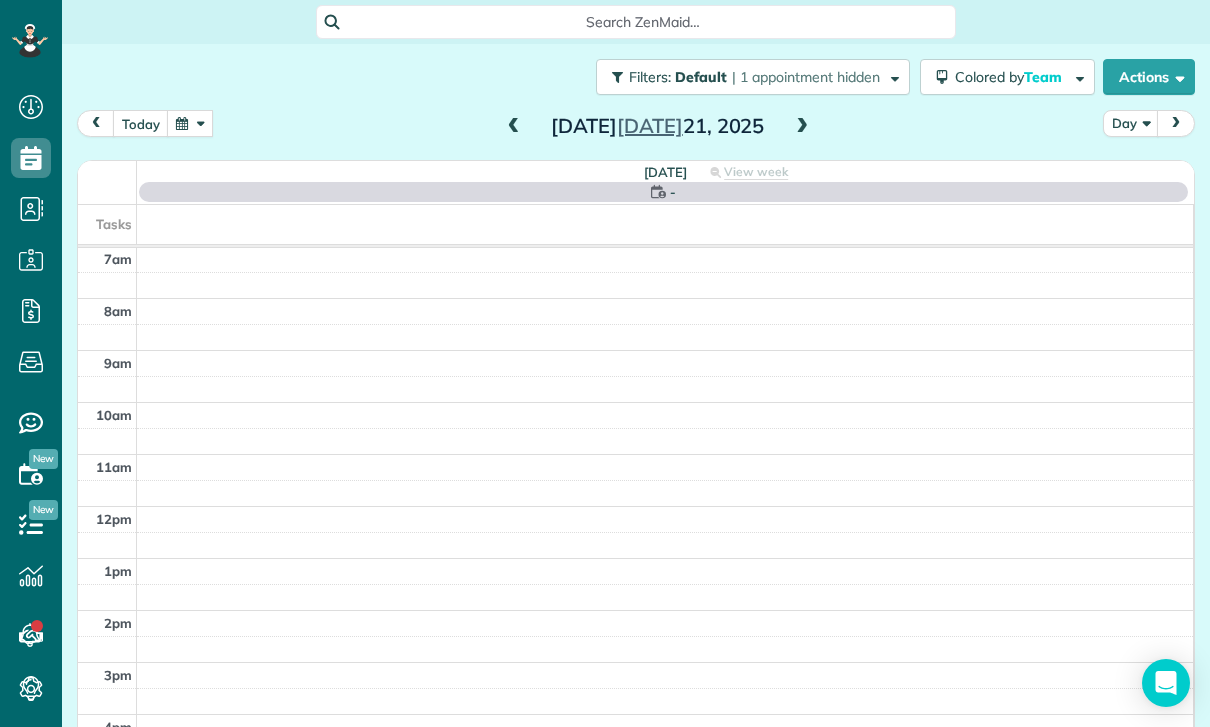 scroll, scrollTop: 157, scrollLeft: 0, axis: vertical 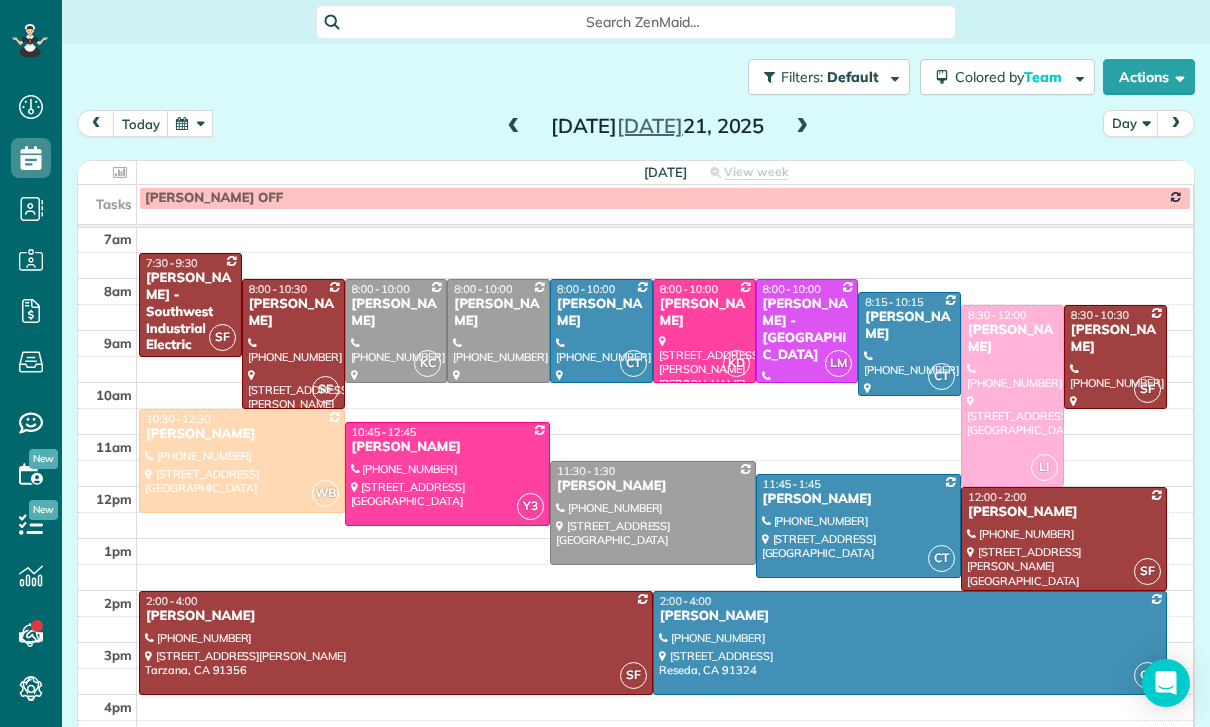 click at bounding box center (190, 123) 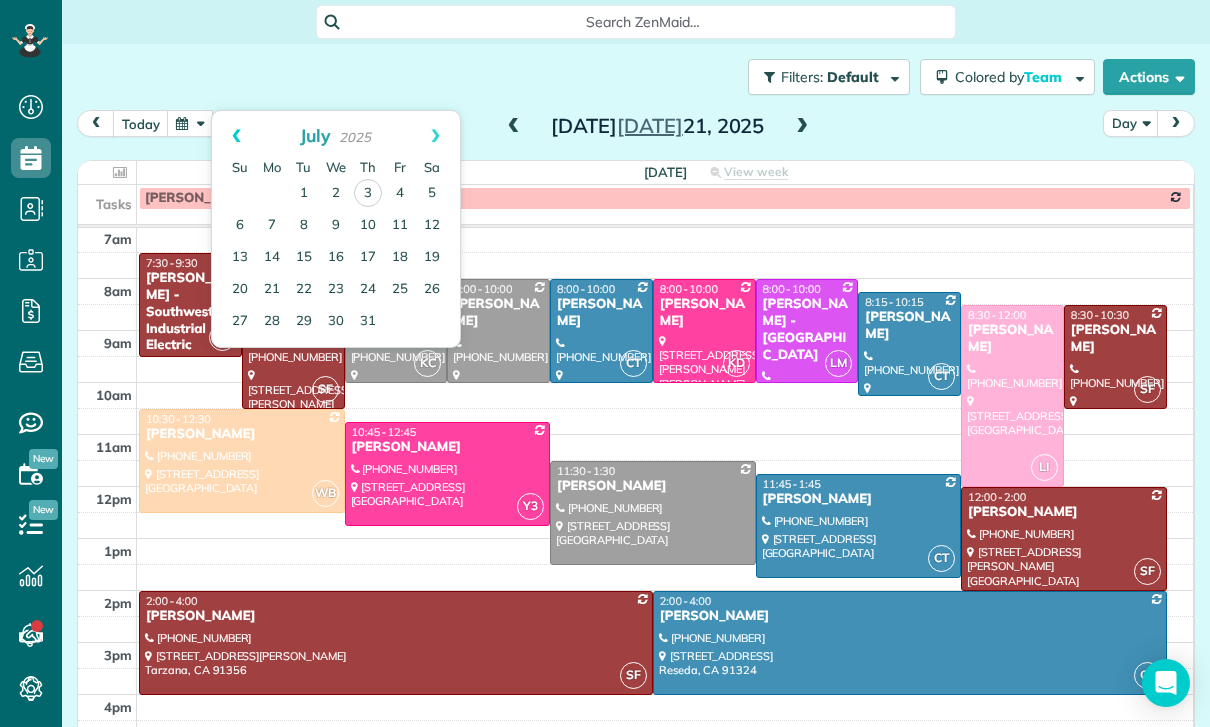 click on "Prev" at bounding box center (236, 136) 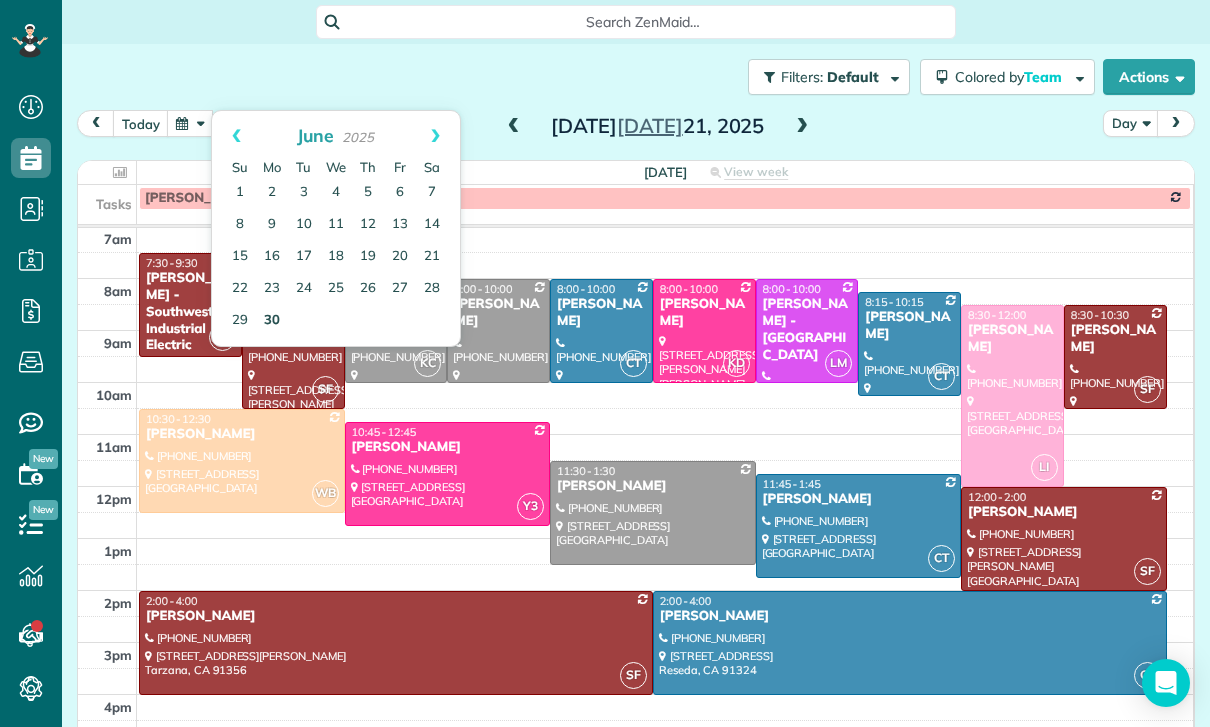 click on "30" at bounding box center (272, 321) 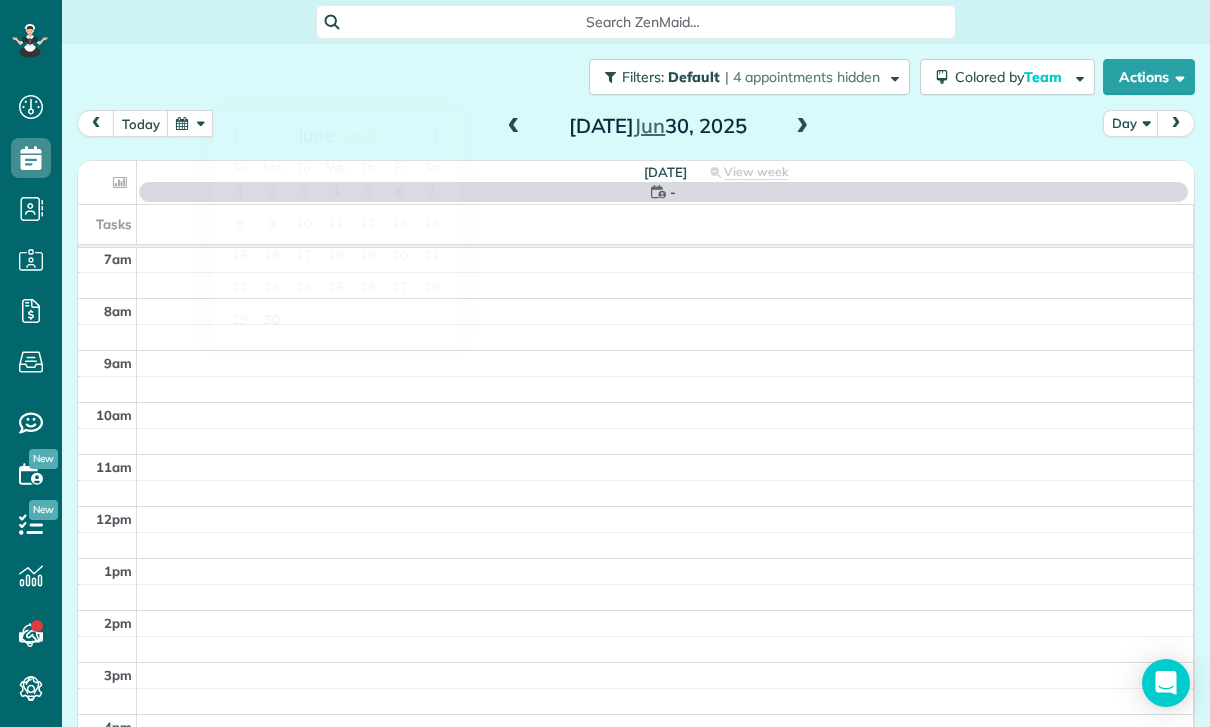 scroll, scrollTop: 157, scrollLeft: 0, axis: vertical 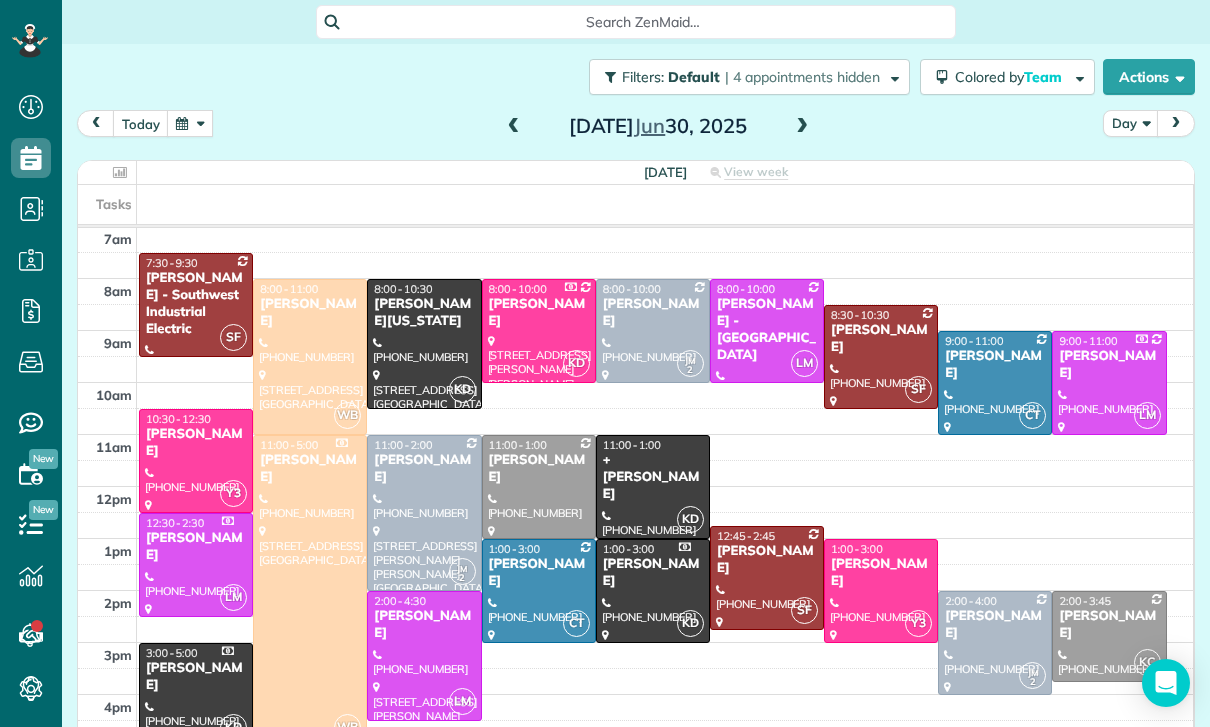 click at bounding box center (190, 123) 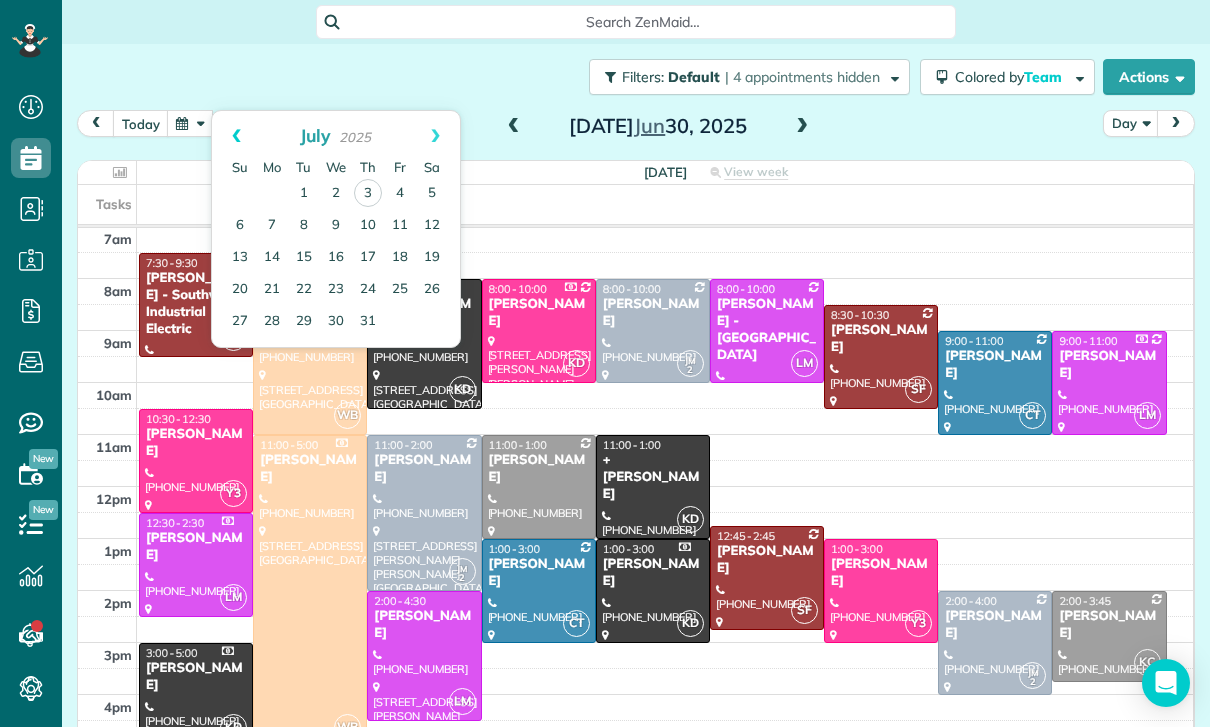 click on "Prev" at bounding box center [236, 136] 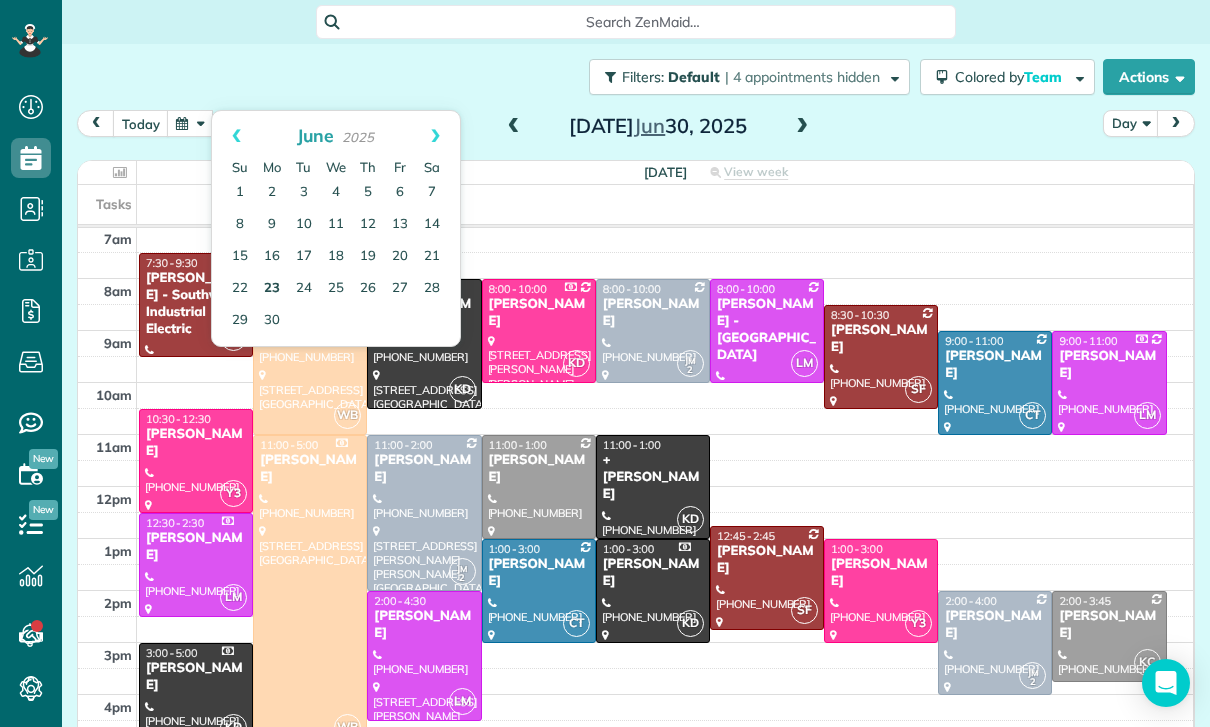 click on "23" at bounding box center [272, 289] 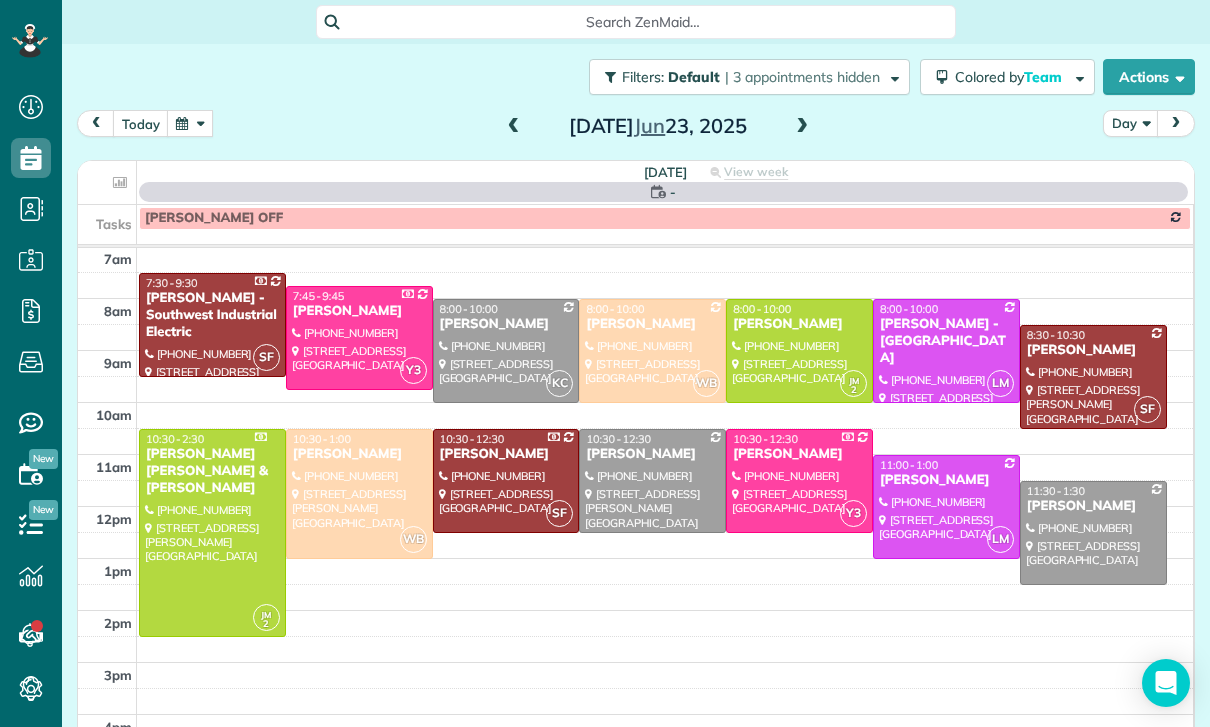 scroll, scrollTop: 157, scrollLeft: 0, axis: vertical 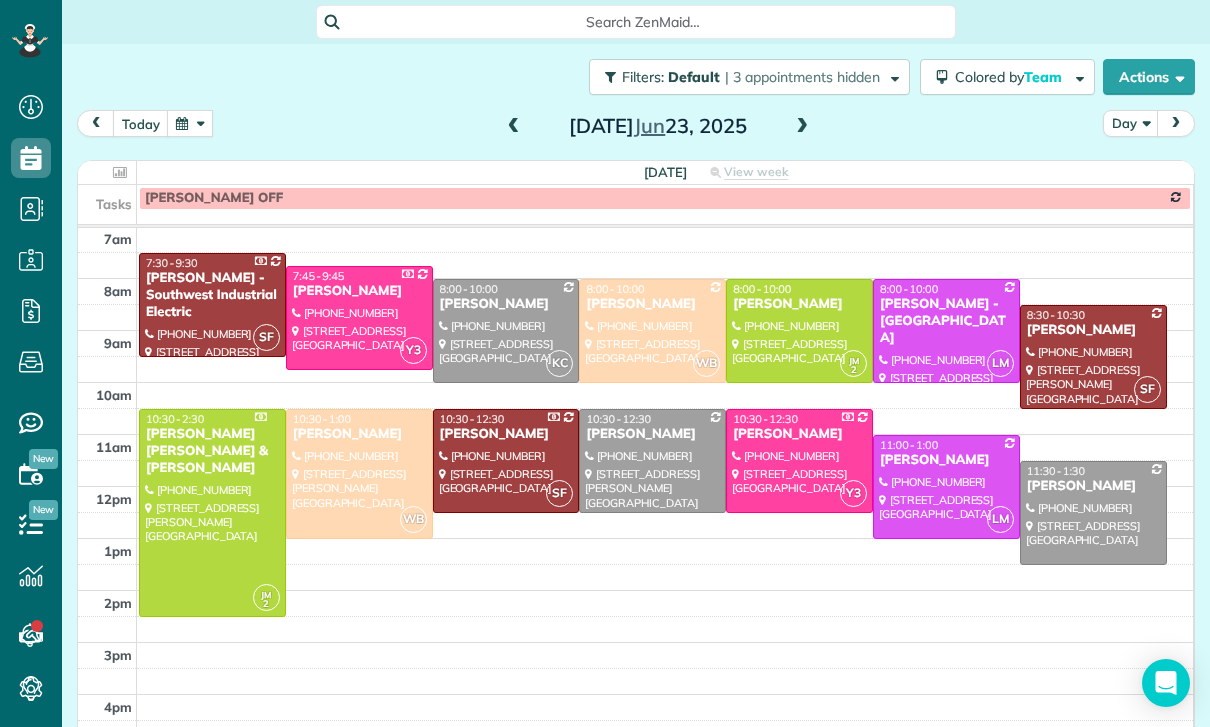 click at bounding box center (190, 123) 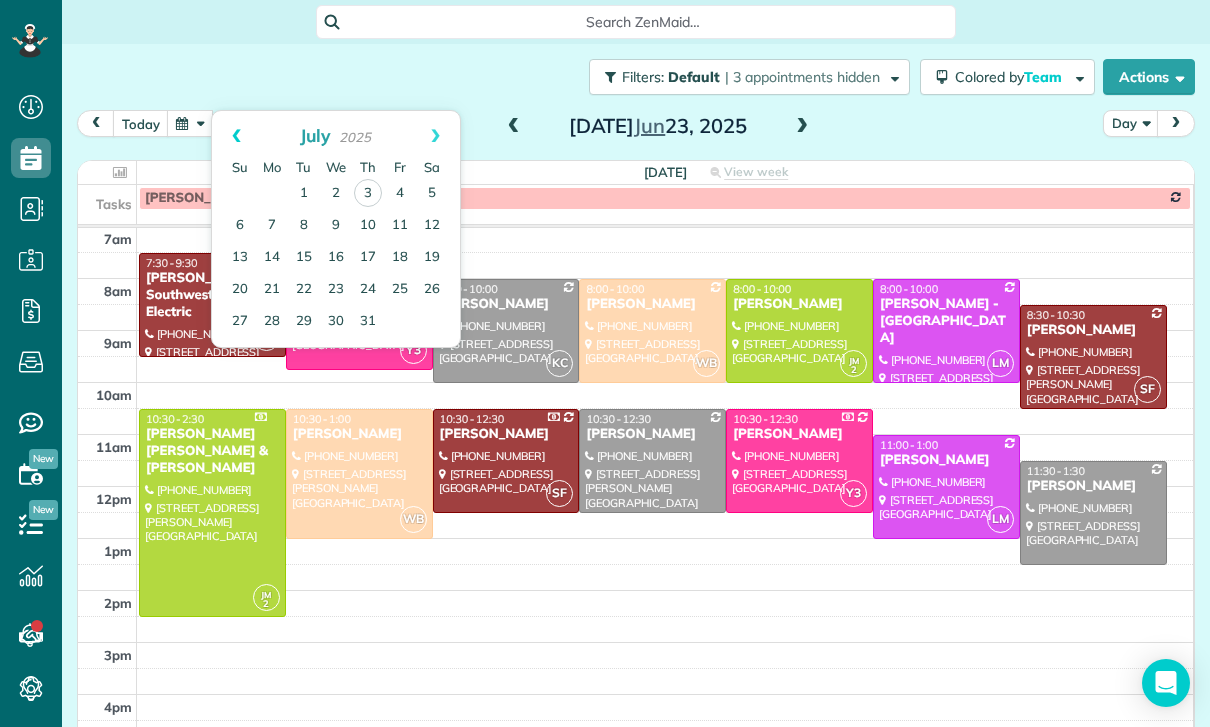 click on "Prev" at bounding box center [236, 136] 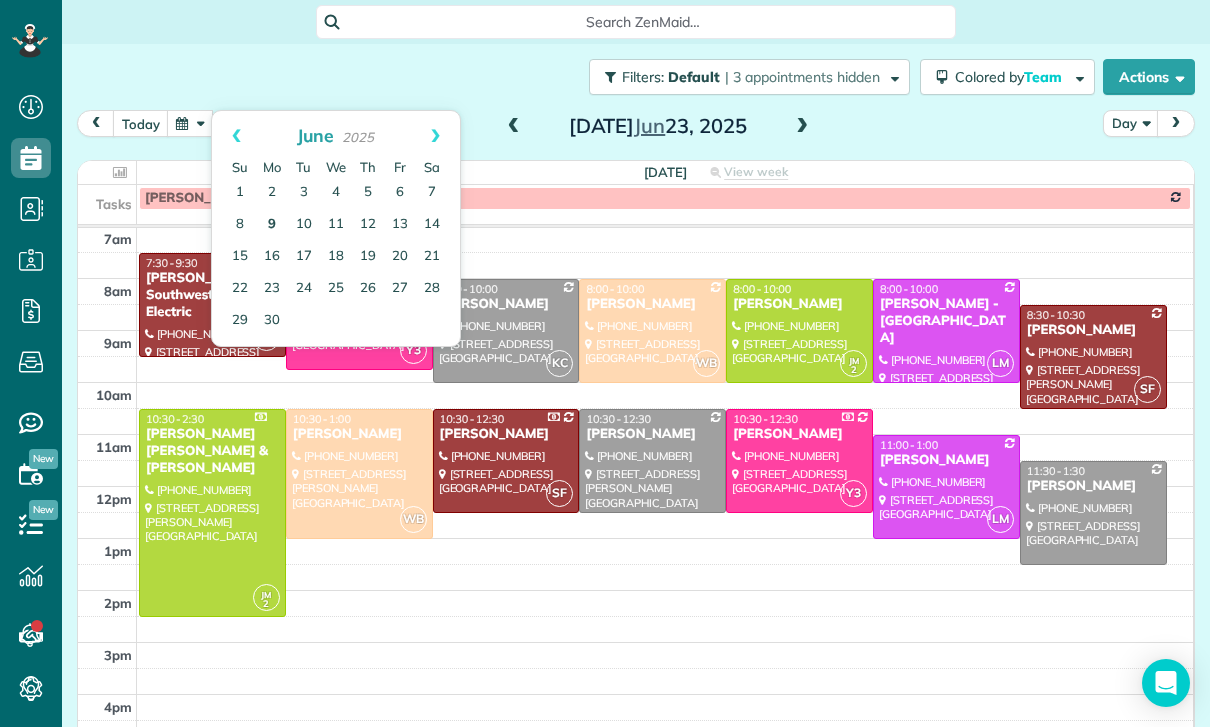 click on "9" at bounding box center (272, 225) 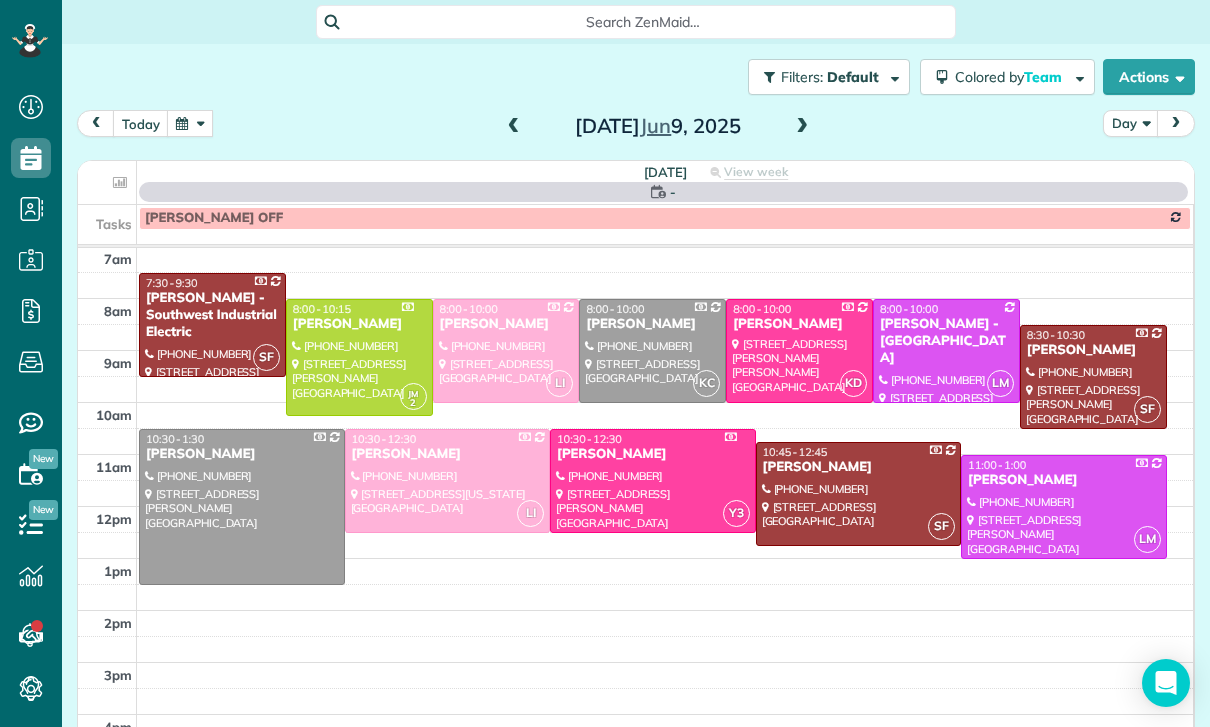 scroll, scrollTop: 157, scrollLeft: 0, axis: vertical 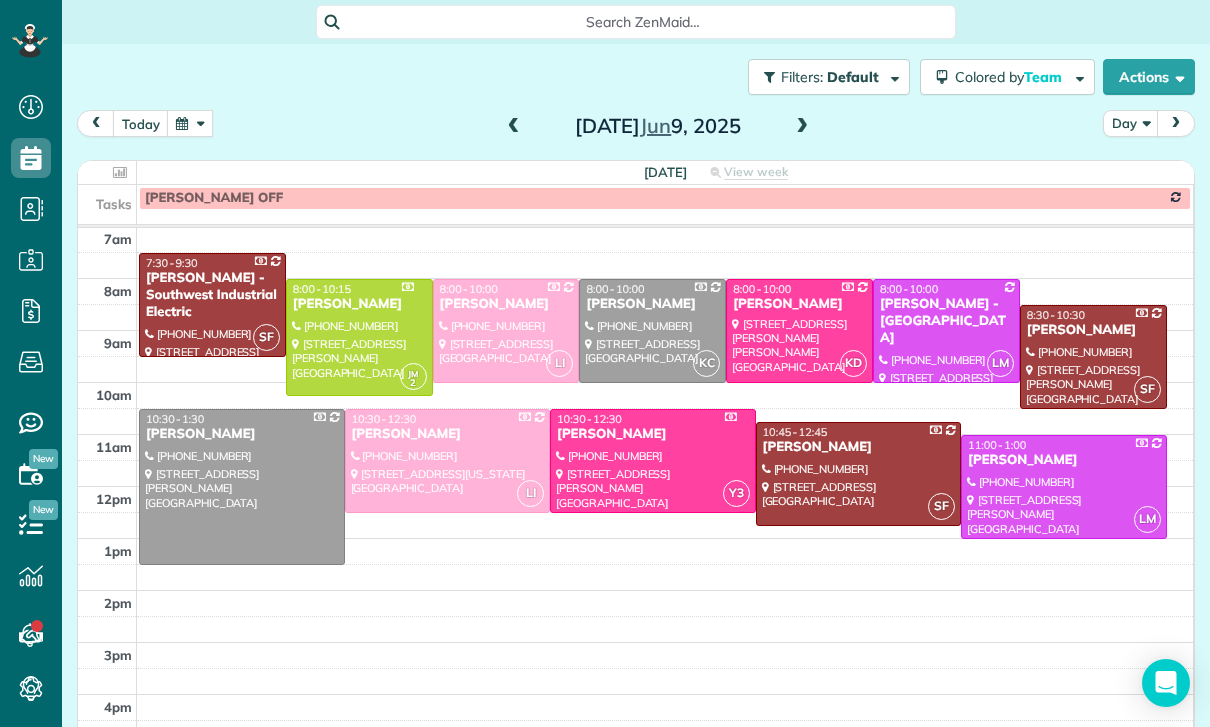 click at bounding box center (190, 123) 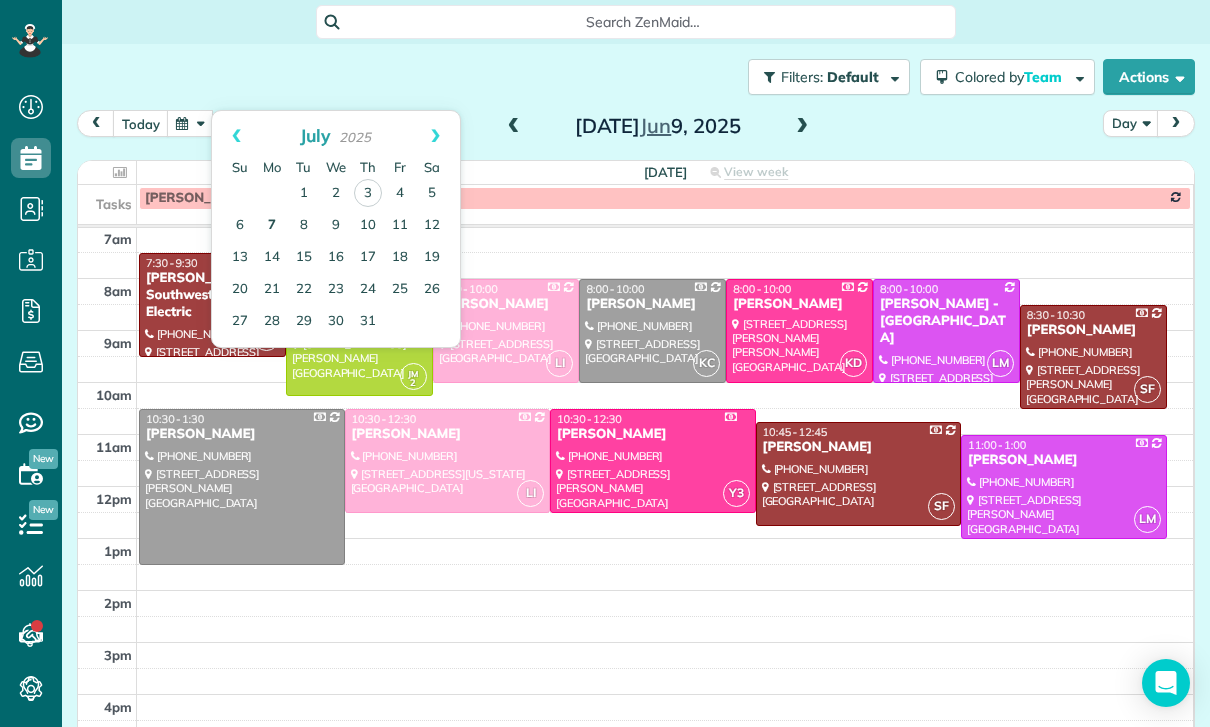 click on "7" at bounding box center (272, 226) 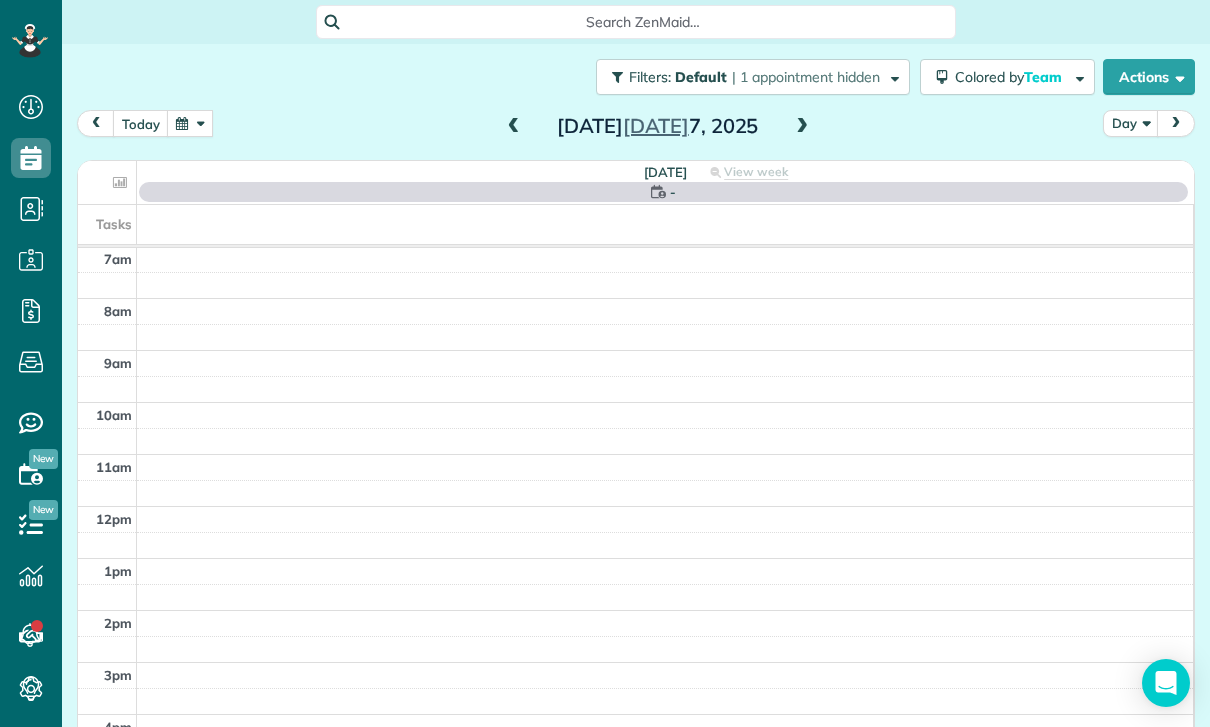 scroll, scrollTop: 157, scrollLeft: 0, axis: vertical 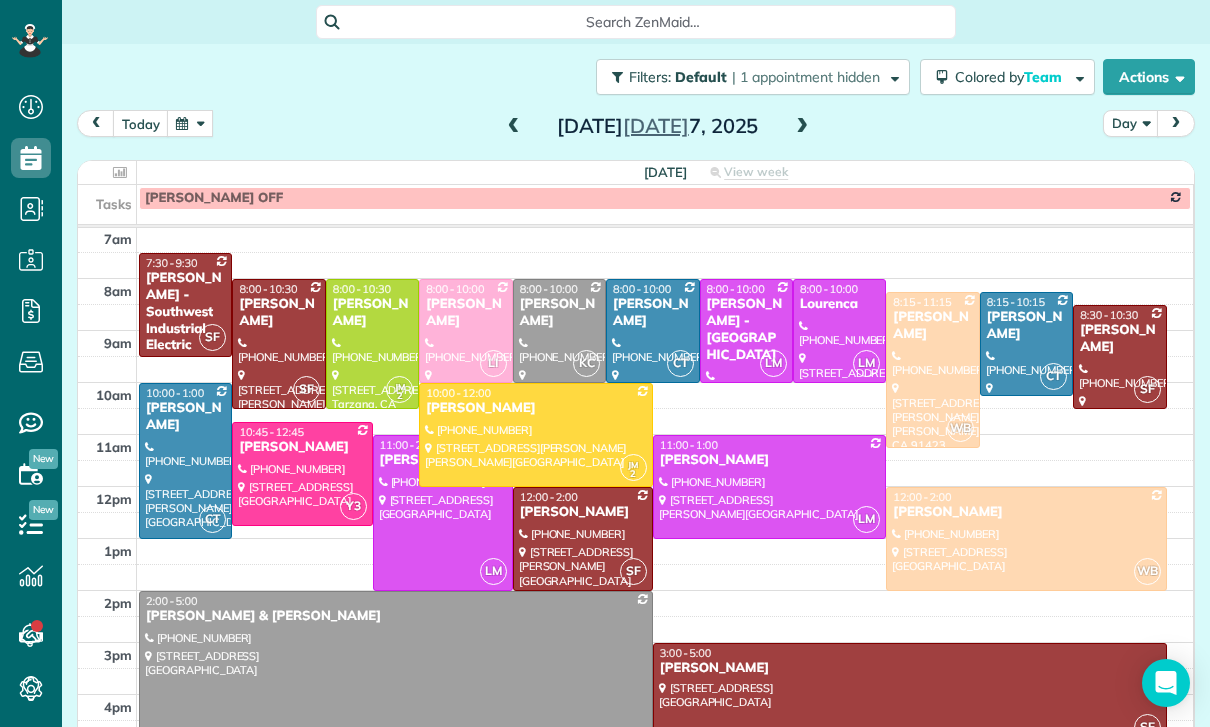 click at bounding box center (190, 123) 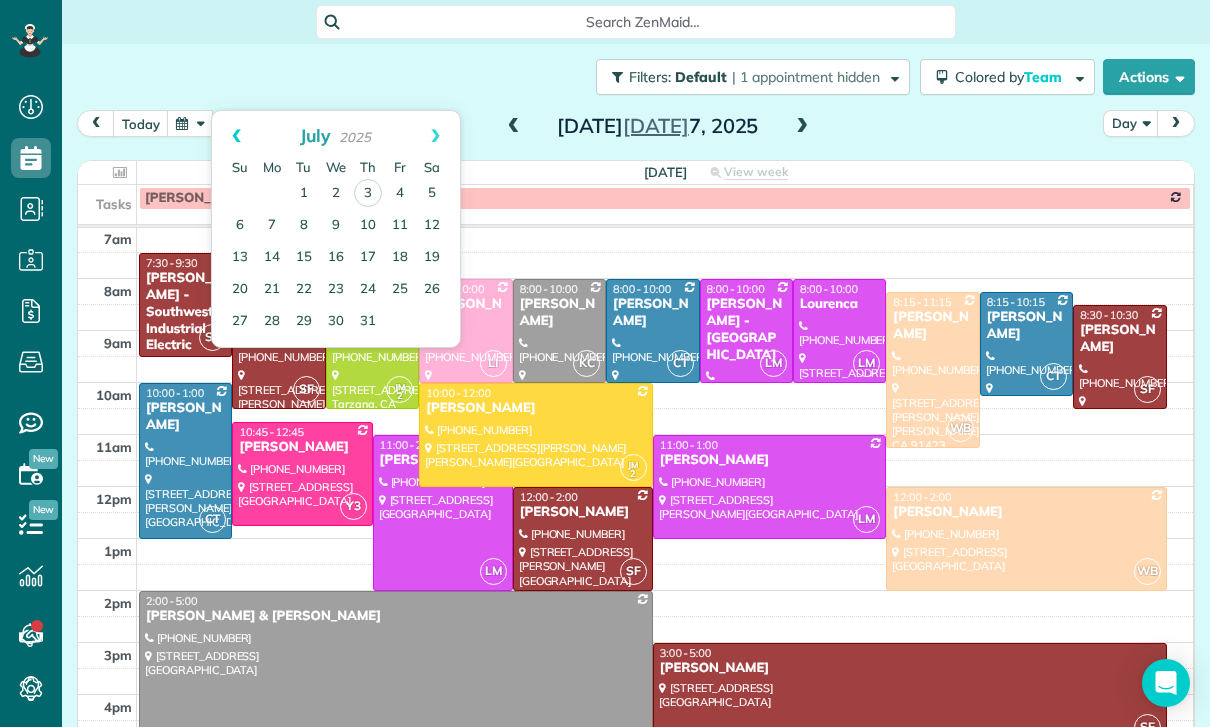 click on "Prev" at bounding box center [236, 136] 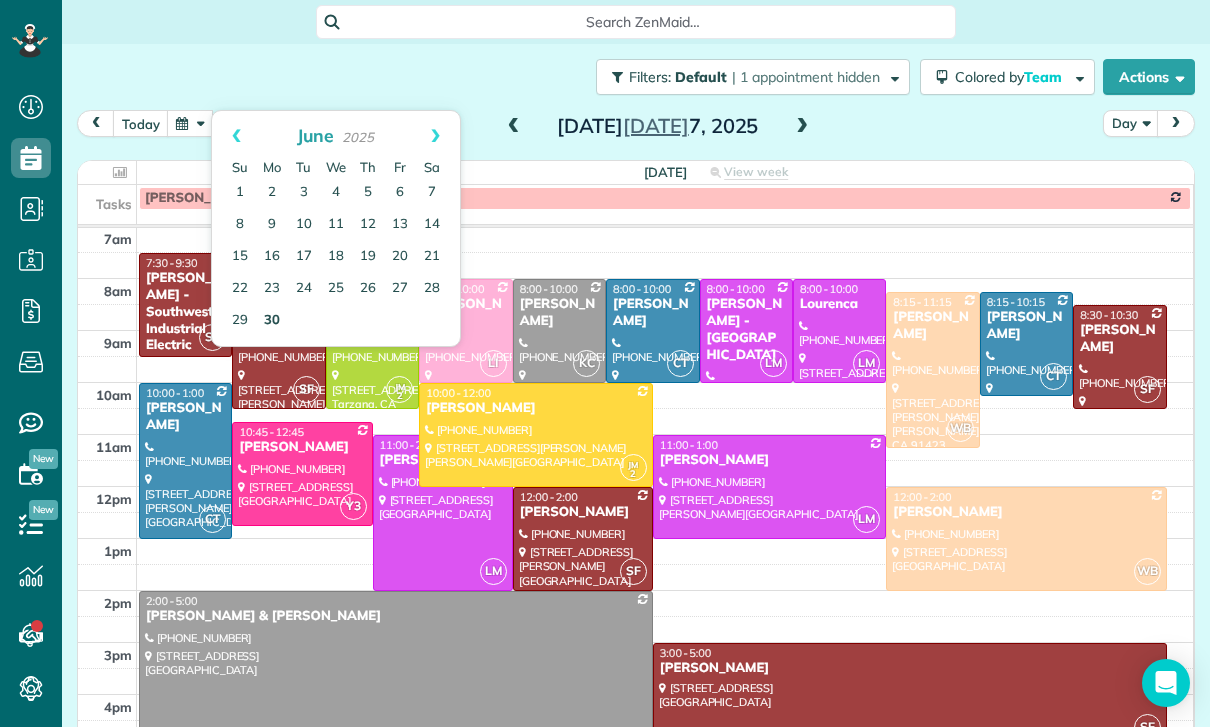 click on "30" at bounding box center [272, 321] 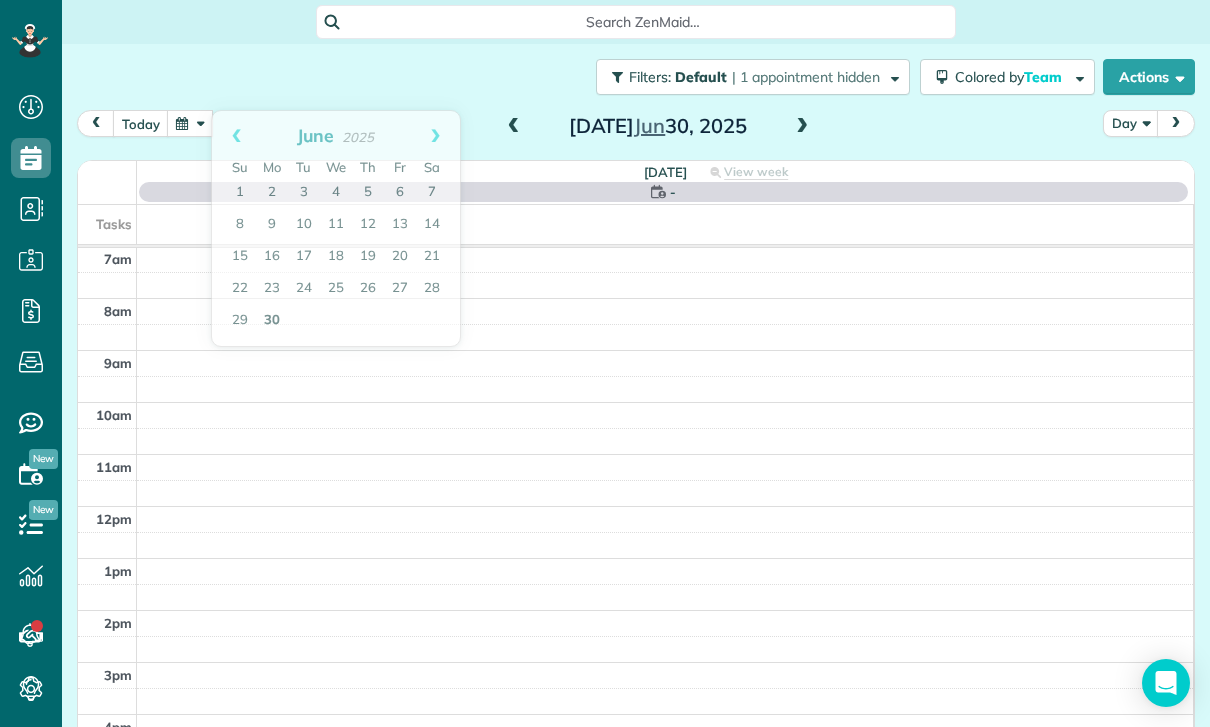 scroll, scrollTop: 157, scrollLeft: 0, axis: vertical 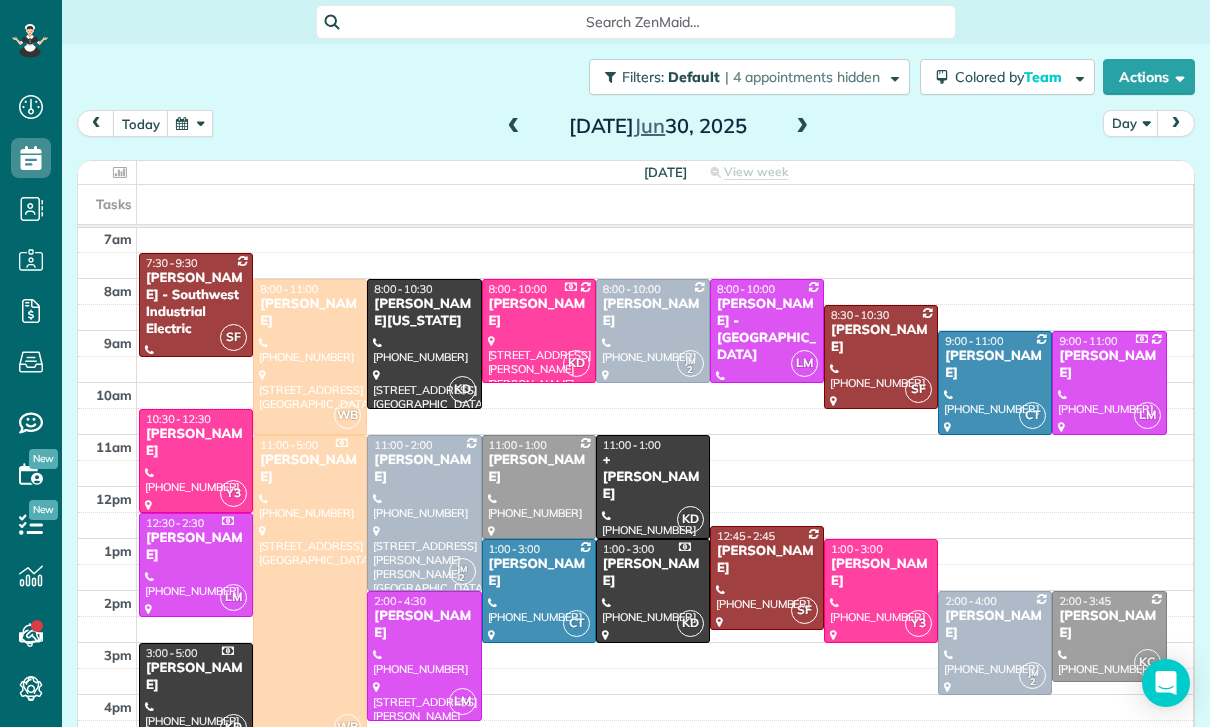 click at bounding box center (190, 123) 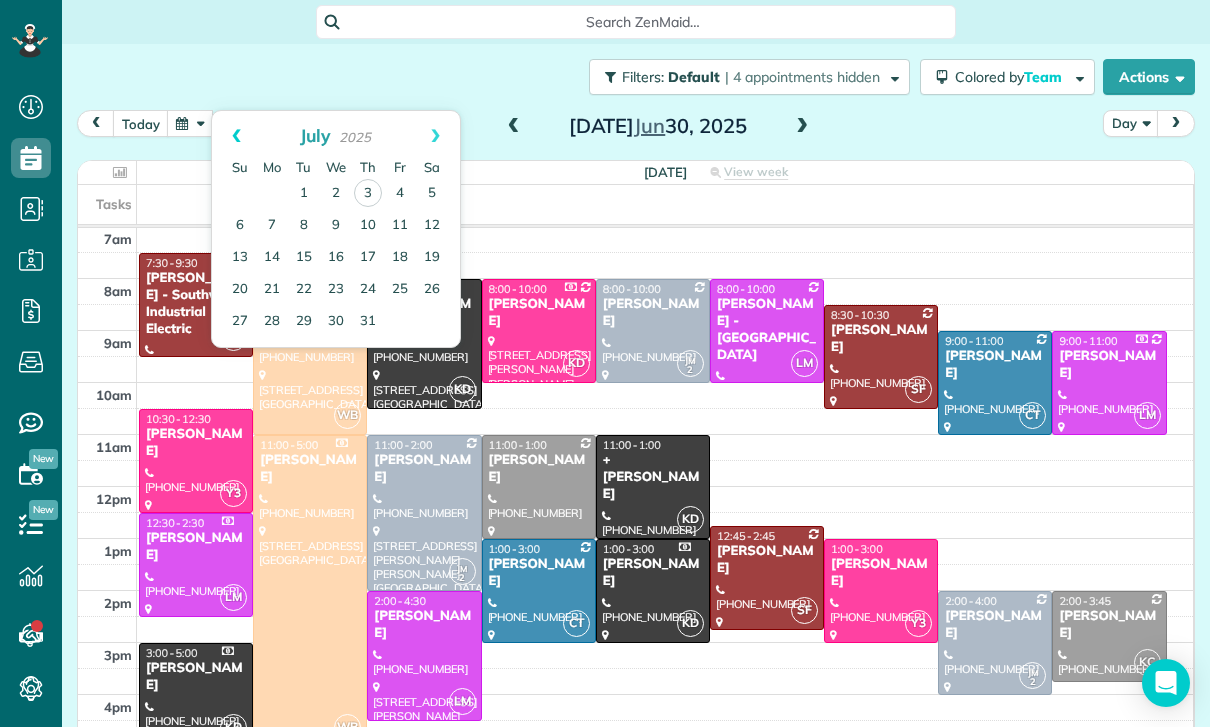 click on "Prev" at bounding box center (236, 136) 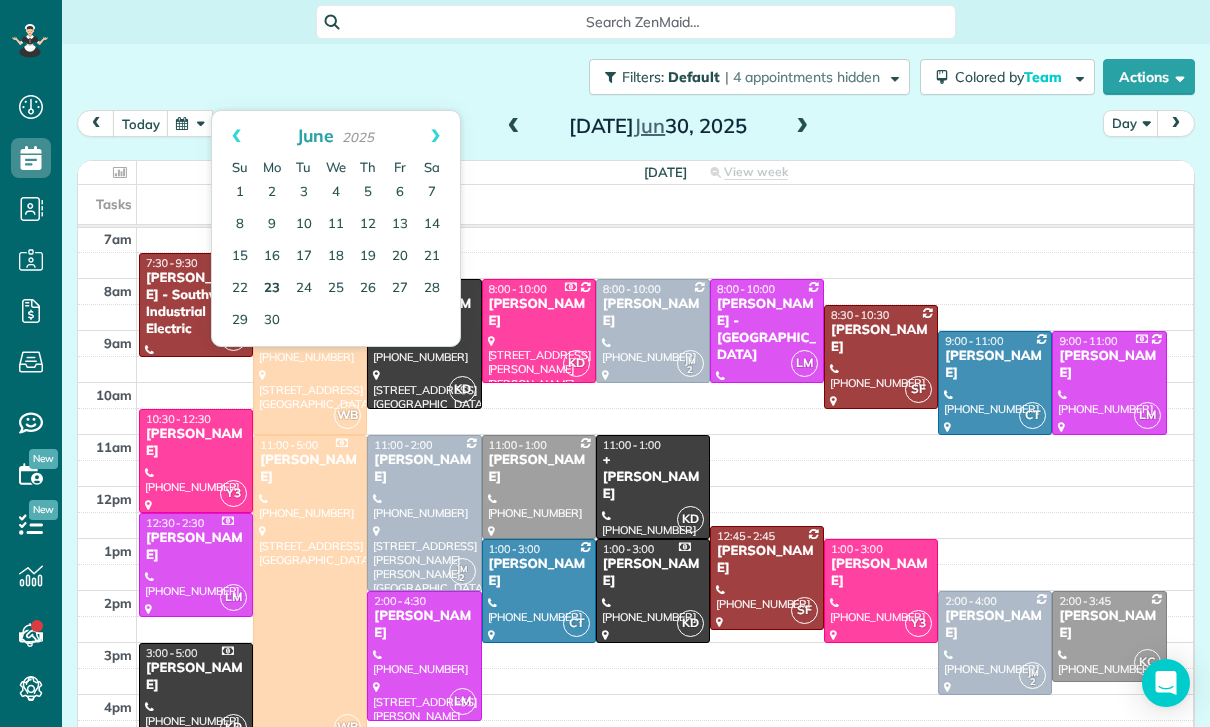 click on "23" at bounding box center (272, 289) 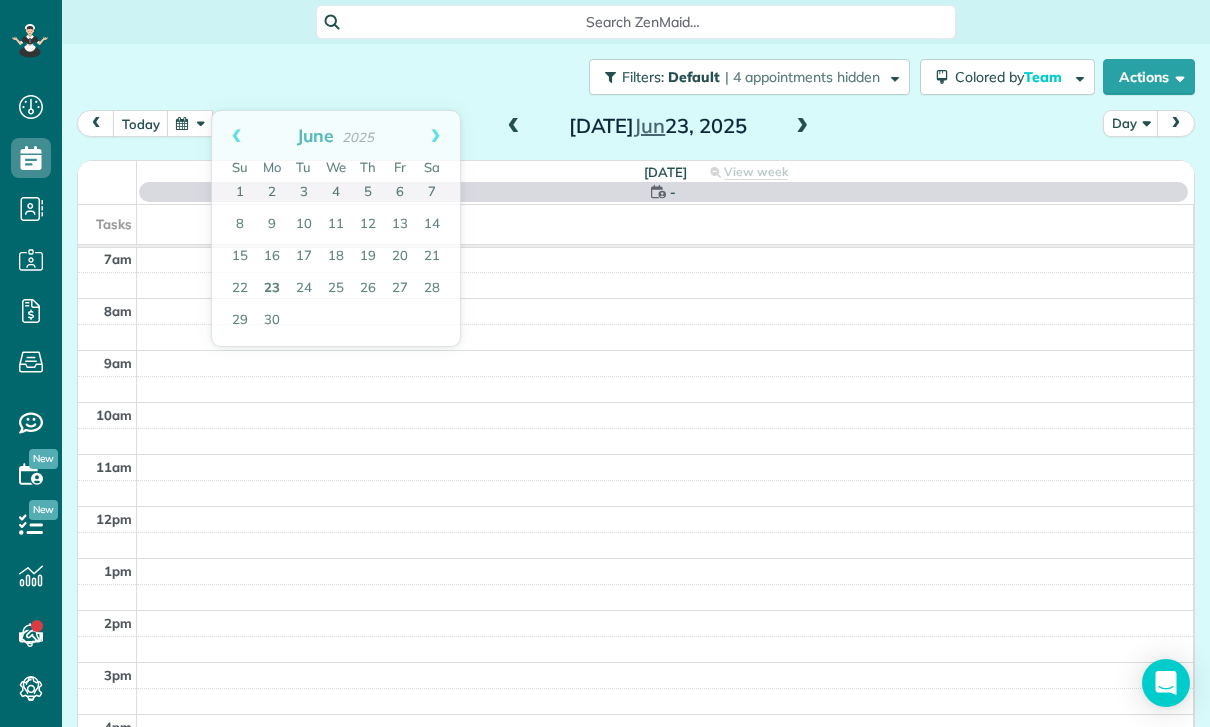 scroll, scrollTop: 157, scrollLeft: 0, axis: vertical 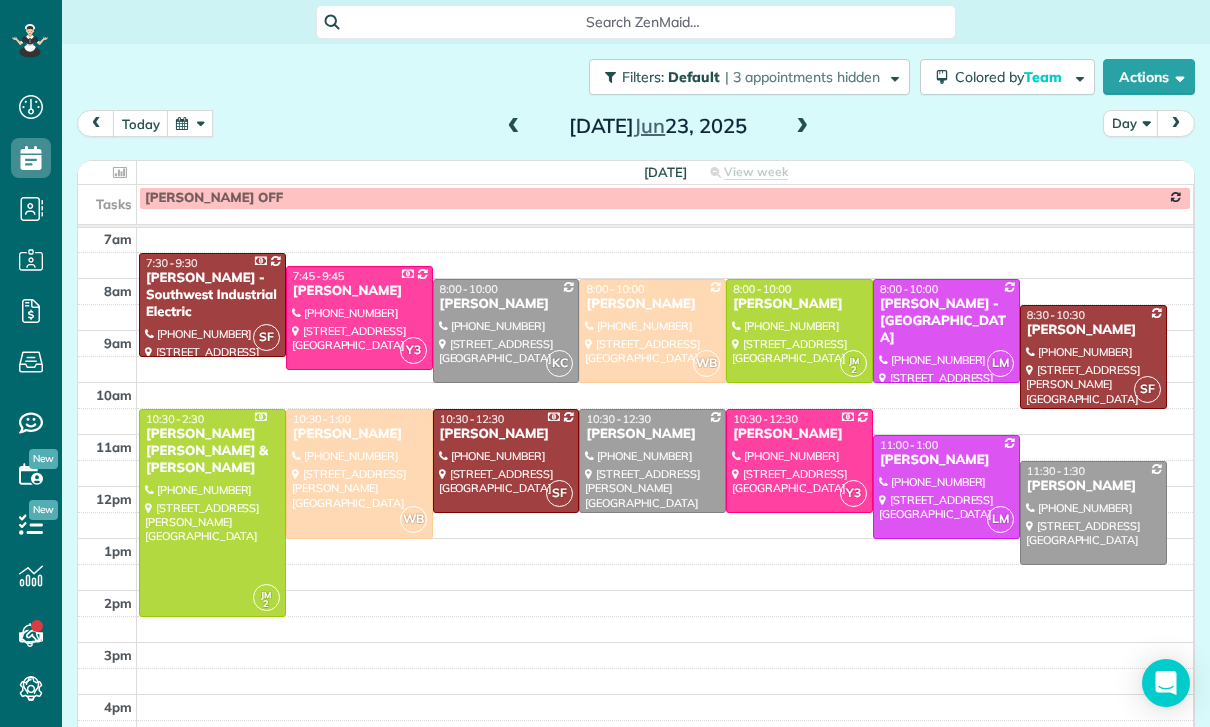 click at bounding box center [190, 123] 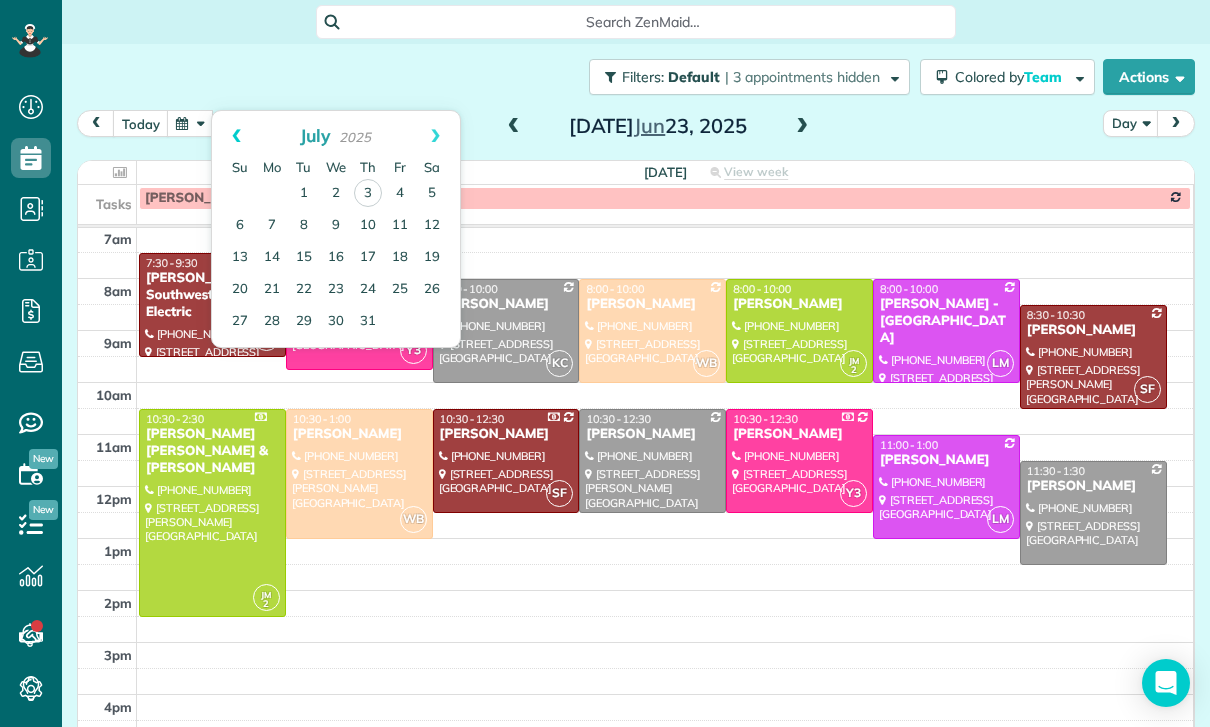 click on "Prev" at bounding box center (236, 136) 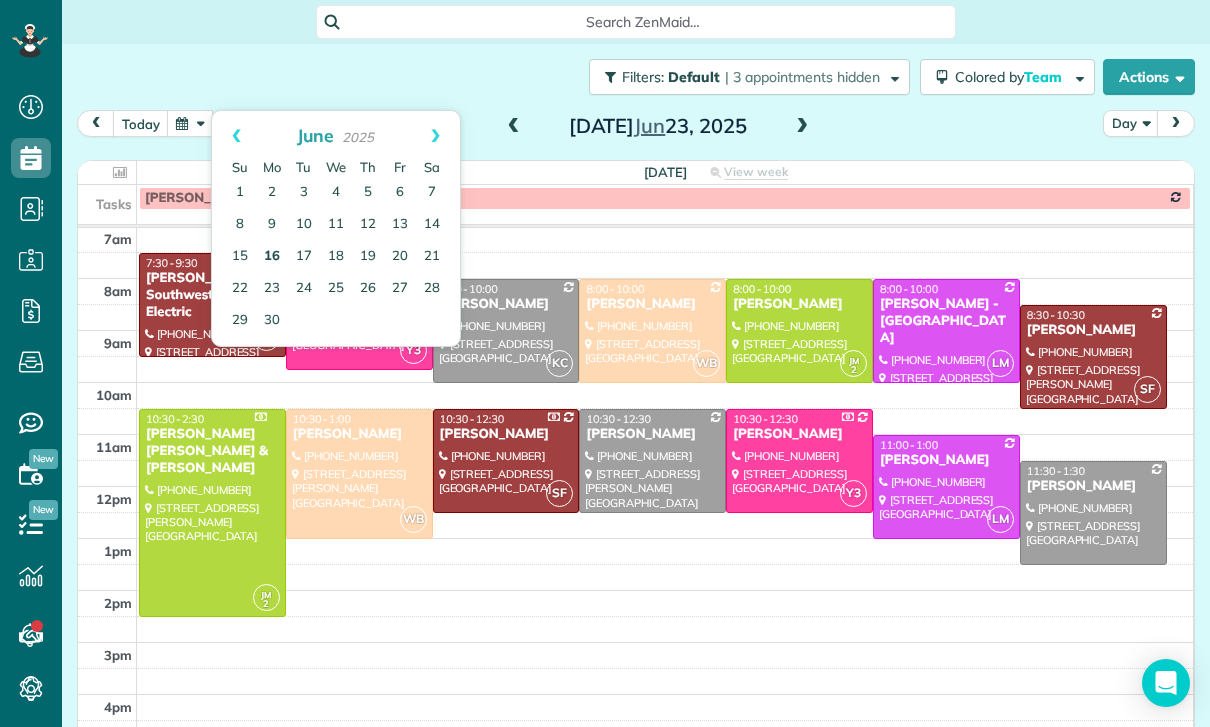 click on "16" at bounding box center [272, 257] 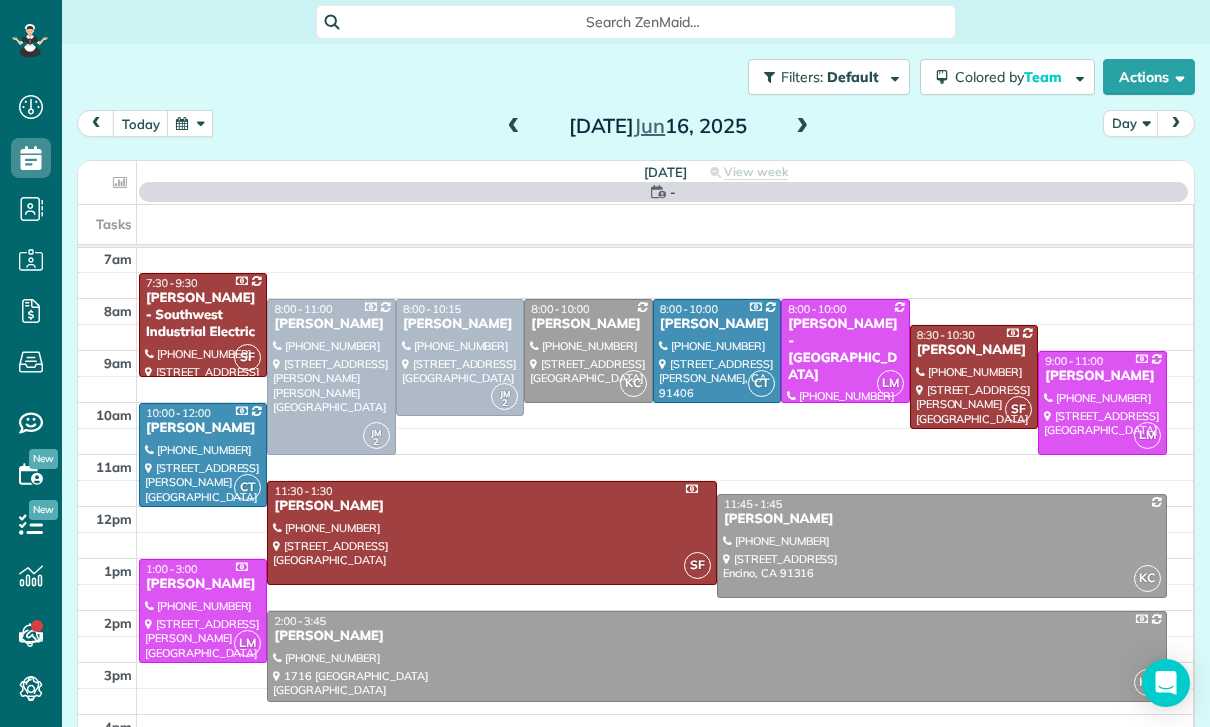 scroll, scrollTop: 157, scrollLeft: 0, axis: vertical 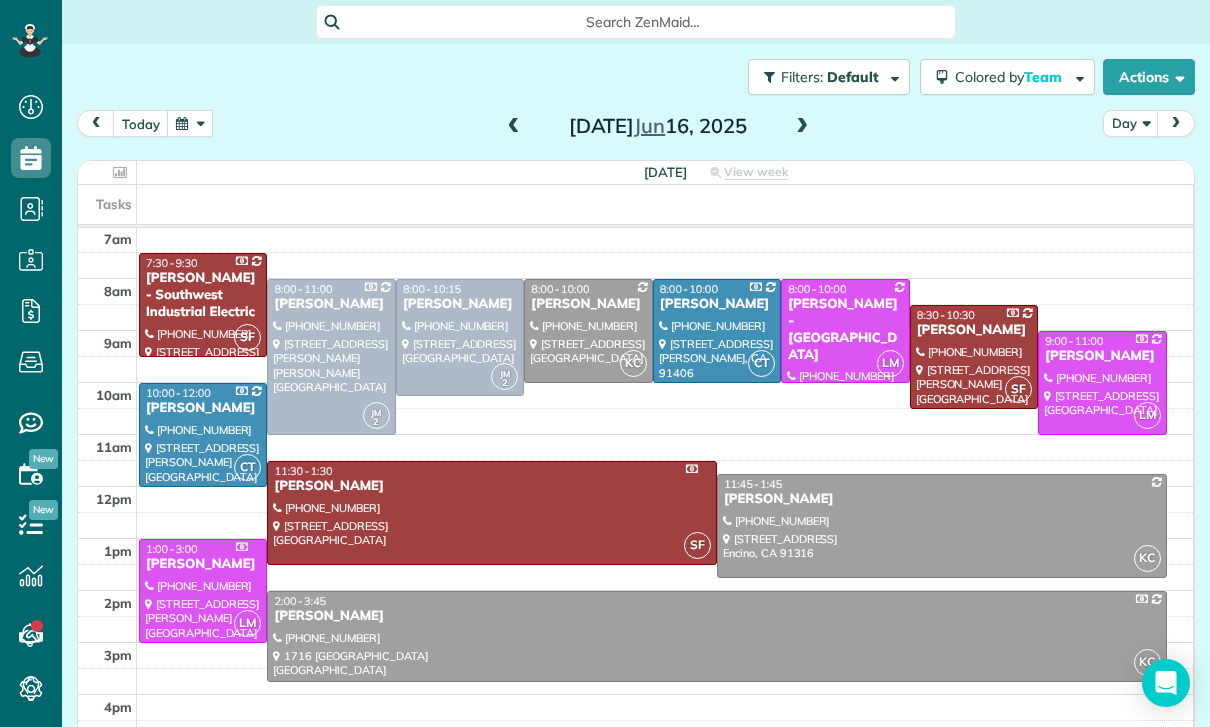 click at bounding box center (190, 123) 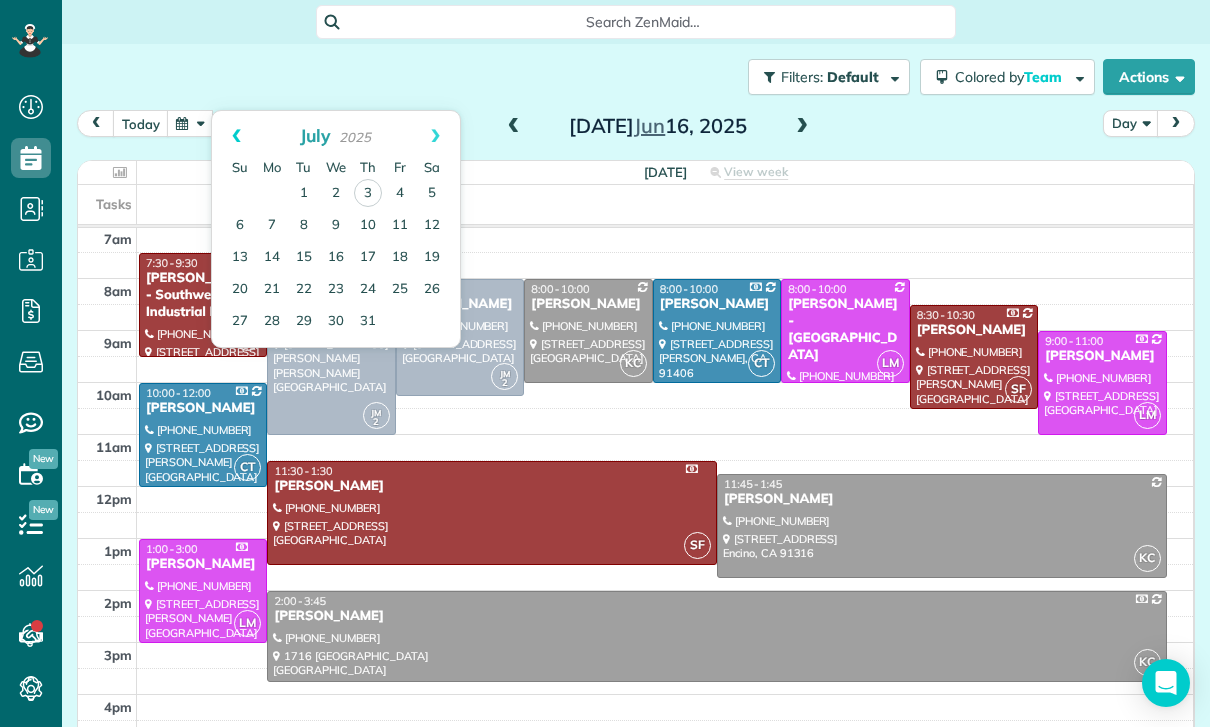 click on "Prev" at bounding box center [236, 136] 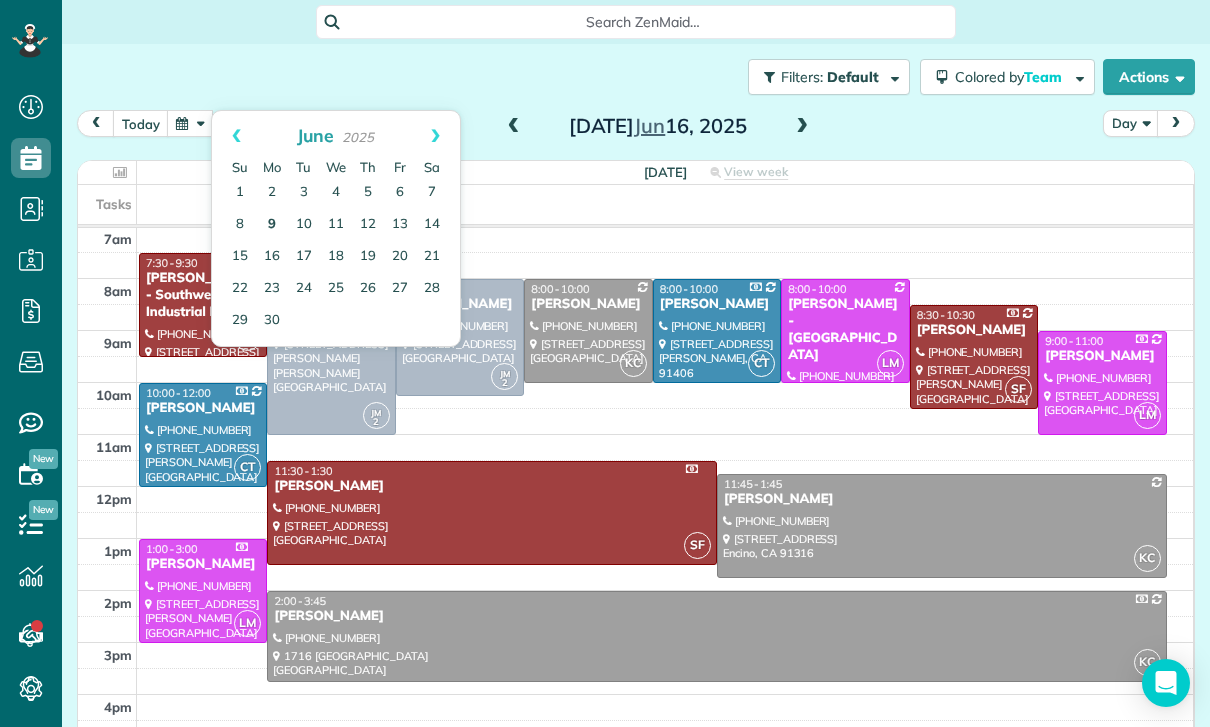 click on "9" at bounding box center (272, 225) 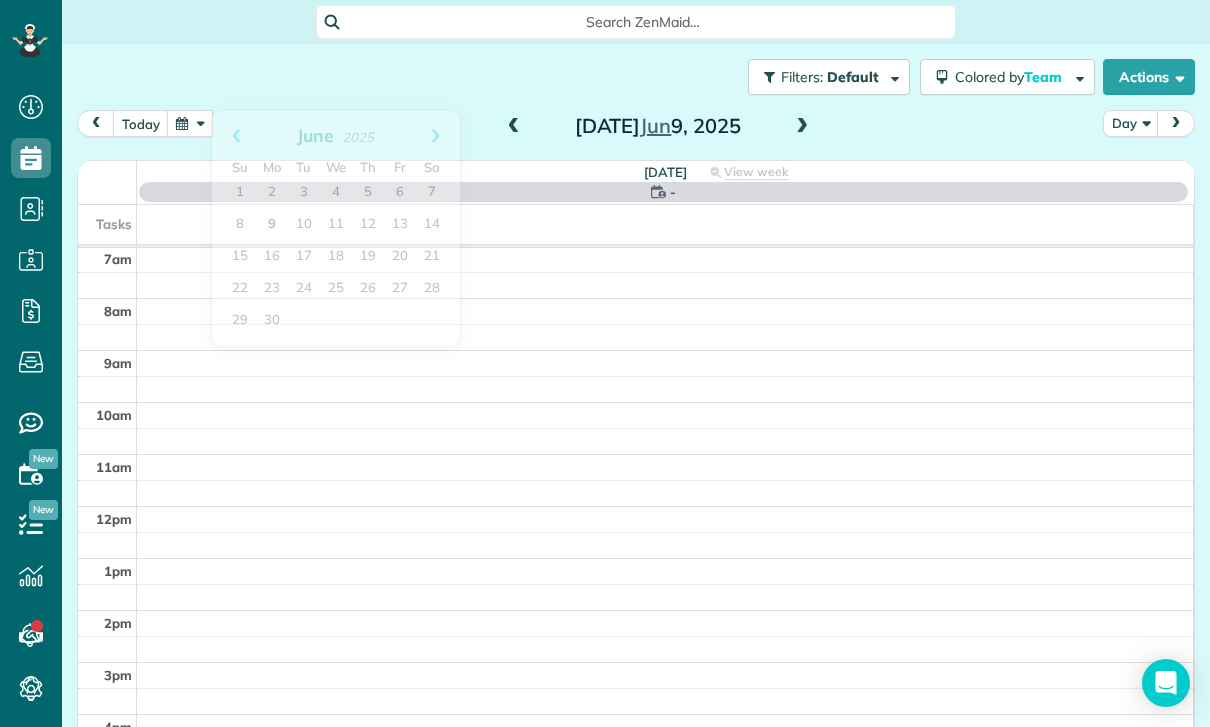 scroll, scrollTop: 157, scrollLeft: 0, axis: vertical 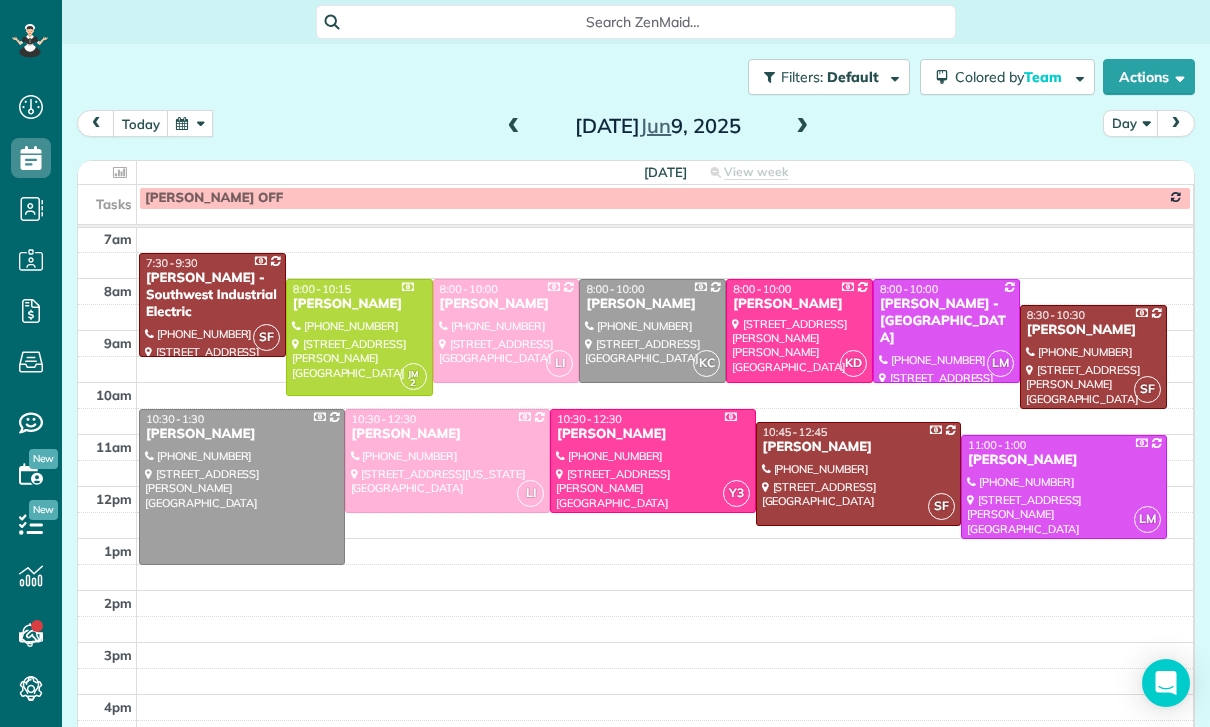 click at bounding box center (190, 123) 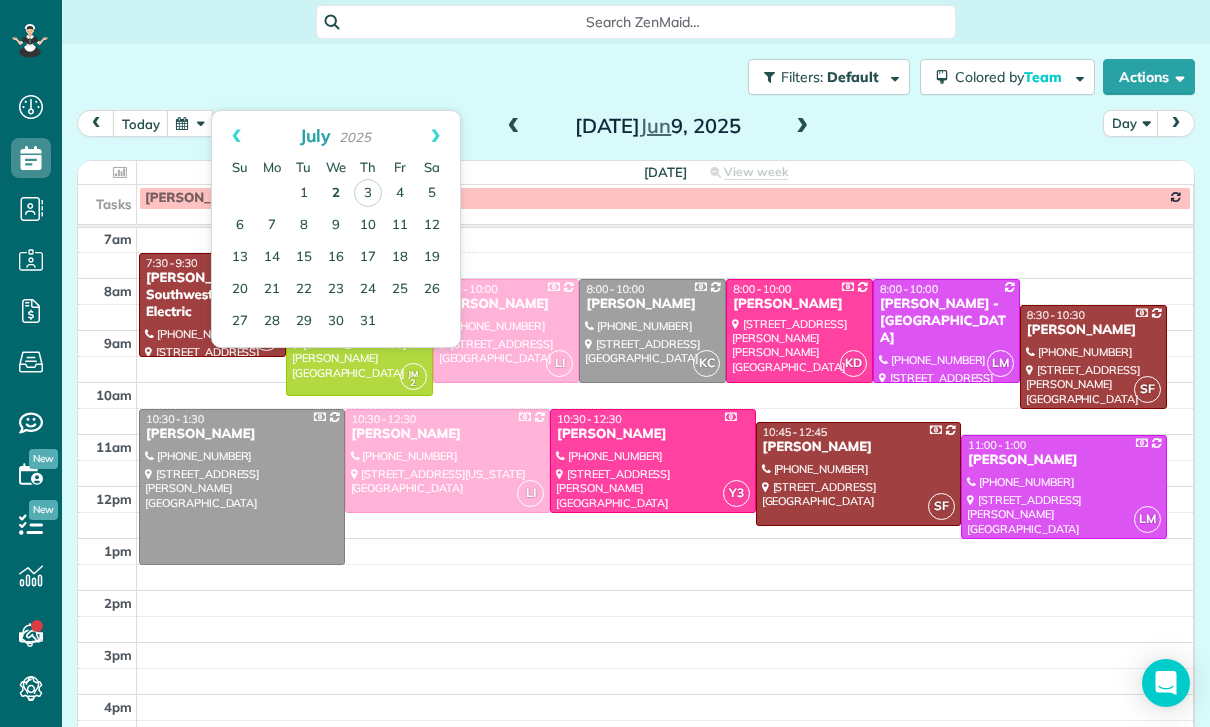 click on "2" at bounding box center (336, 194) 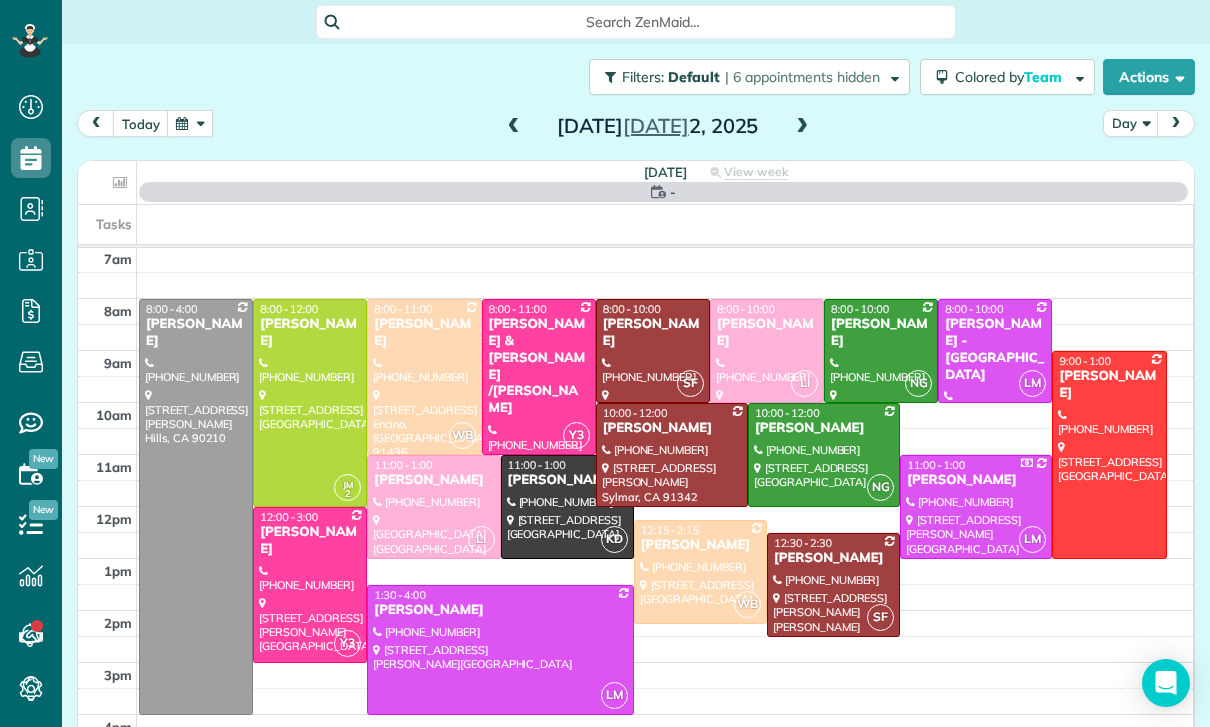 scroll, scrollTop: 157, scrollLeft: 0, axis: vertical 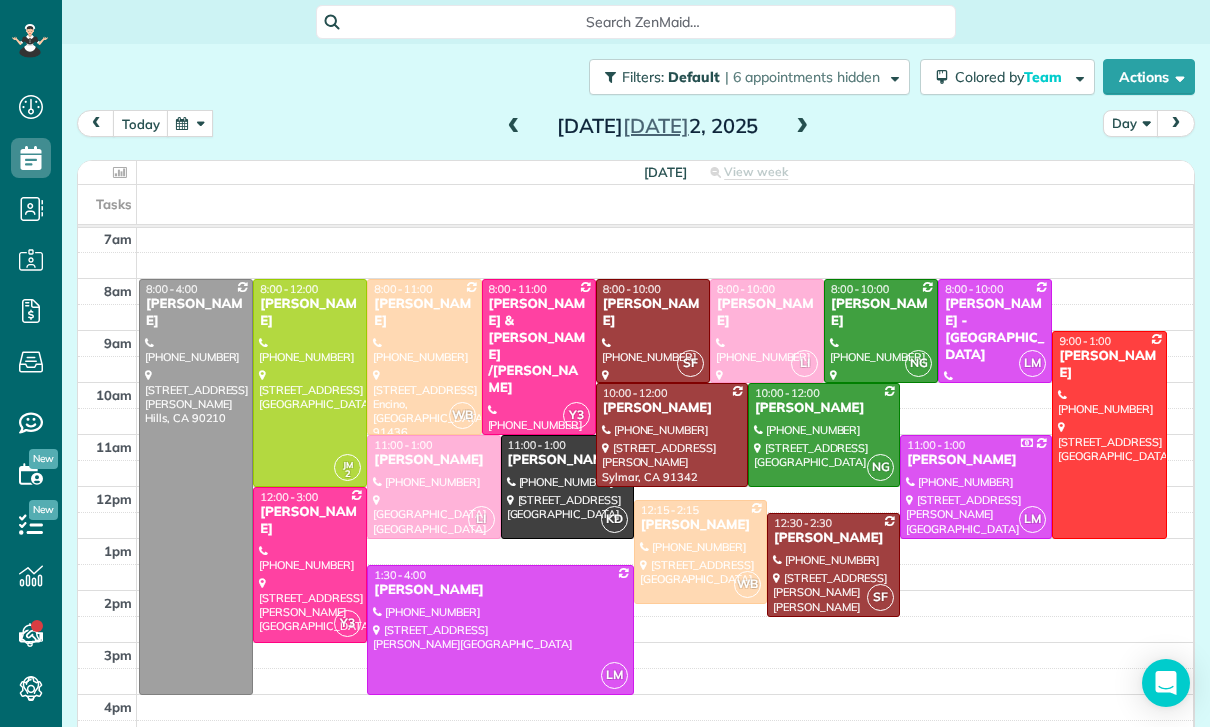 click at bounding box center (190, 123) 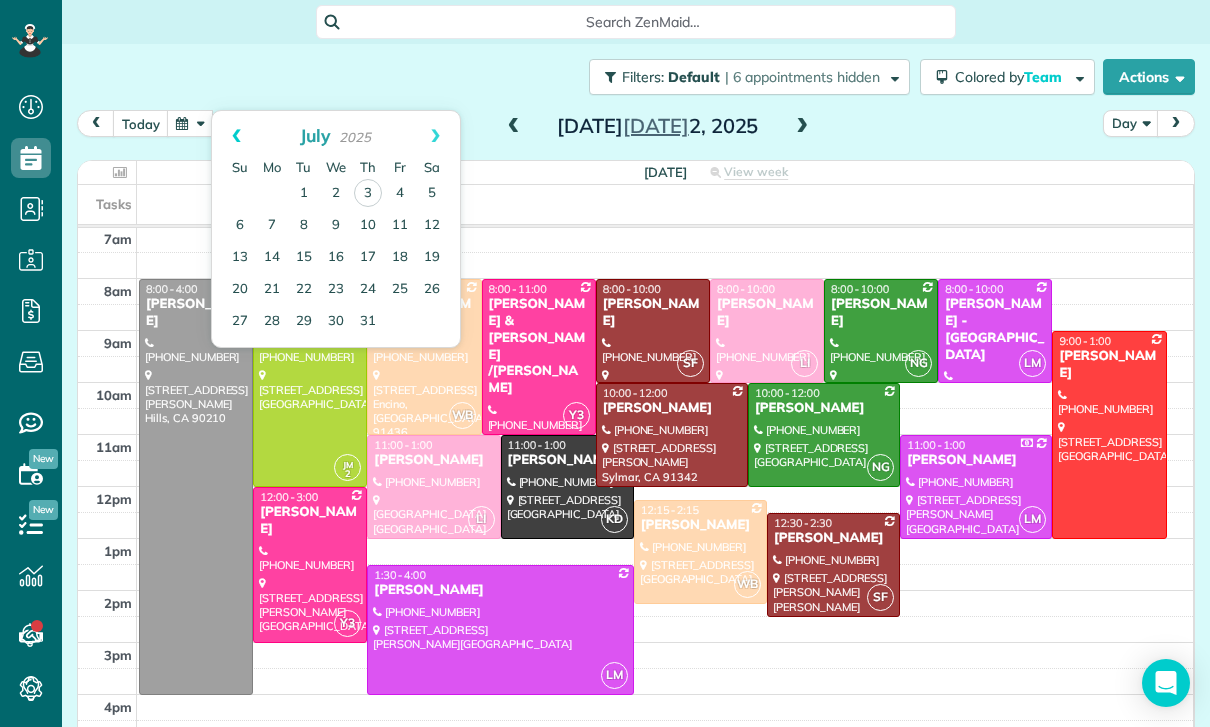 click on "Prev" at bounding box center (236, 136) 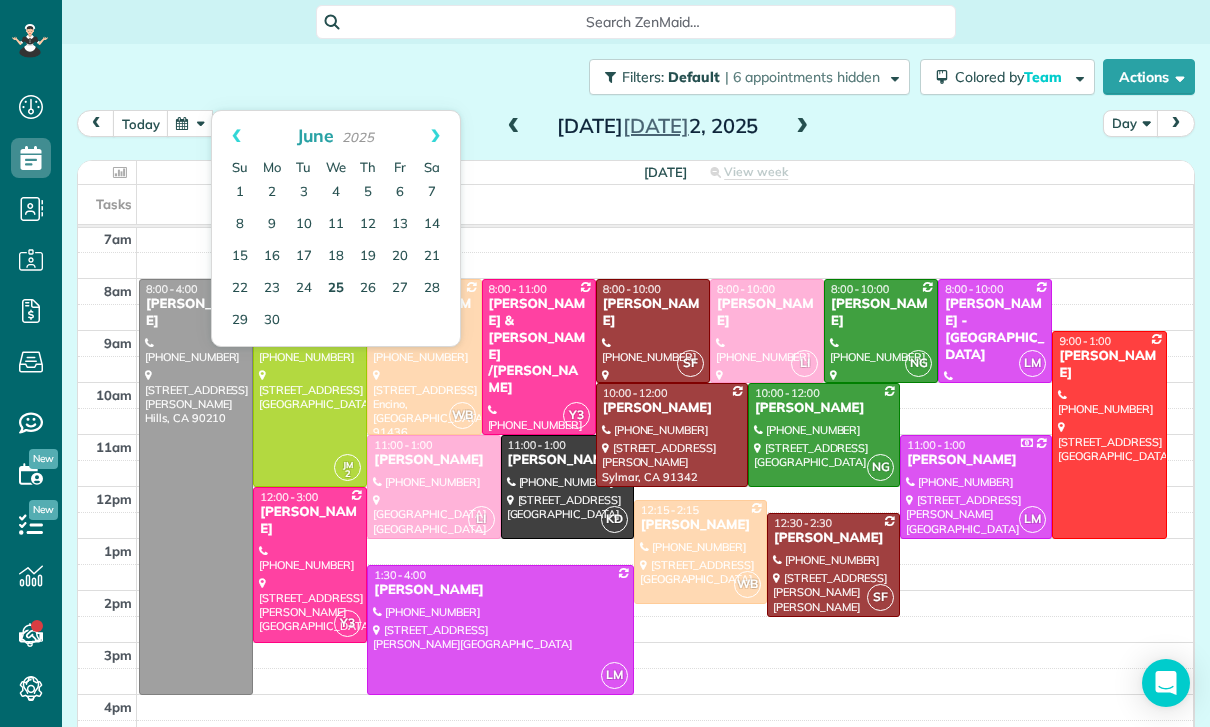 click on "25" at bounding box center (336, 289) 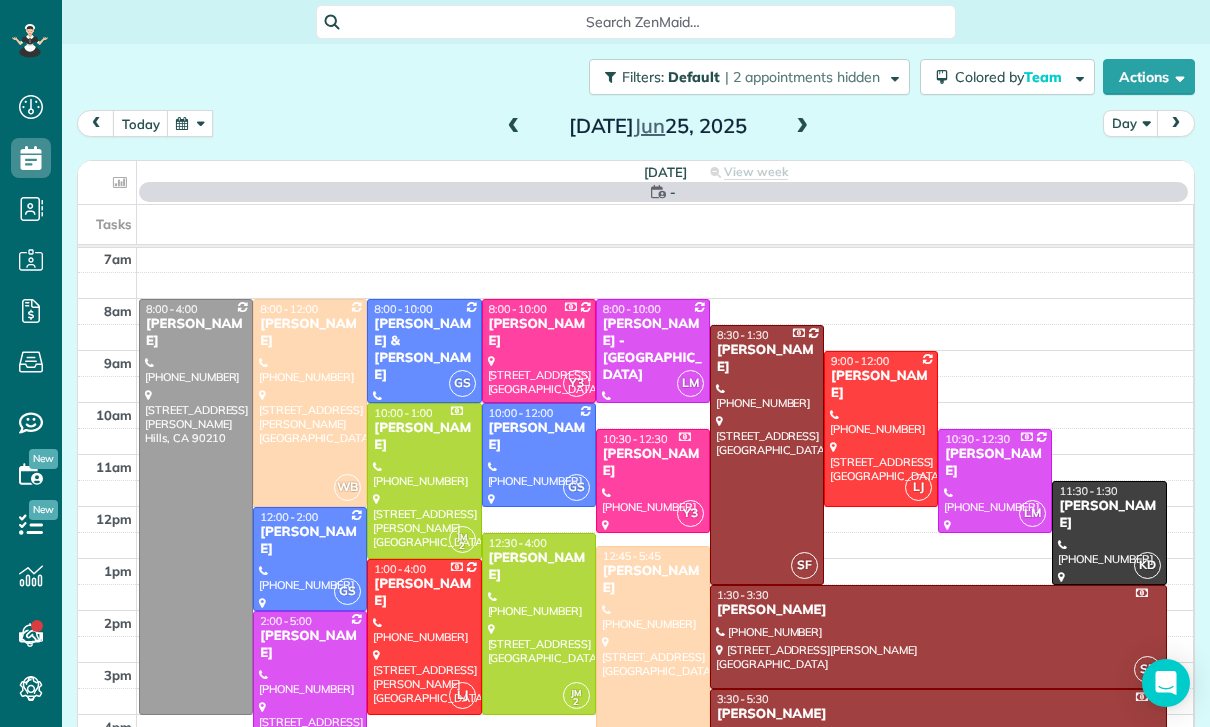 scroll, scrollTop: 157, scrollLeft: 0, axis: vertical 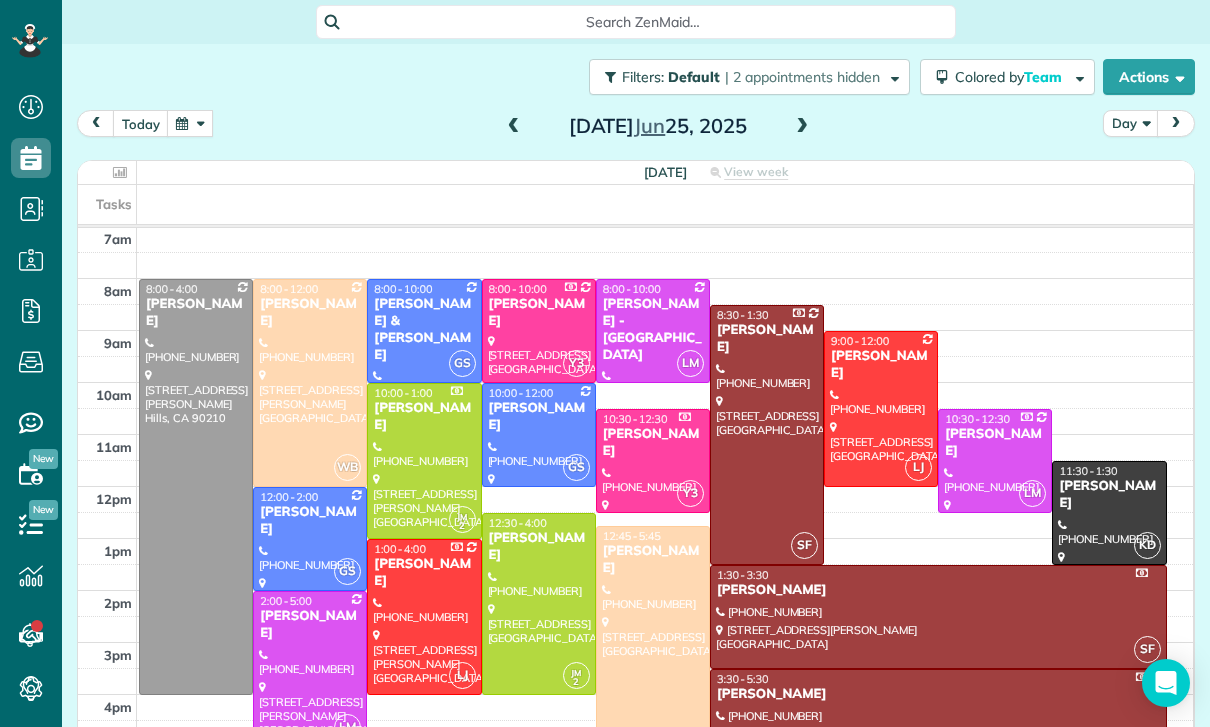 click on "[DATE]   Day [DATE]" at bounding box center (636, 128) 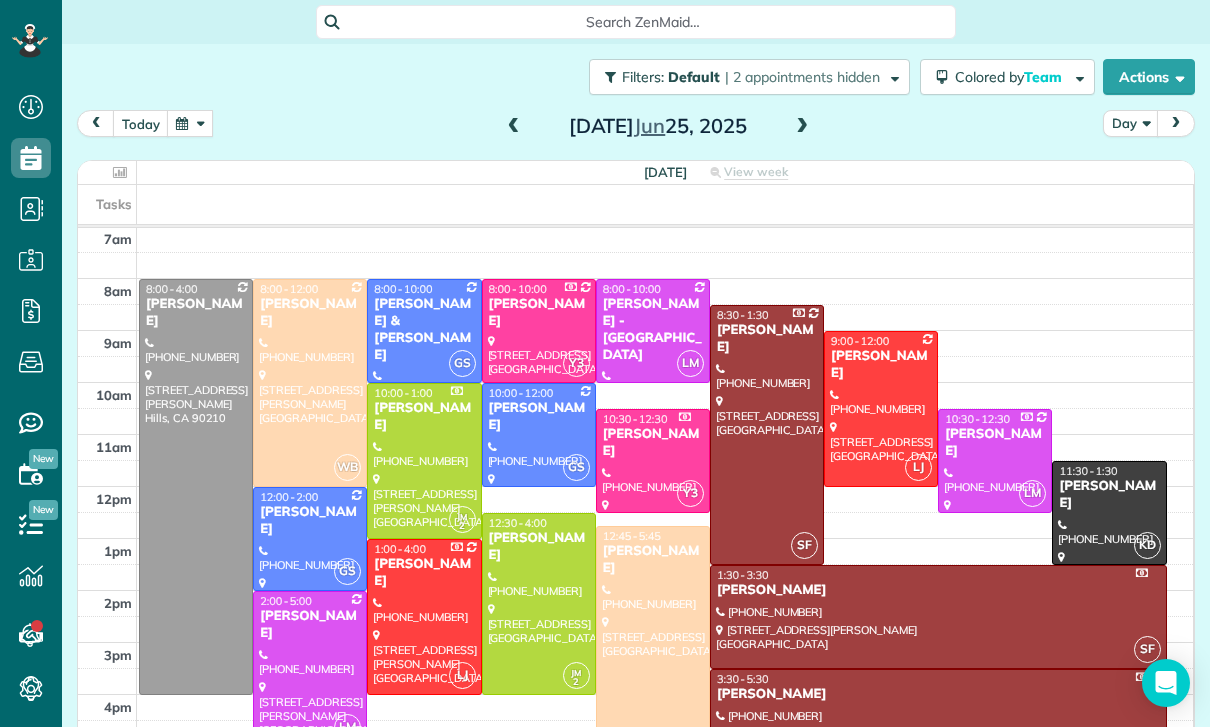 click at bounding box center [190, 123] 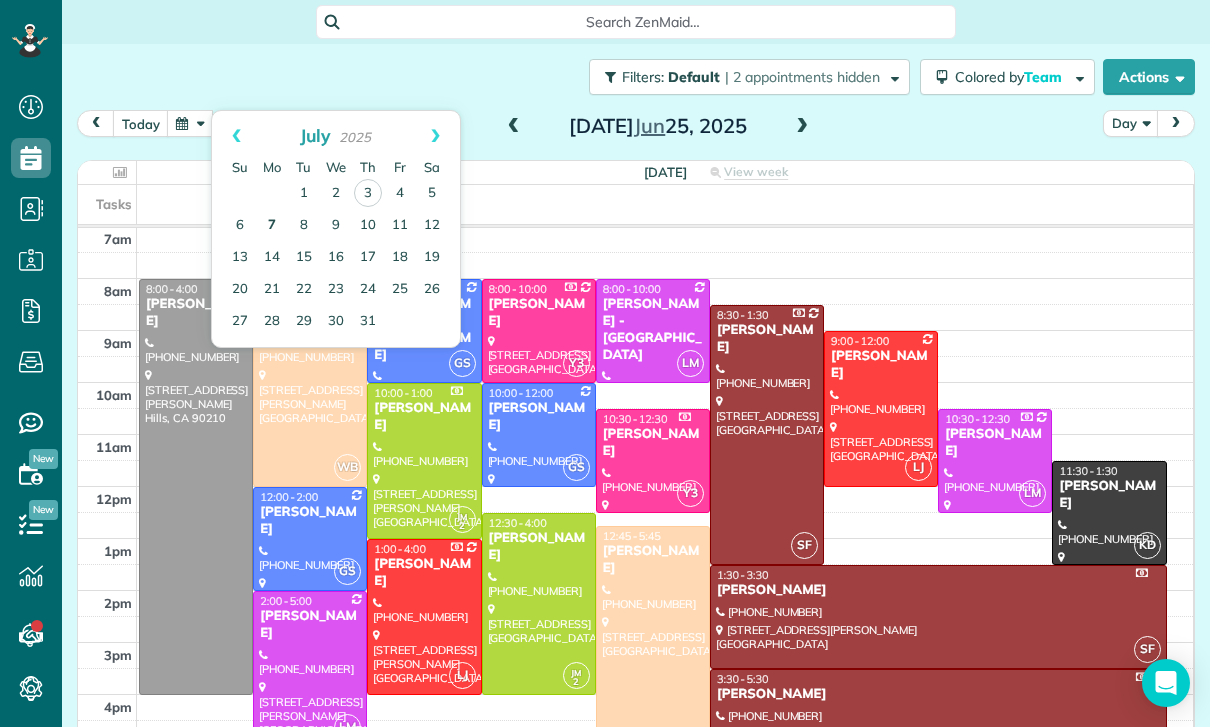 click on "7" at bounding box center [272, 226] 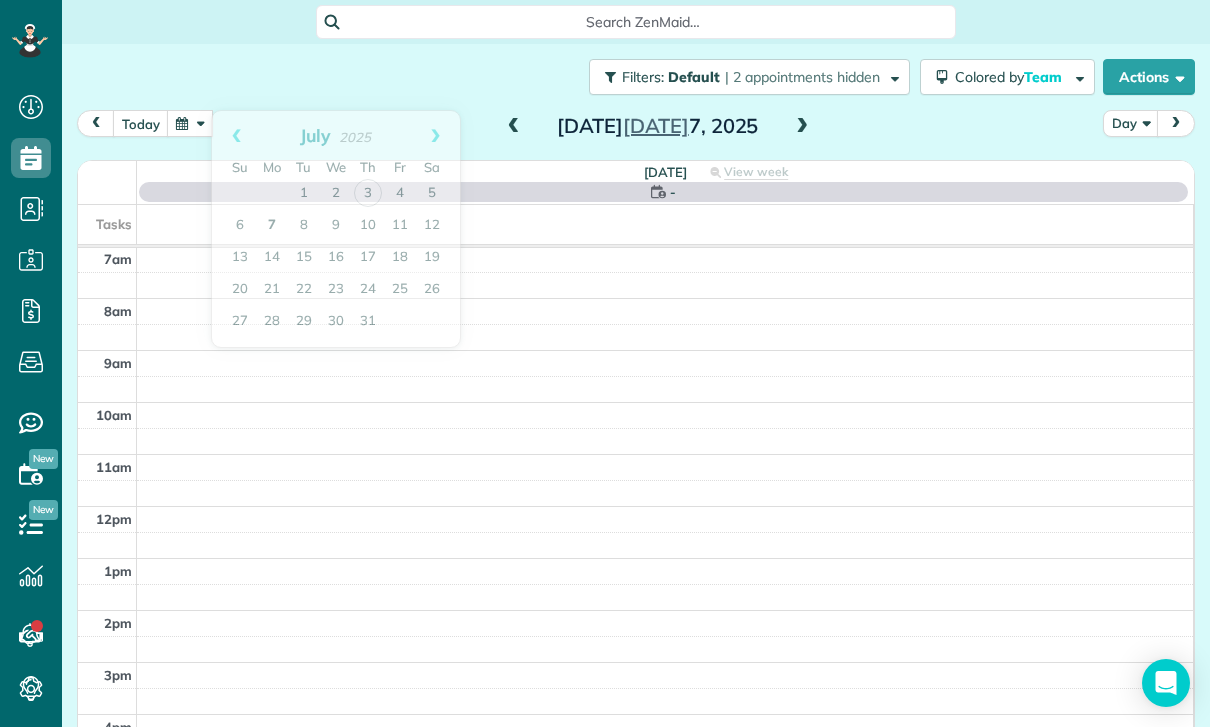 scroll, scrollTop: 157, scrollLeft: 0, axis: vertical 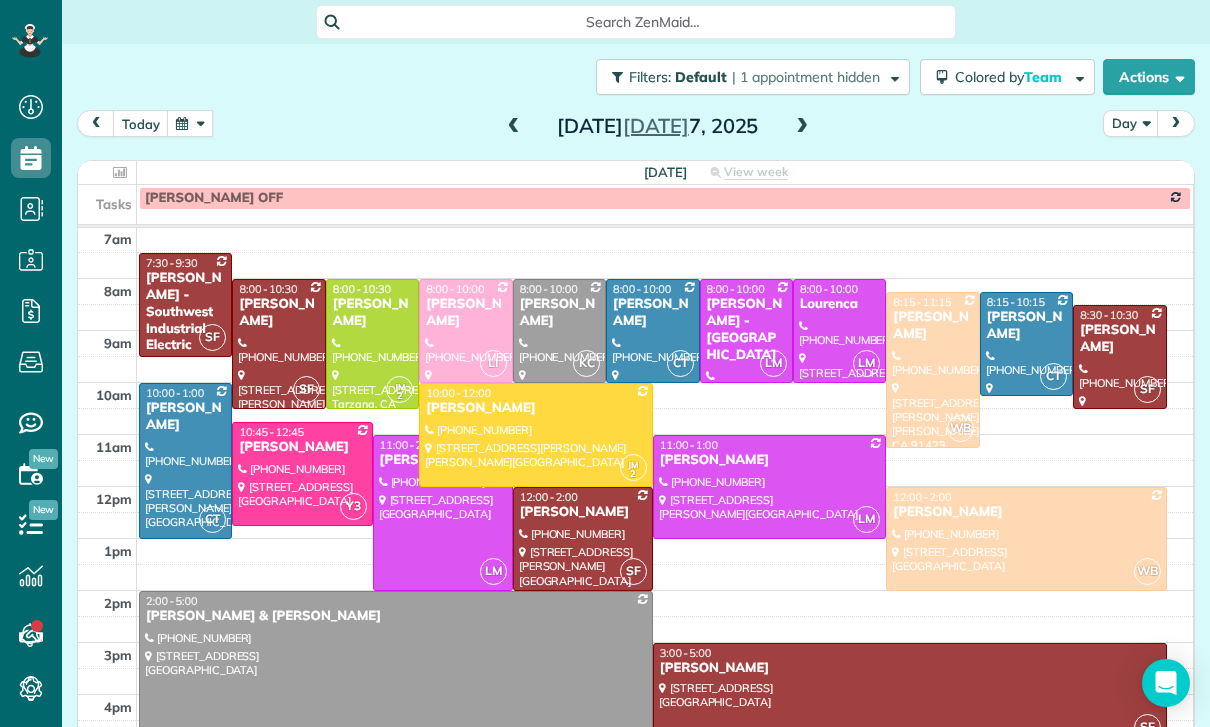 click at bounding box center [190, 123] 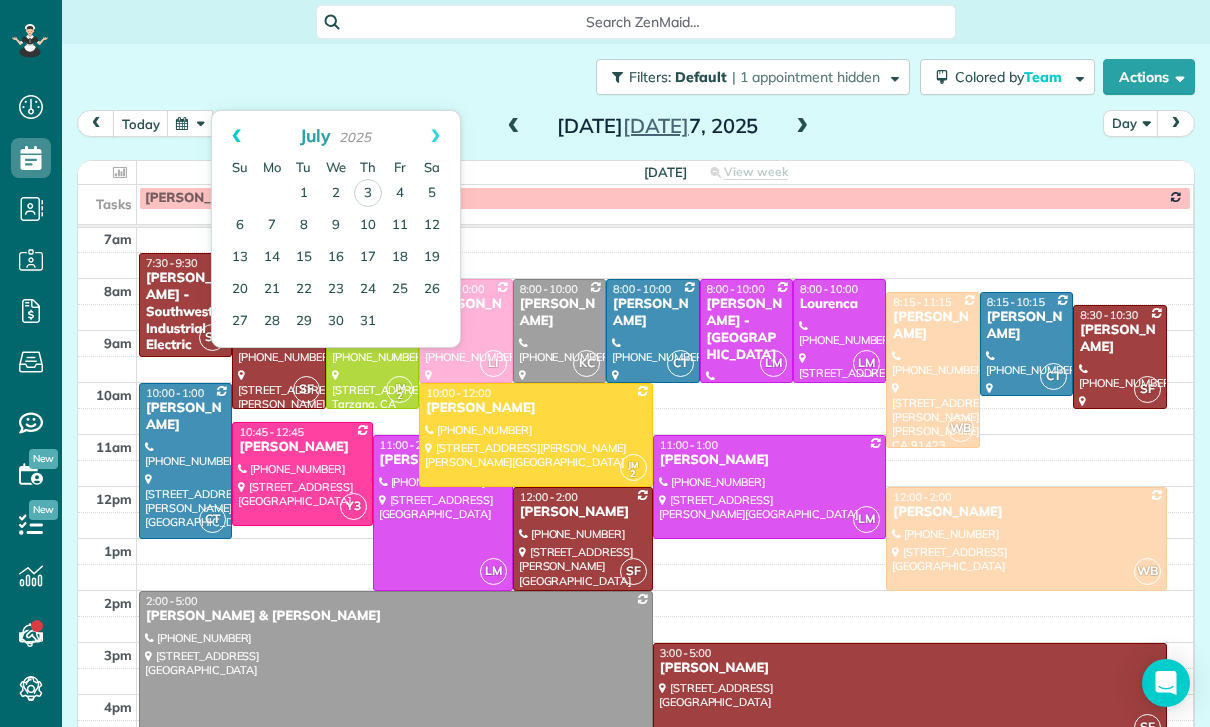 click on "Prev" at bounding box center (236, 136) 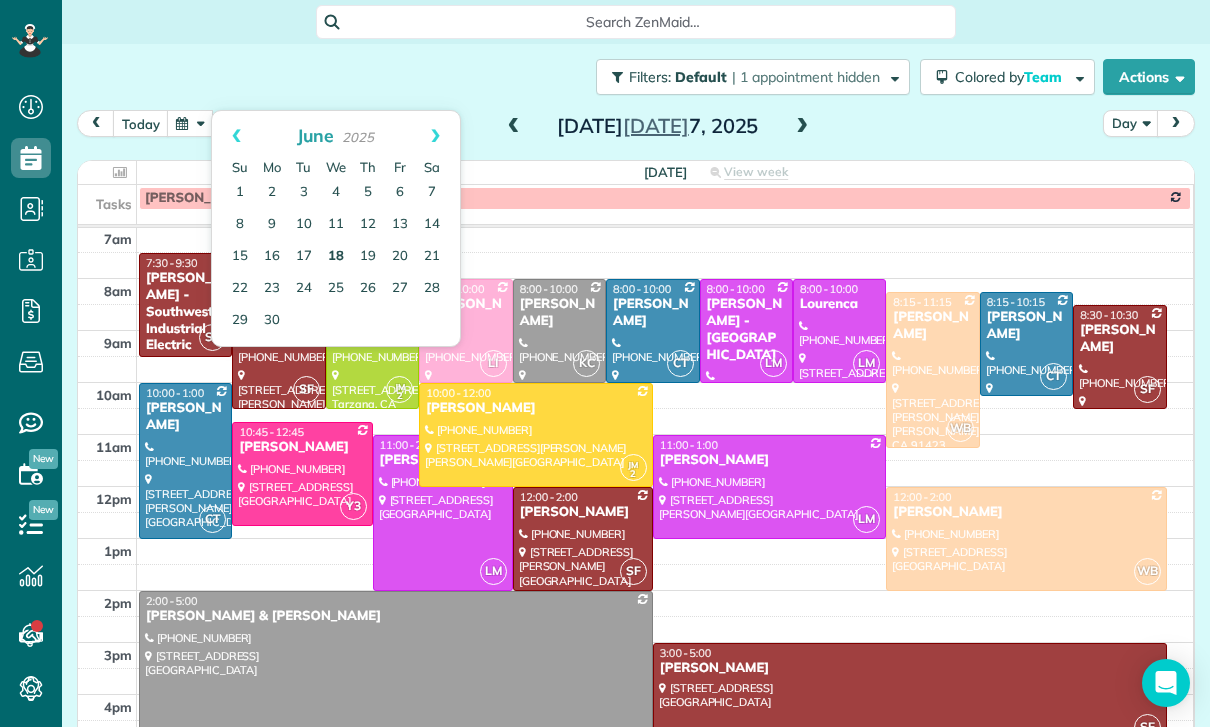 click on "18" at bounding box center [336, 257] 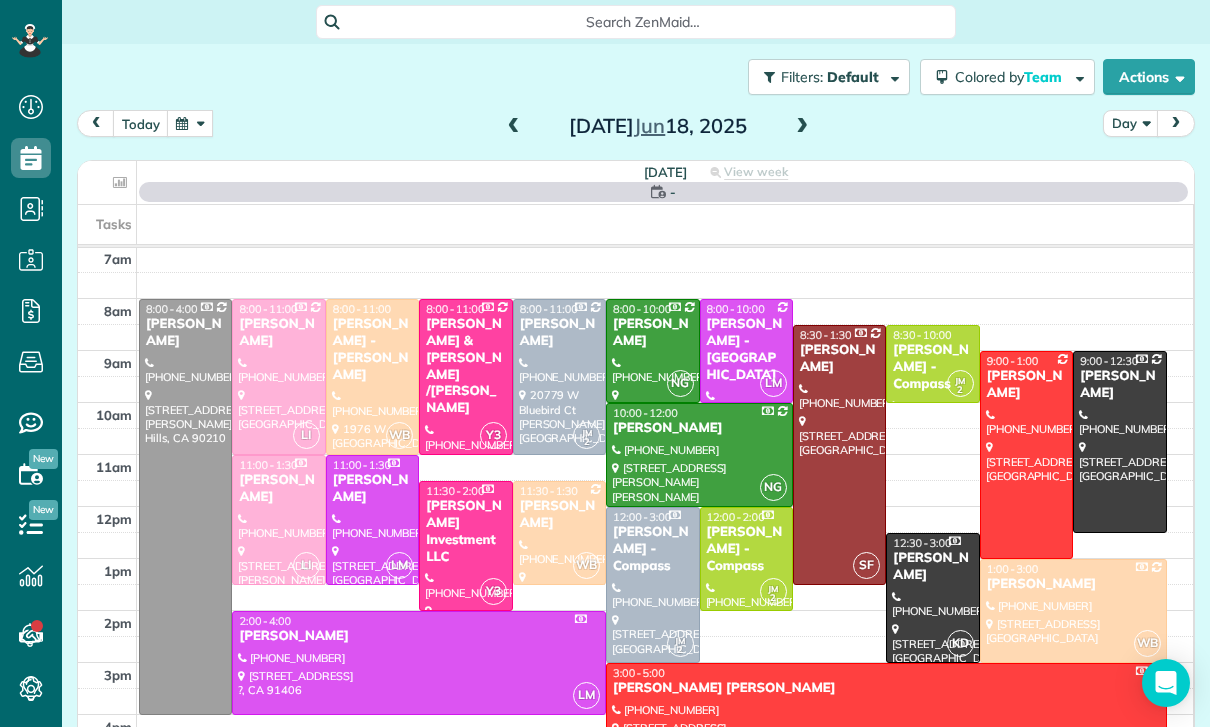 scroll, scrollTop: 157, scrollLeft: 0, axis: vertical 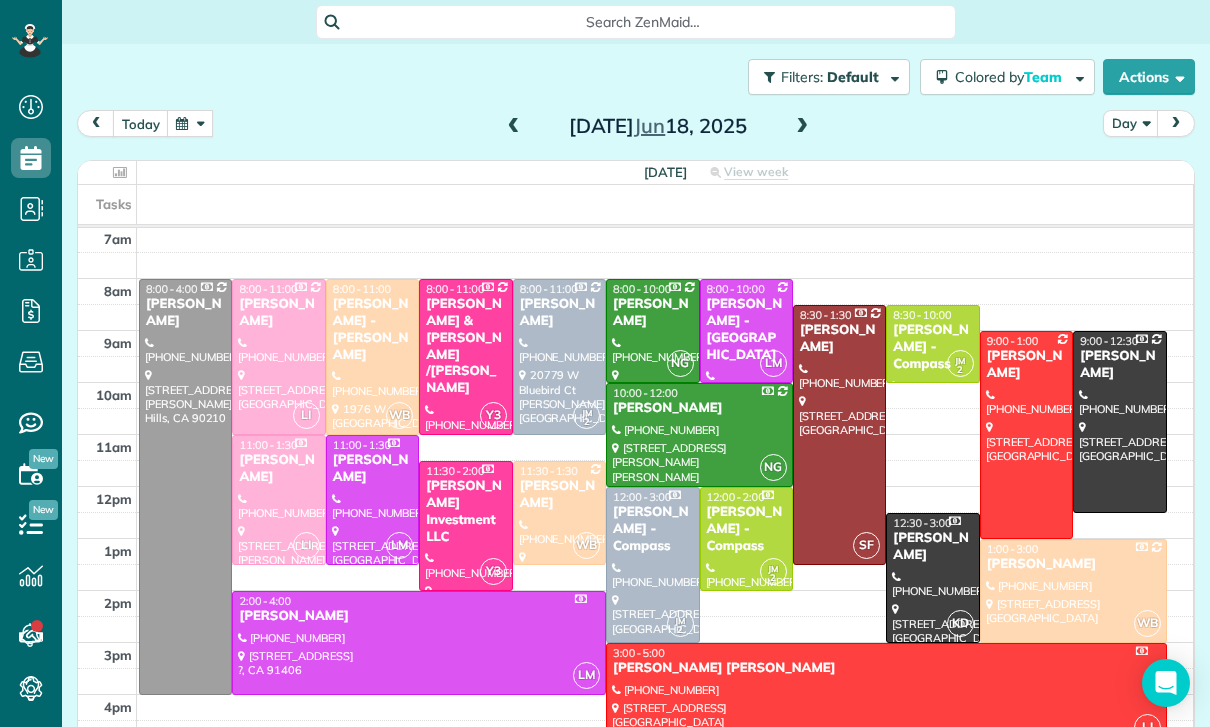 click at bounding box center (190, 123) 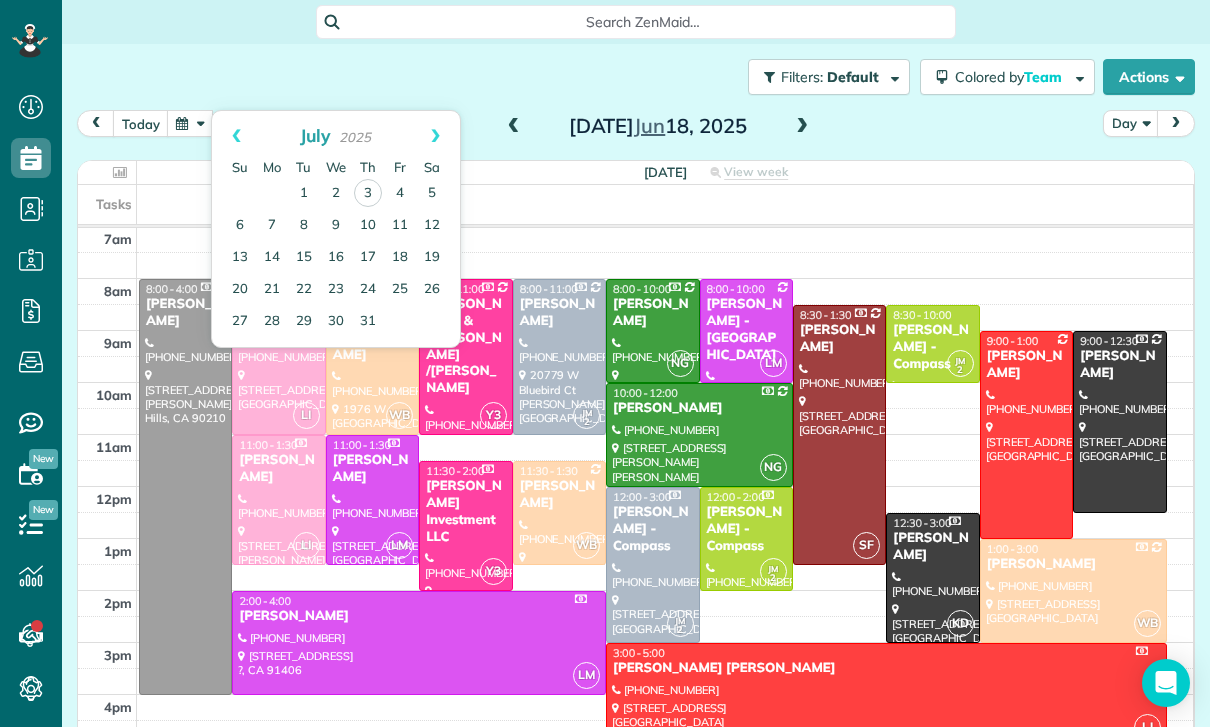 click on "Filters:   Default
|  1 appointment hidden
Colored by  Team
Color by Cleaner
Color by Team
Color by Status
Color by Recurrence
Color by Paid/Unpaid
Filters  Default
Schedule Changes
Actions
Create Appointment
Create Task
Clock In/Out
Send Work Orders
Print Route Sheets
[DATE] Emails/Texts
View Metrics" at bounding box center [636, 77] 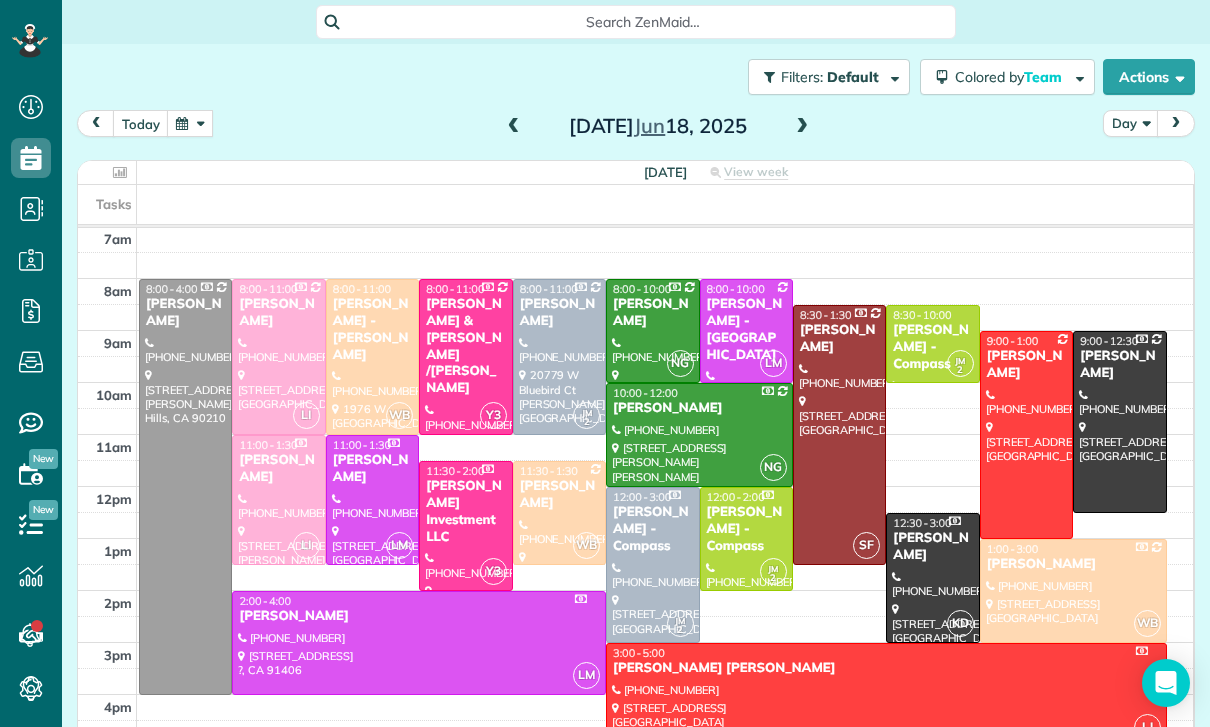 click at bounding box center (190, 123) 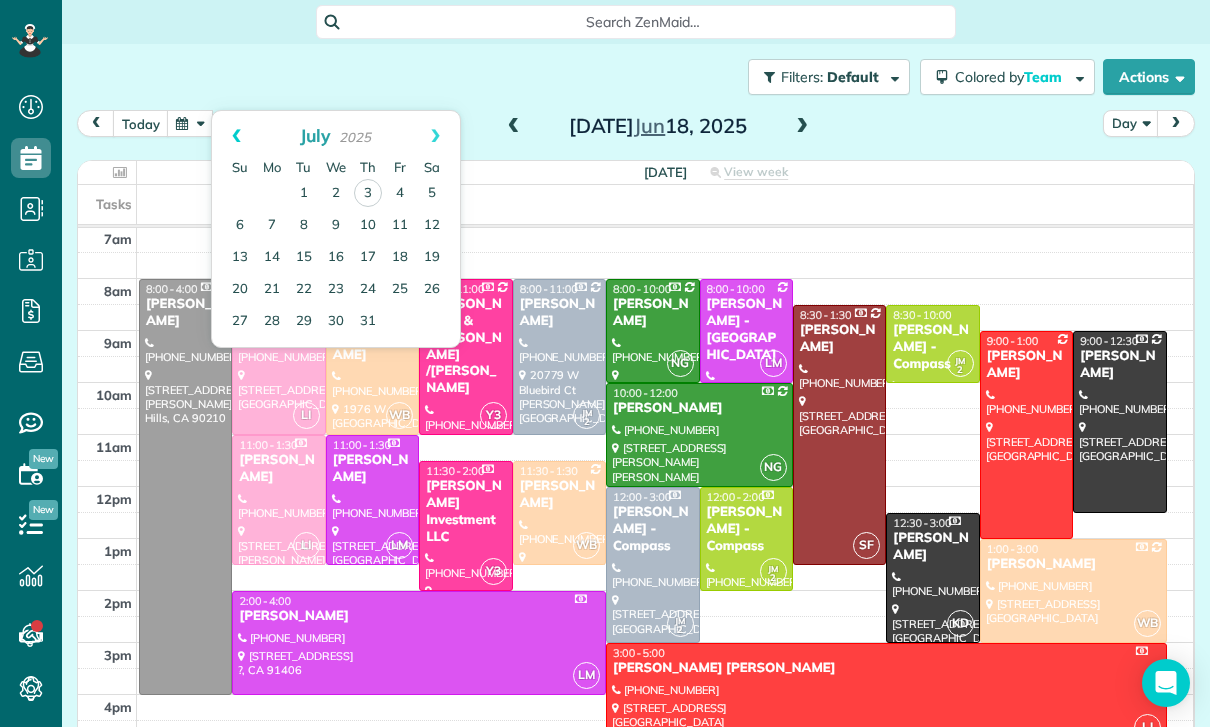 click on "Prev" at bounding box center [236, 136] 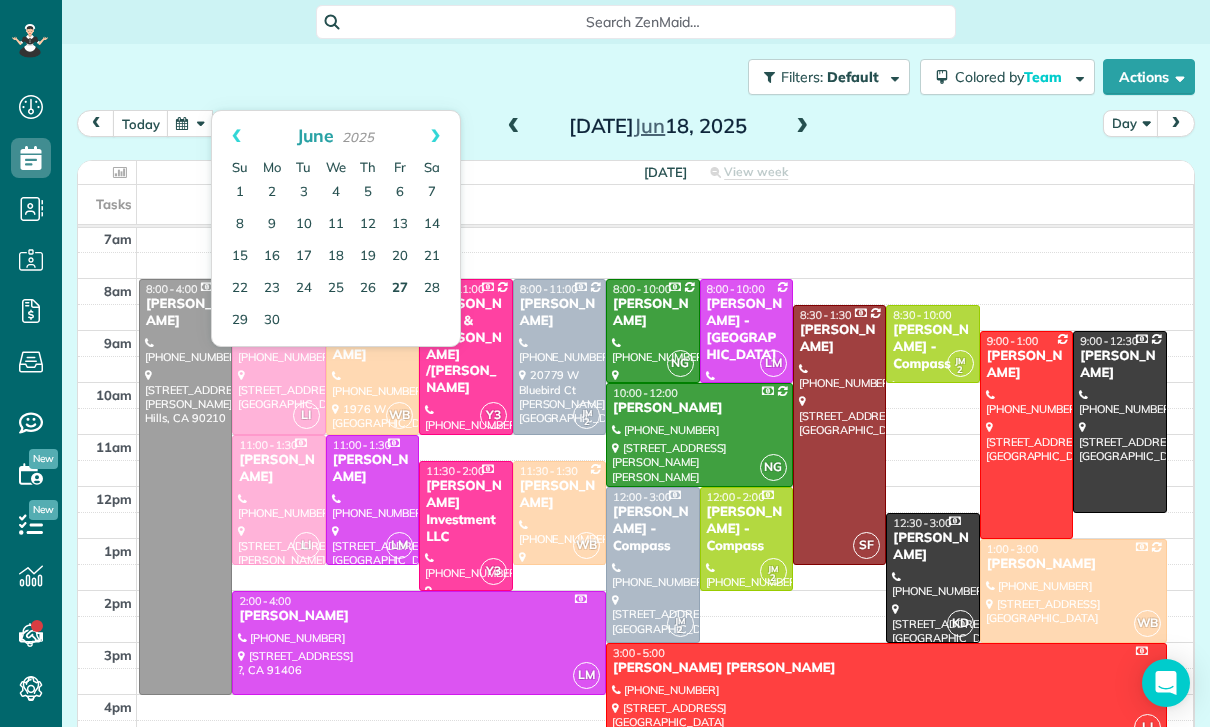 click on "27" at bounding box center [400, 289] 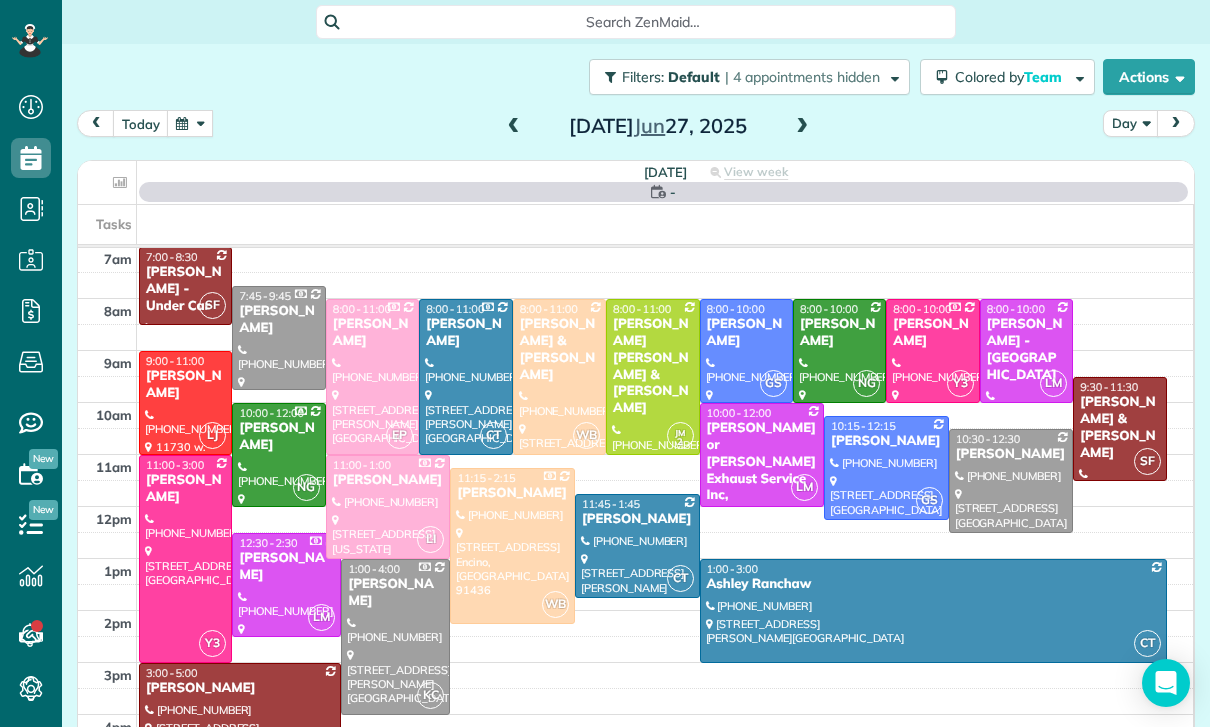 scroll, scrollTop: 157, scrollLeft: 0, axis: vertical 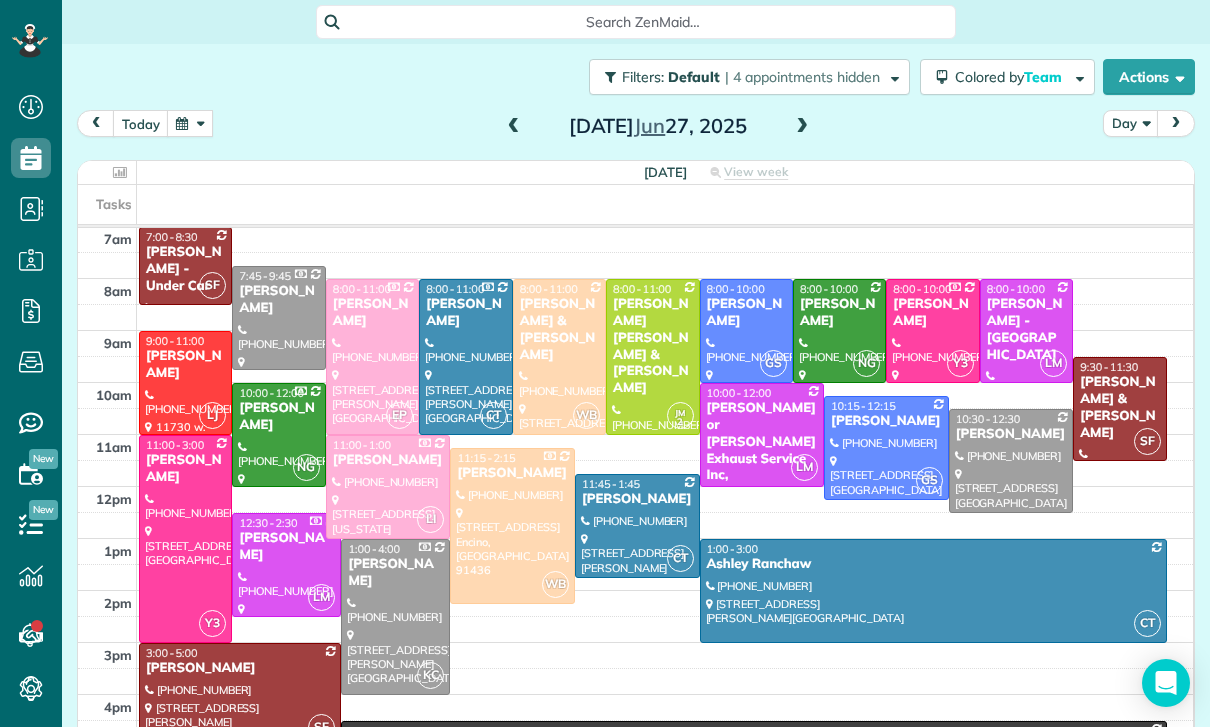 click at bounding box center (514, 127) 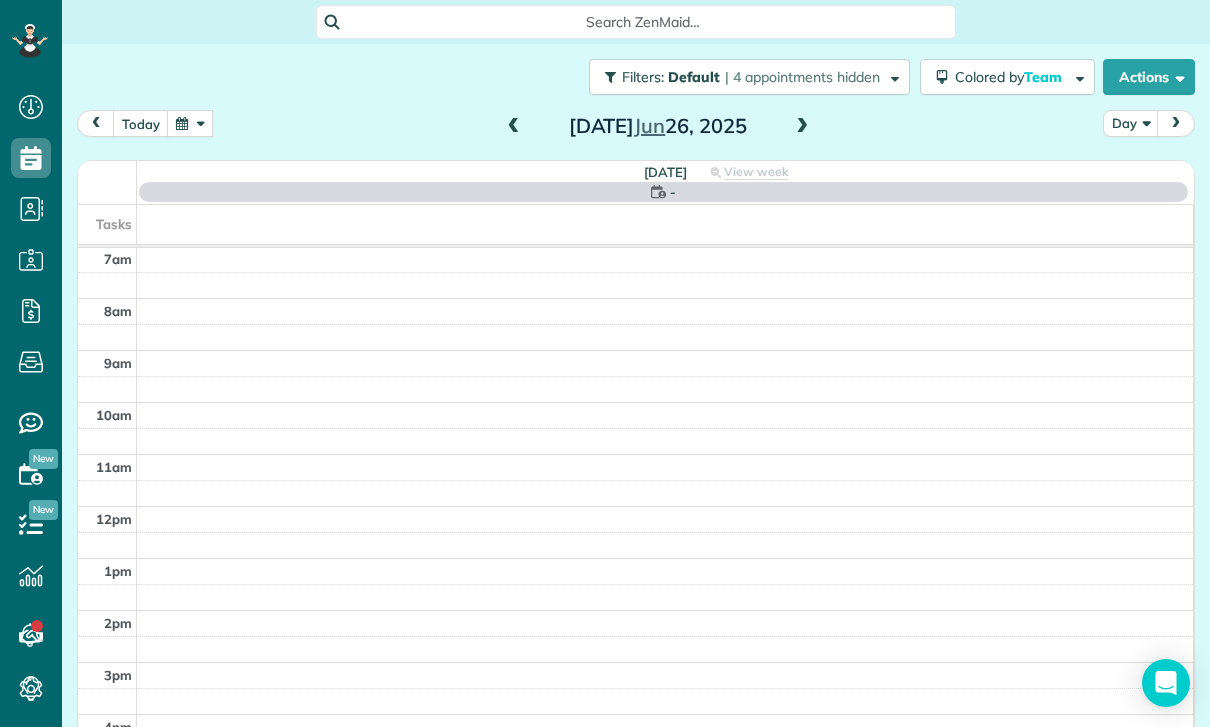 scroll, scrollTop: 157, scrollLeft: 0, axis: vertical 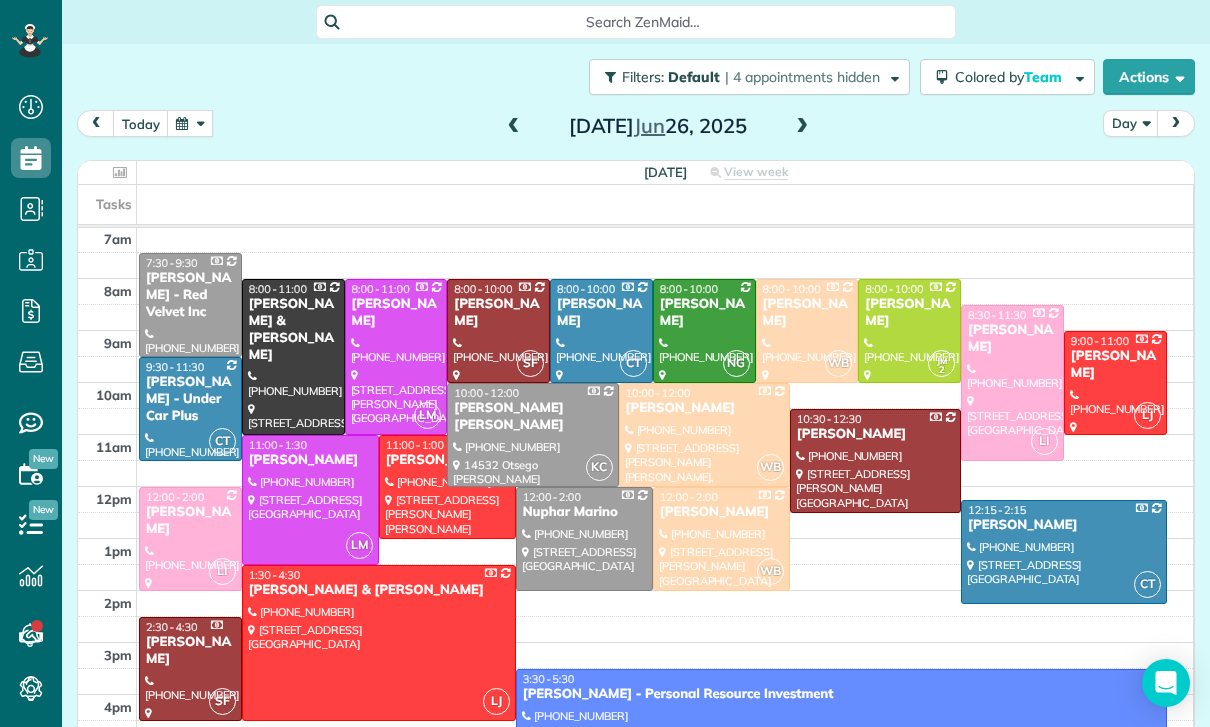 click at bounding box center (514, 127) 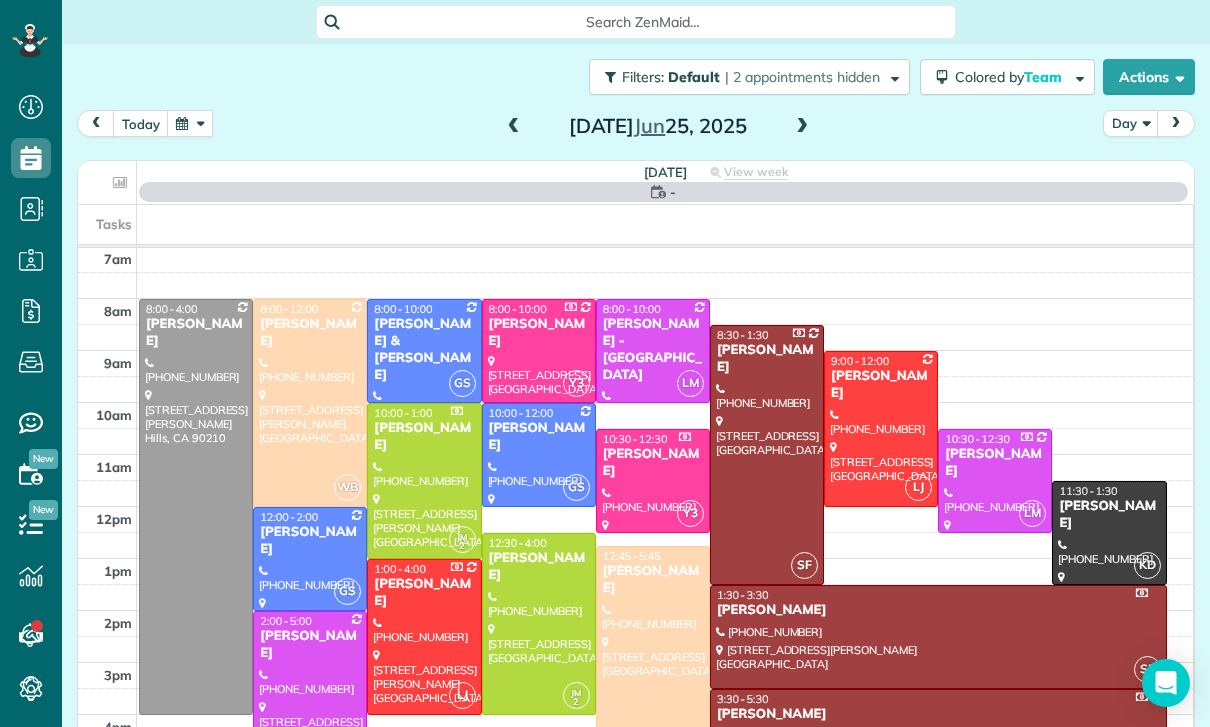 scroll, scrollTop: 157, scrollLeft: 0, axis: vertical 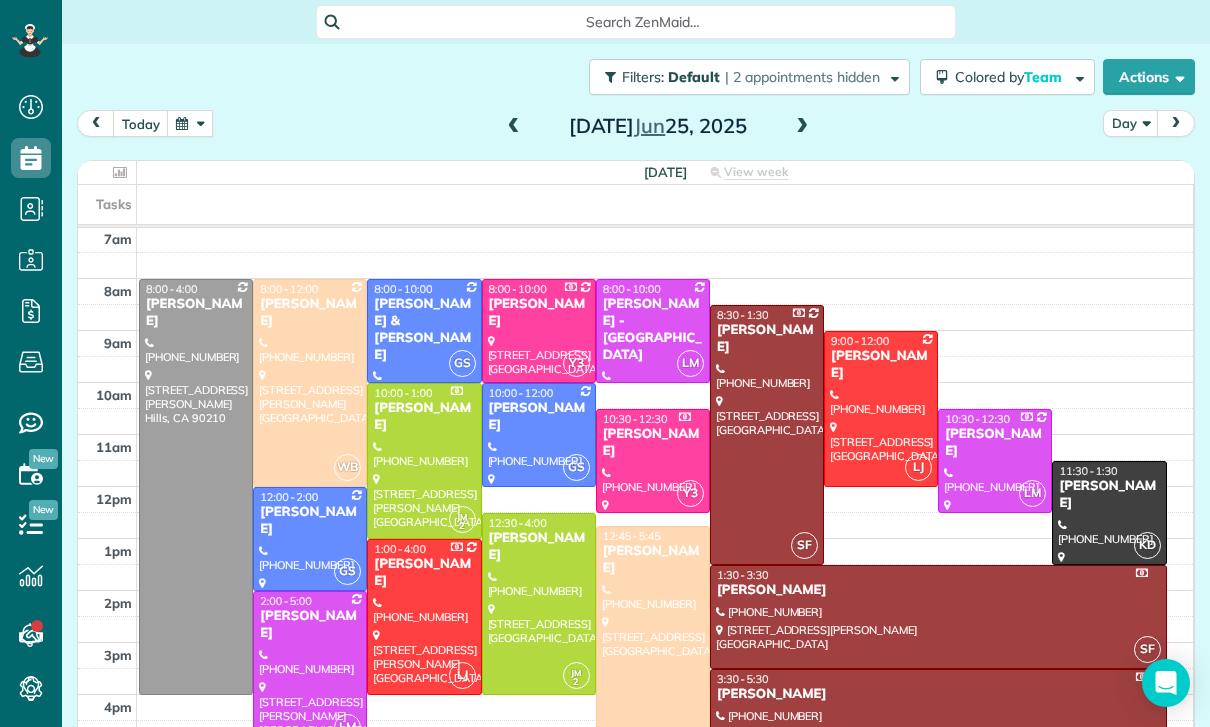 click at bounding box center (514, 127) 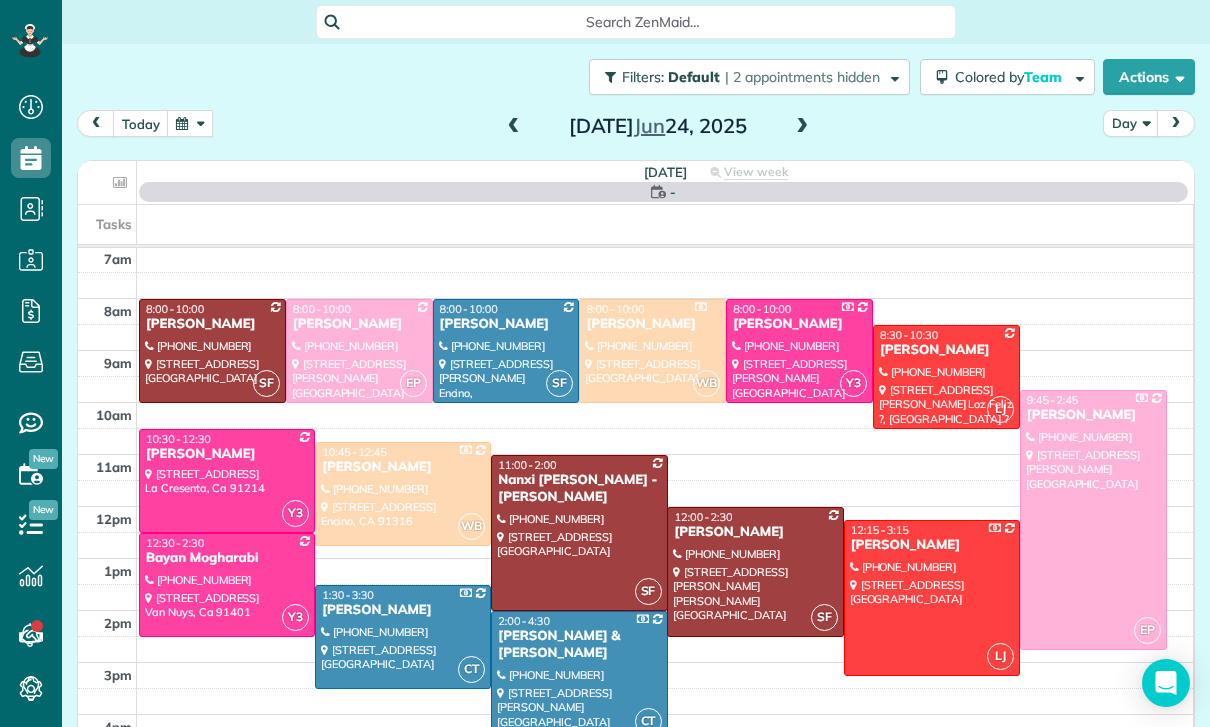 scroll, scrollTop: 157, scrollLeft: 0, axis: vertical 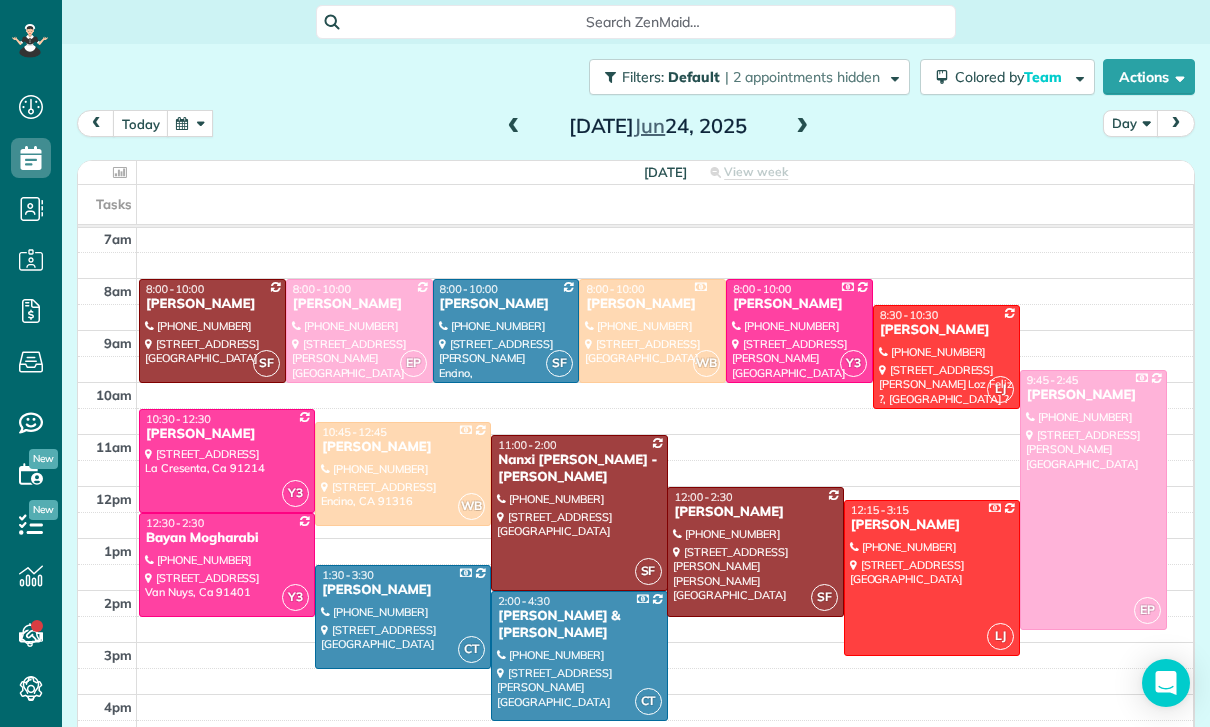 click at bounding box center [514, 127] 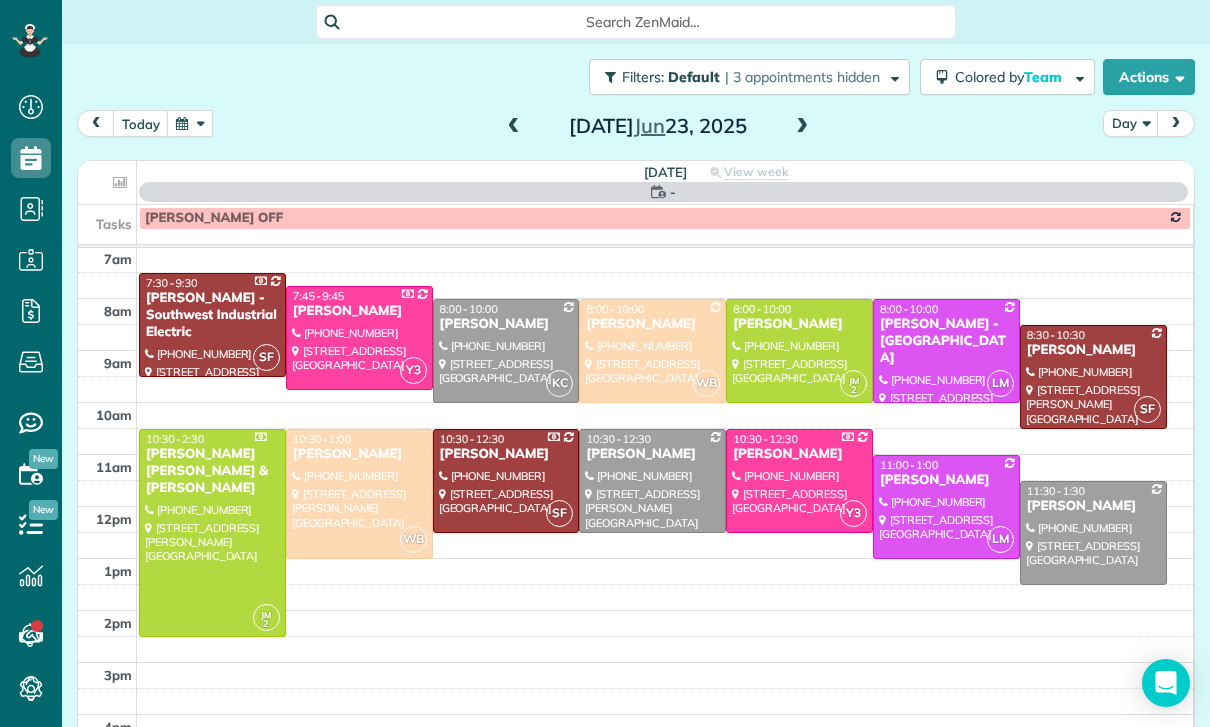 scroll, scrollTop: 157, scrollLeft: 0, axis: vertical 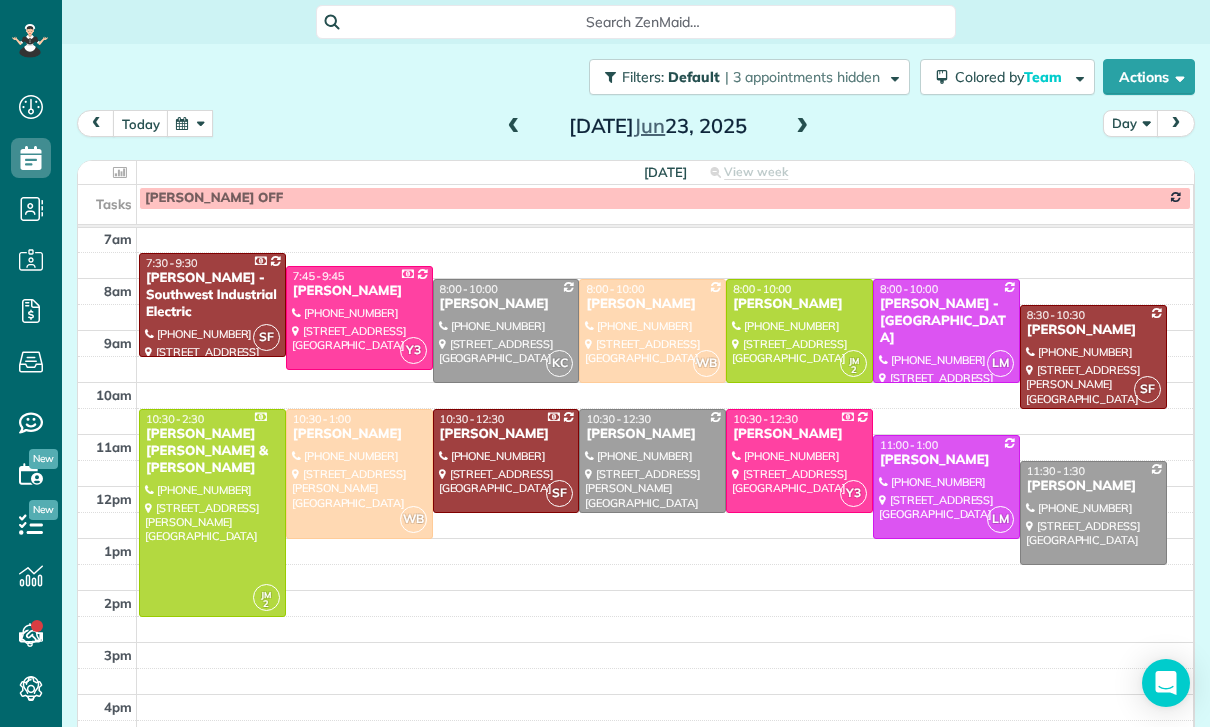 click at bounding box center (190, 123) 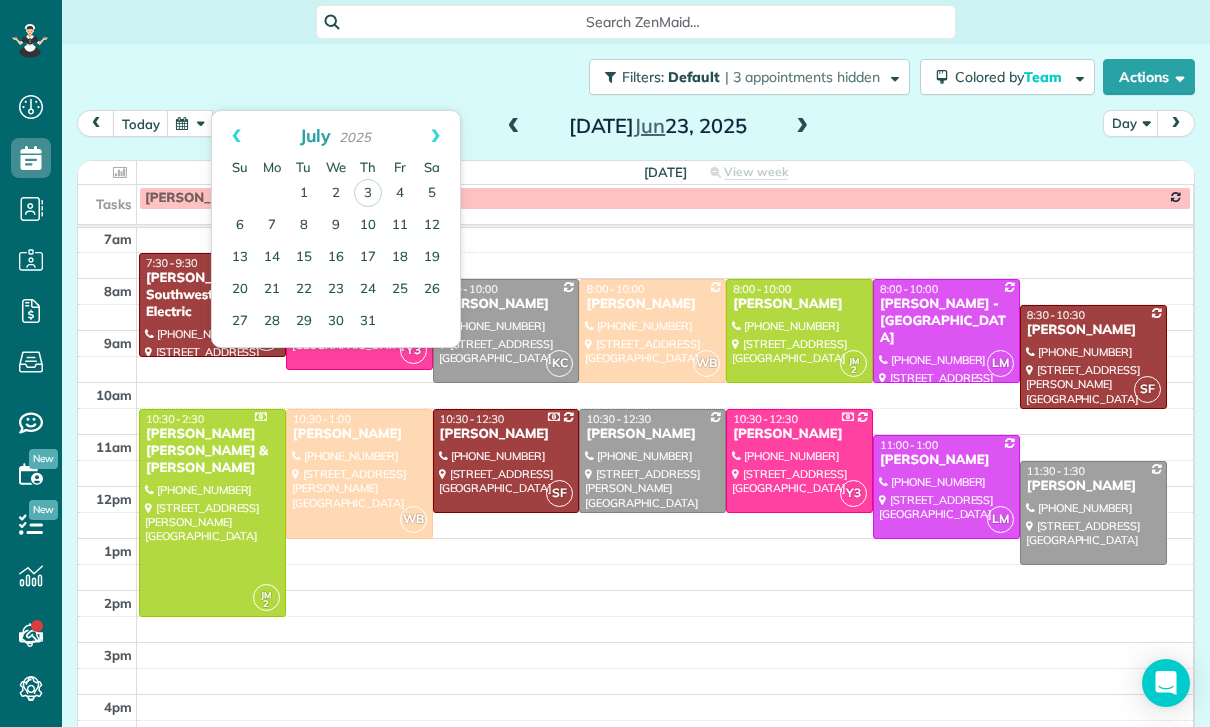 click on "Filters:   Default
|  3 appointments hidden
Colored by  Team
Color by Cleaner
Color by Team
Color by Status
Color by Recurrence
Color by Paid/Unpaid
Filters  Default
Schedule Changes
Actions
Create Appointment
Create Task
Clock In/Out
Send Work Orders
Print Route Sheets
[DATE] Emails/Texts
View Metrics" at bounding box center [636, 77] 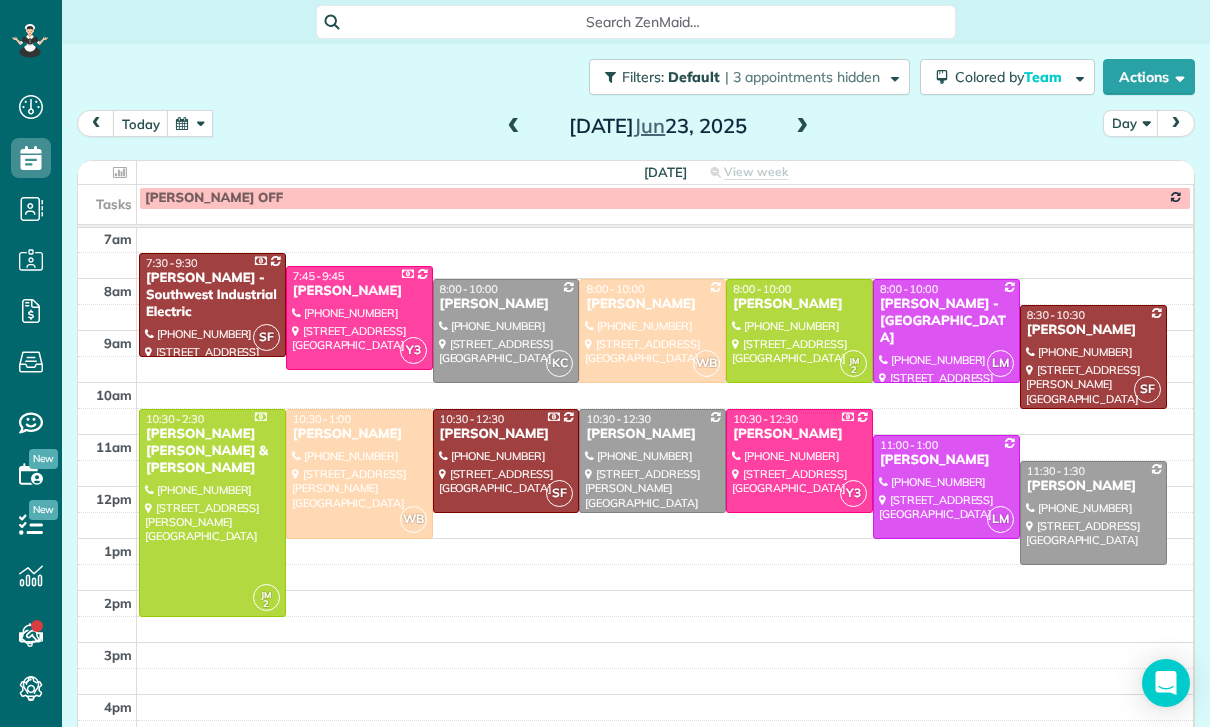 click at bounding box center (190, 123) 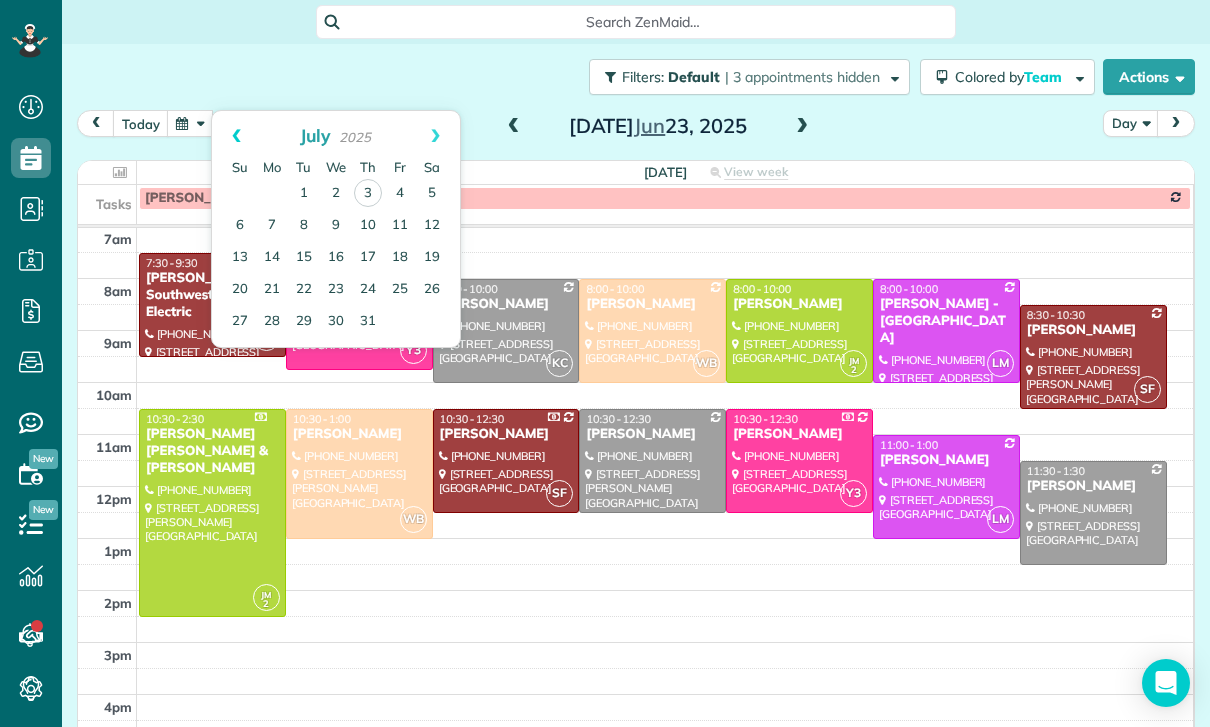click on "Prev" at bounding box center [236, 136] 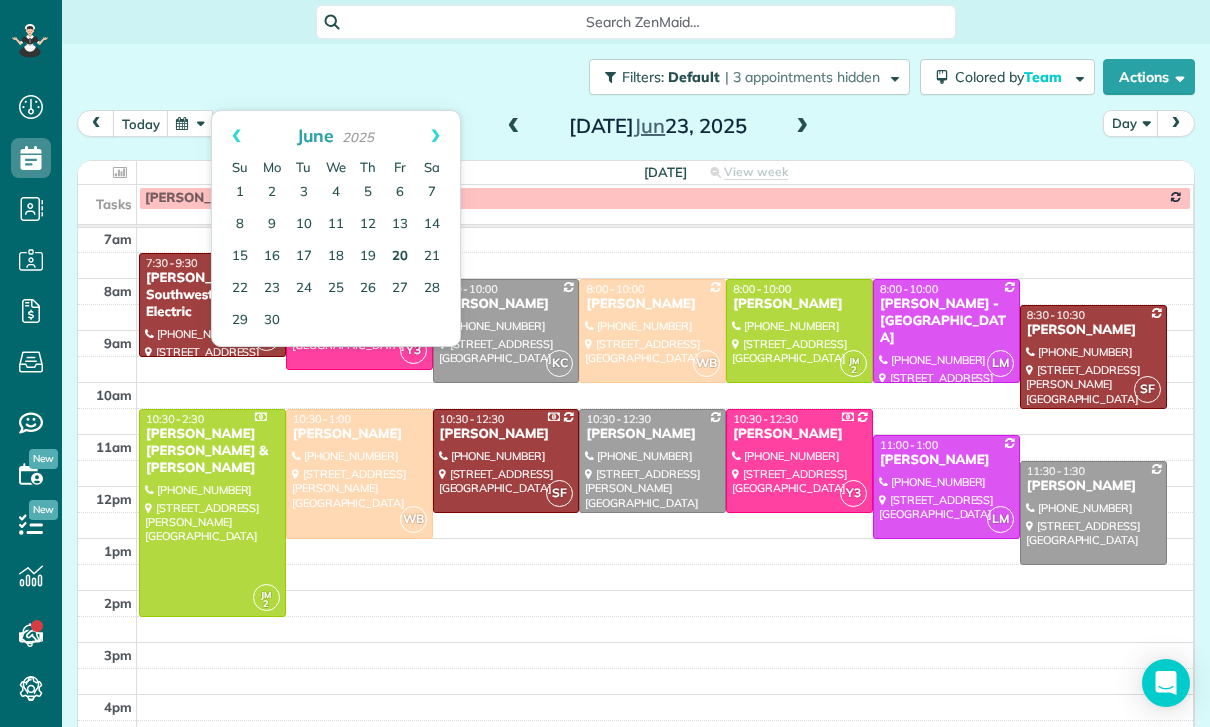 click on "20" at bounding box center [400, 257] 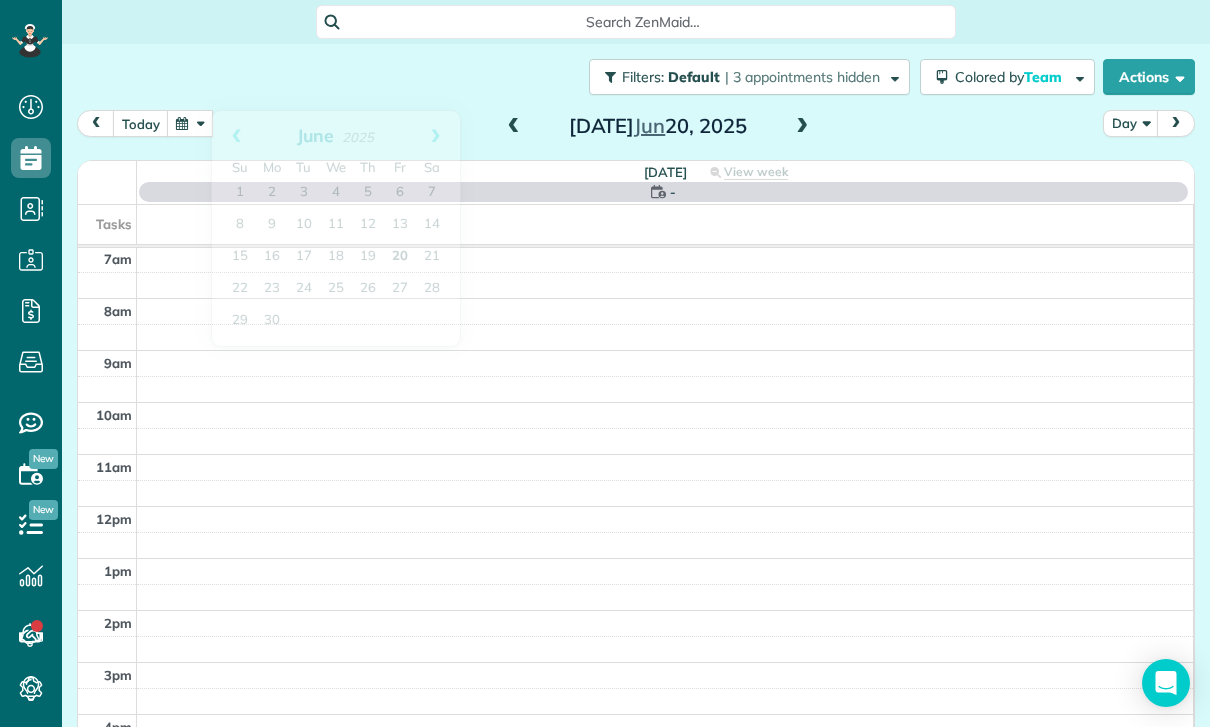 scroll, scrollTop: 157, scrollLeft: 0, axis: vertical 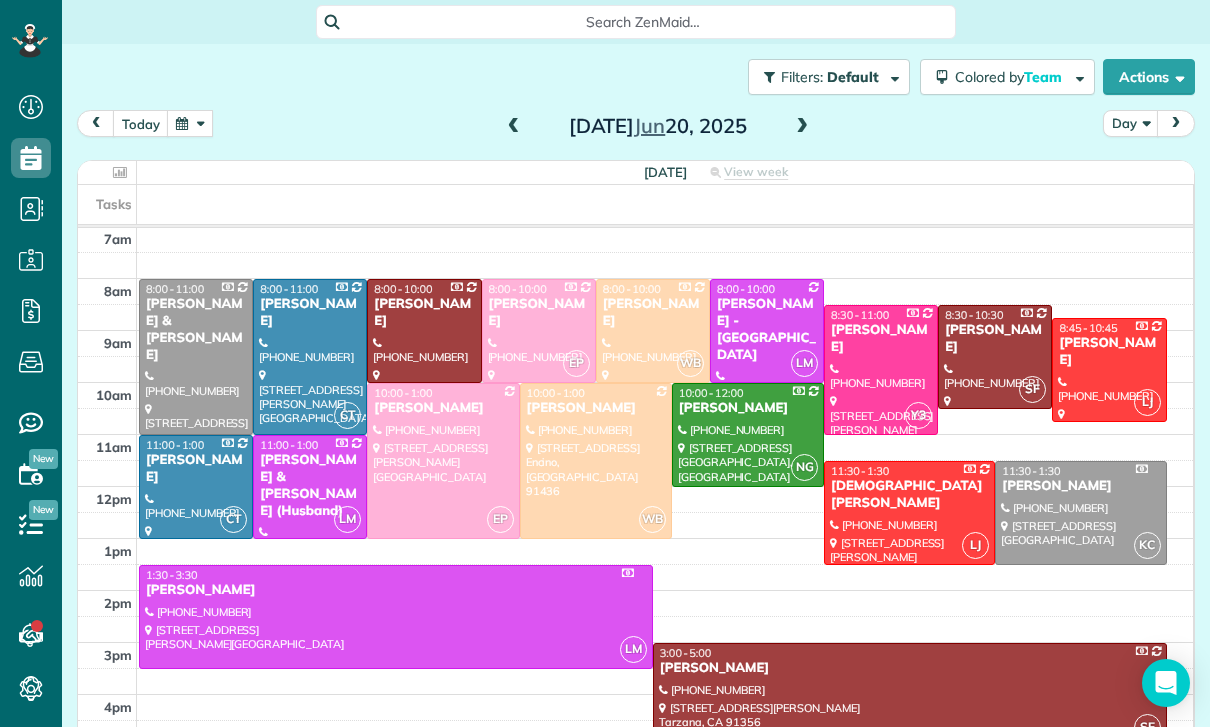 click at bounding box center (514, 127) 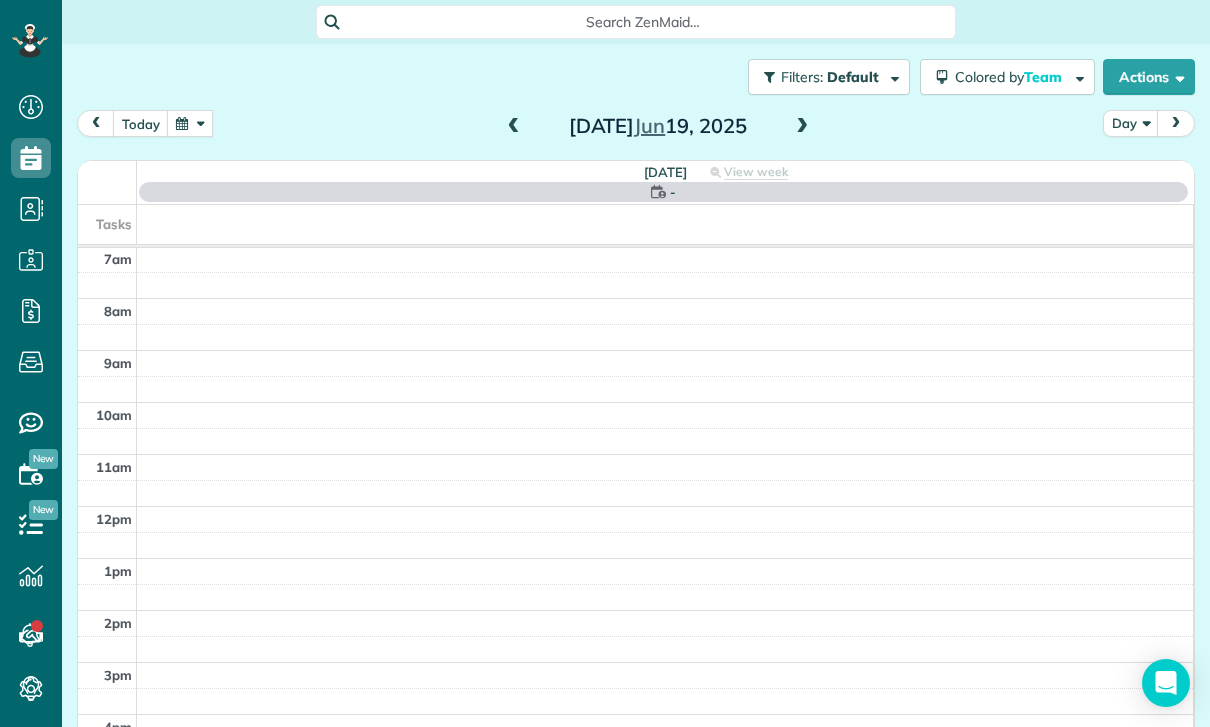 scroll, scrollTop: 157, scrollLeft: 0, axis: vertical 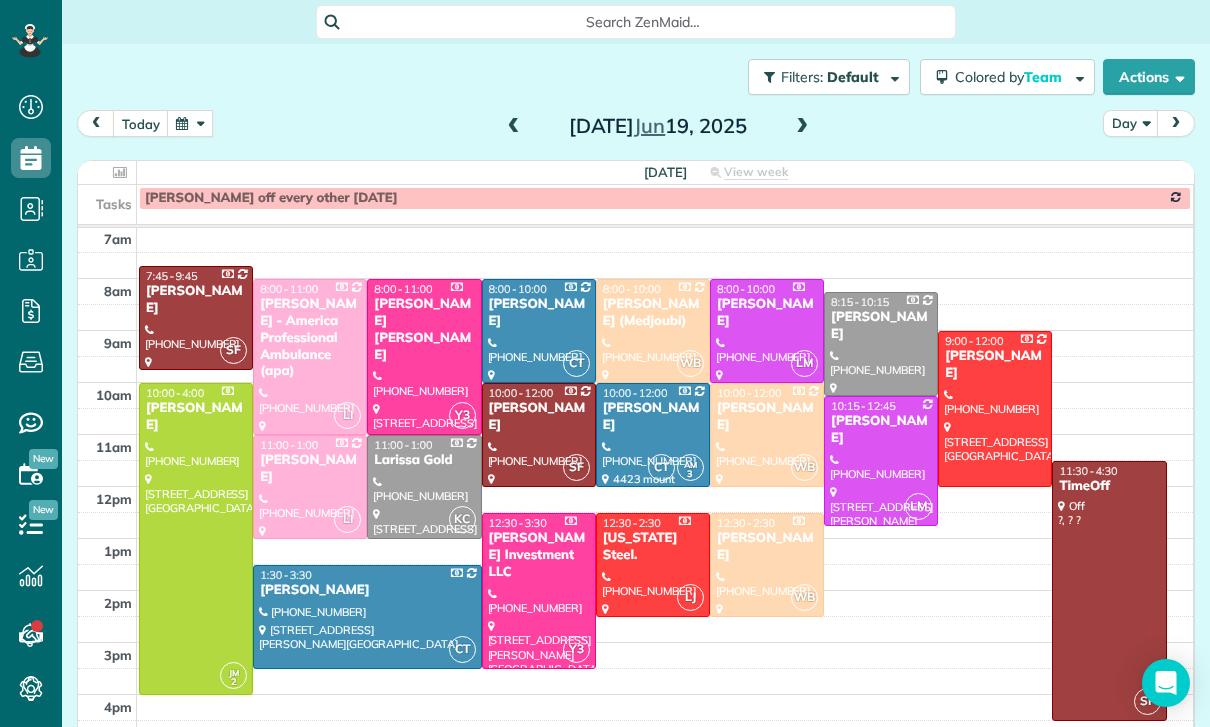 click at bounding box center [514, 127] 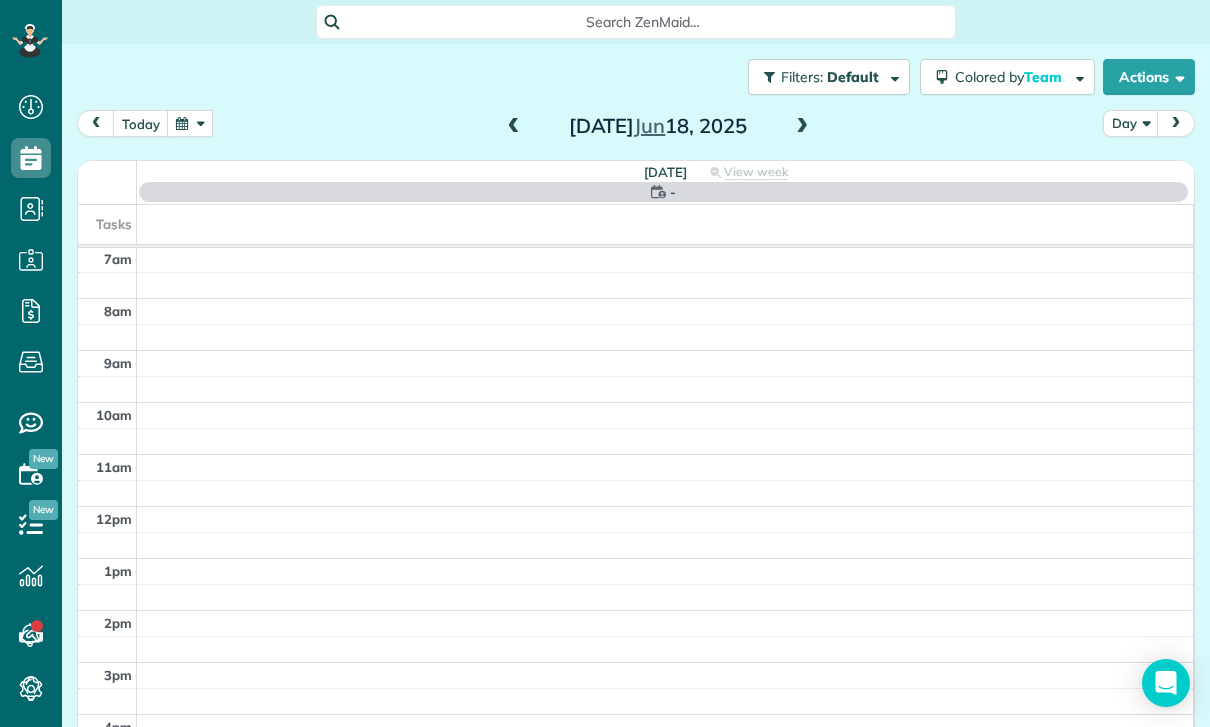 scroll, scrollTop: 157, scrollLeft: 0, axis: vertical 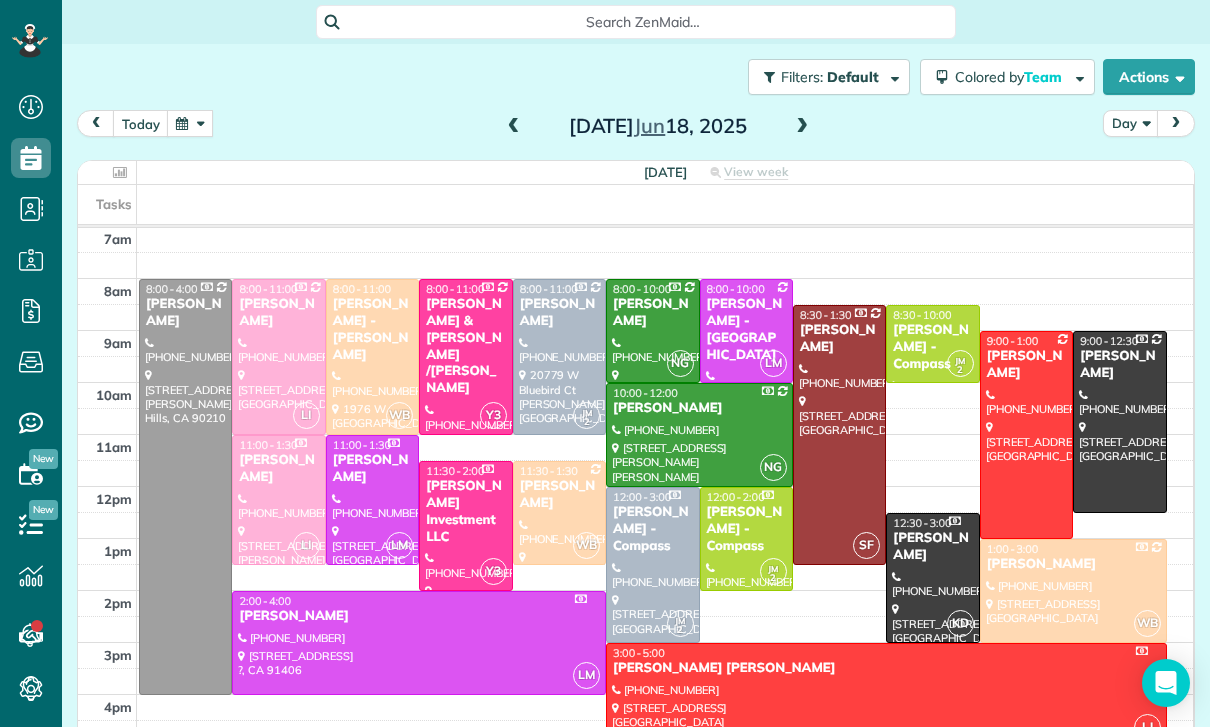 click at bounding box center [514, 127] 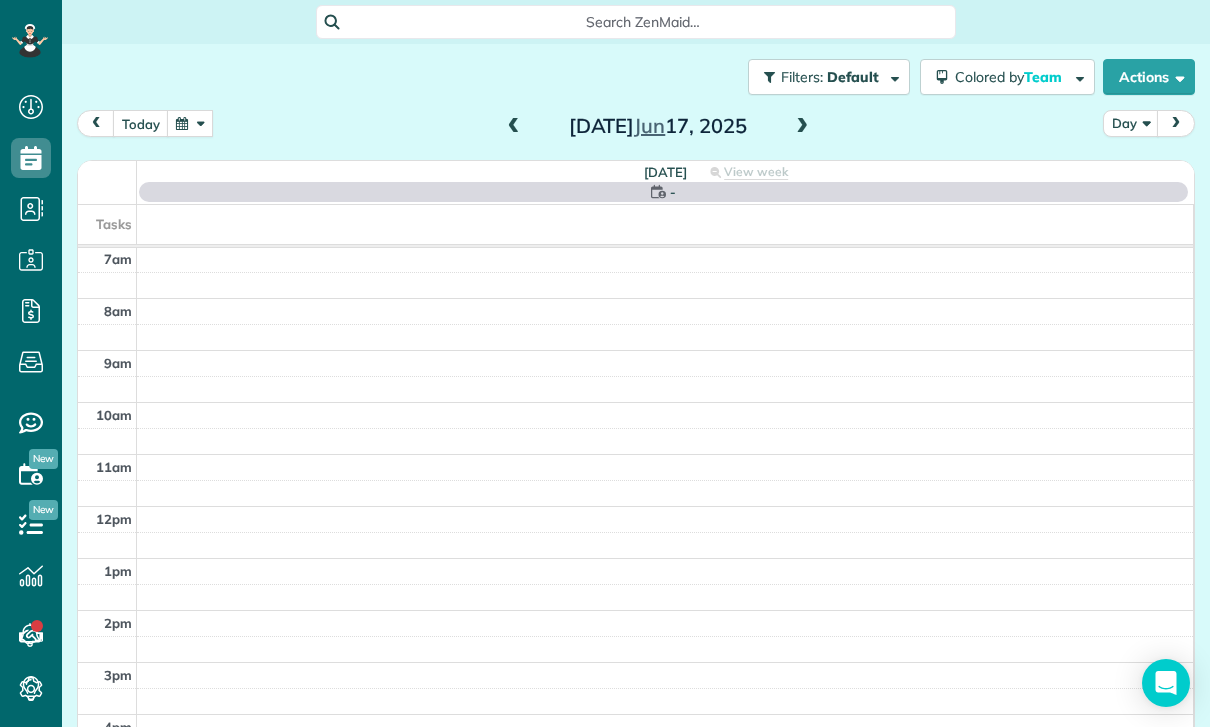 scroll, scrollTop: 157, scrollLeft: 0, axis: vertical 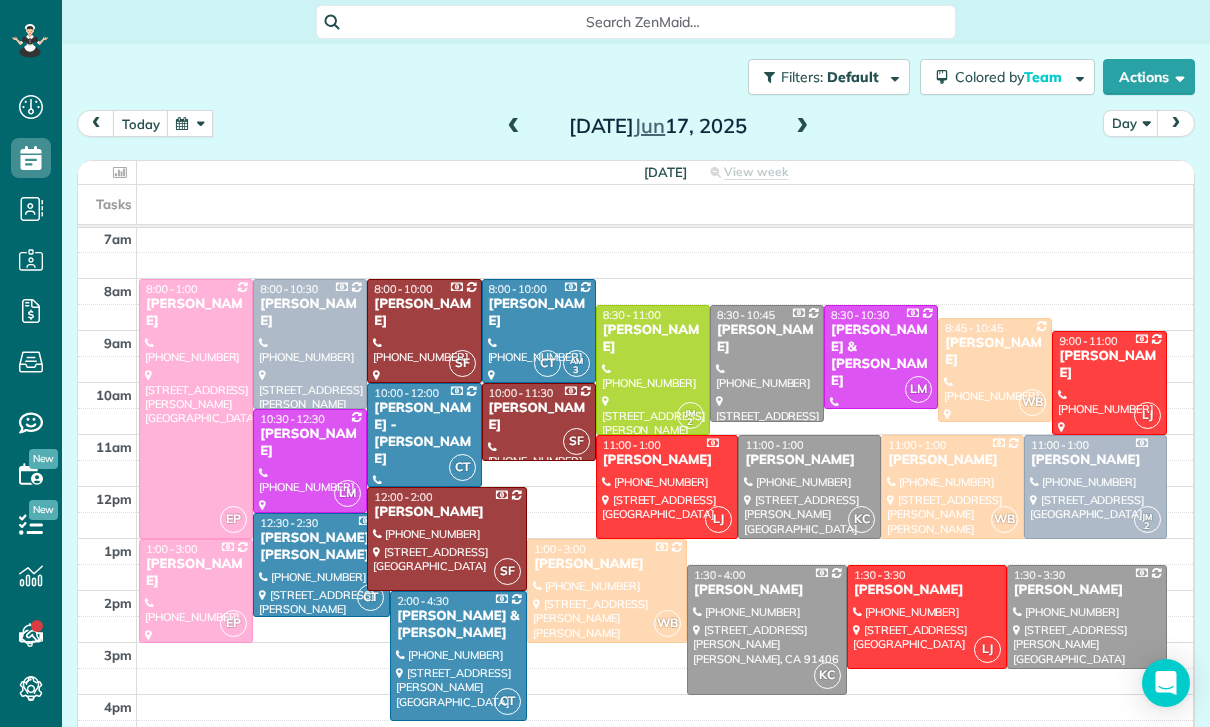 click at bounding box center [514, 127] 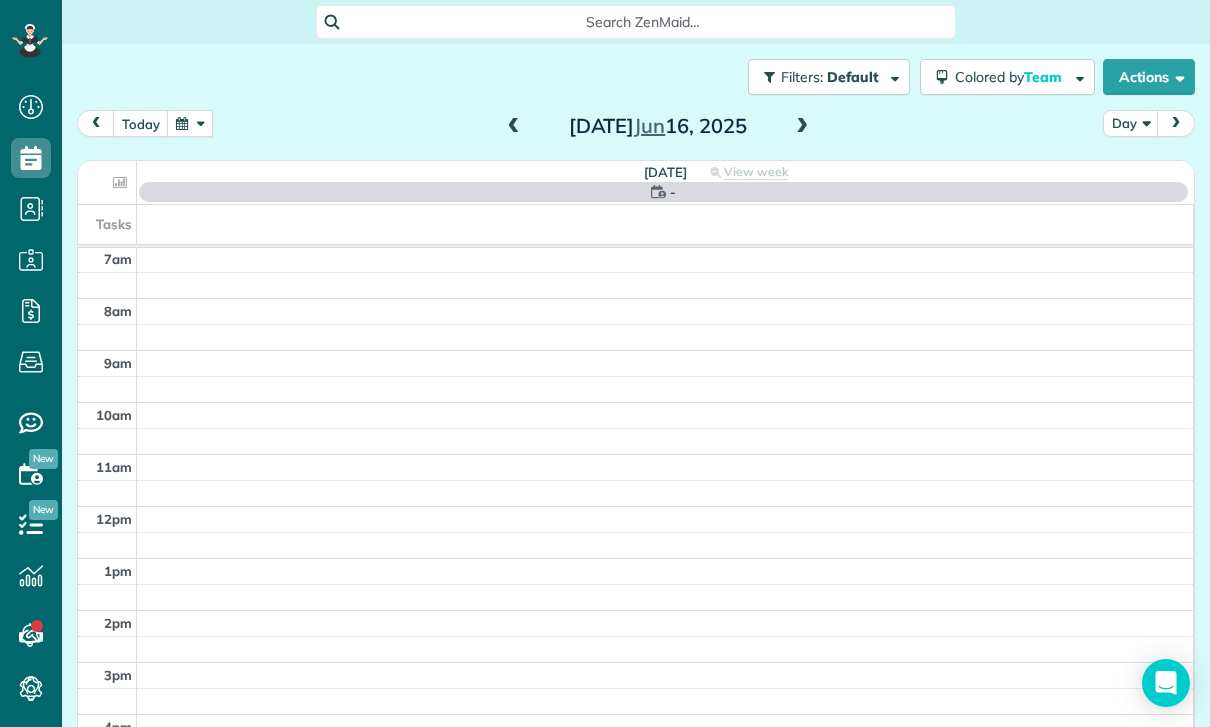 scroll, scrollTop: 157, scrollLeft: 0, axis: vertical 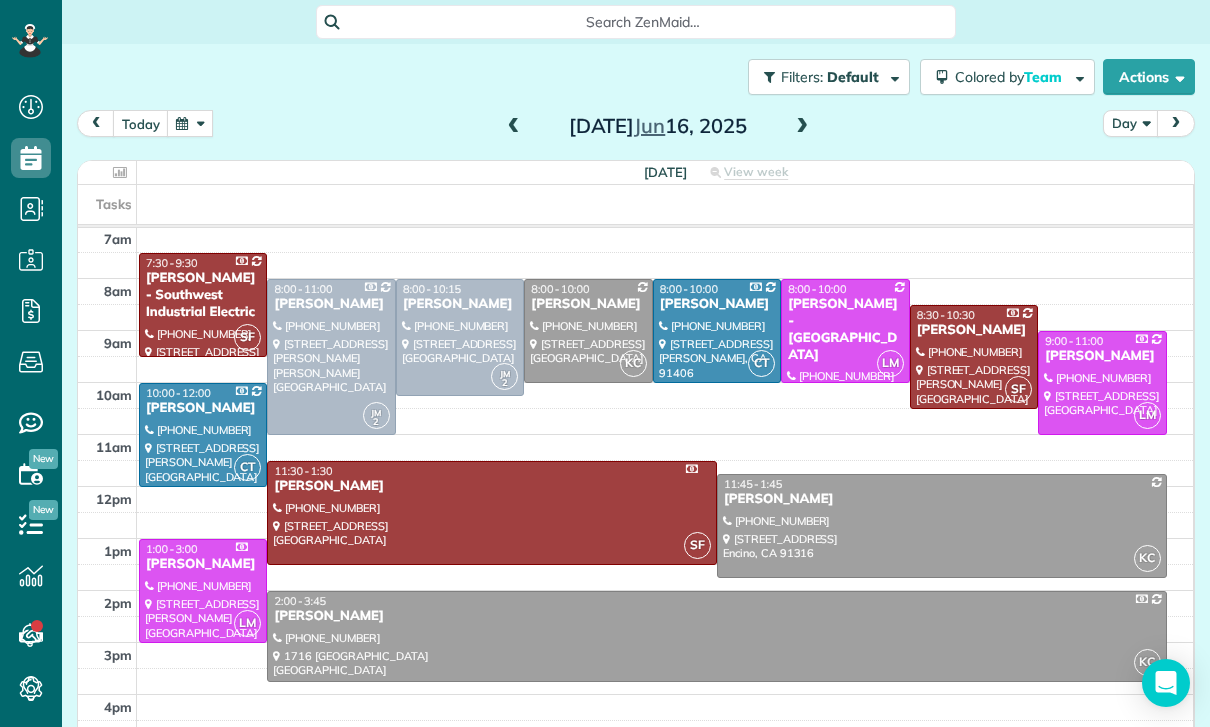 click at bounding box center [190, 123] 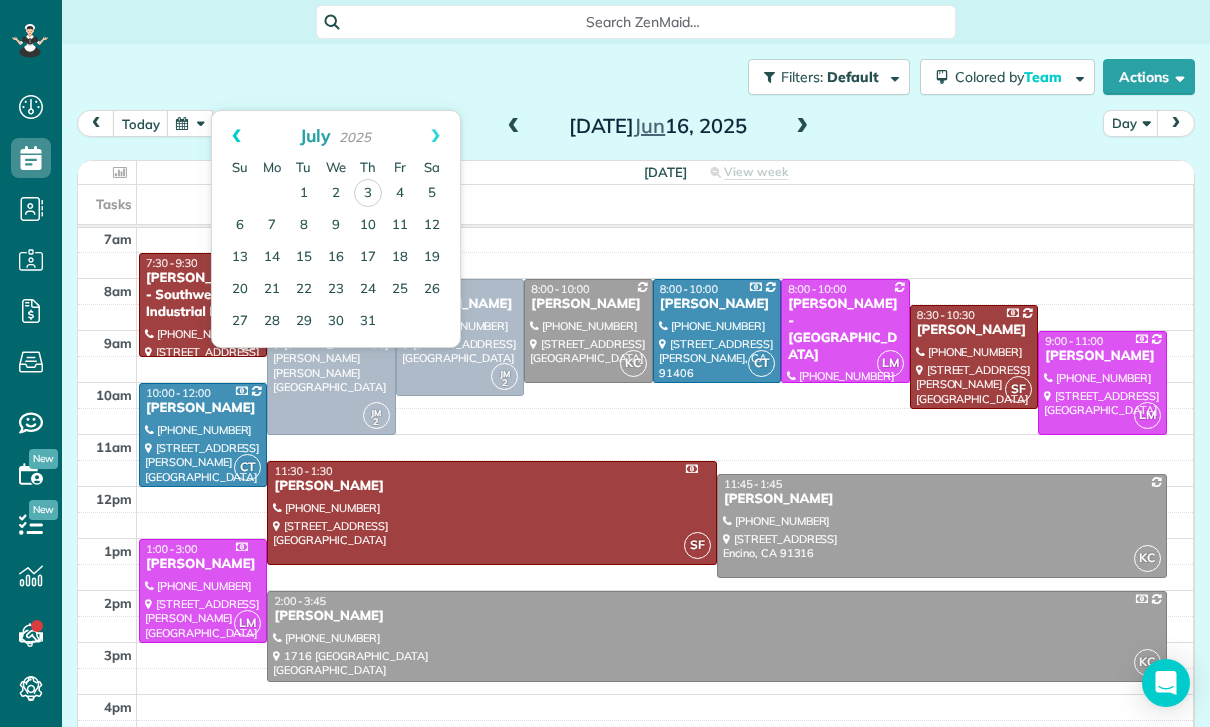 click on "Prev" at bounding box center (236, 136) 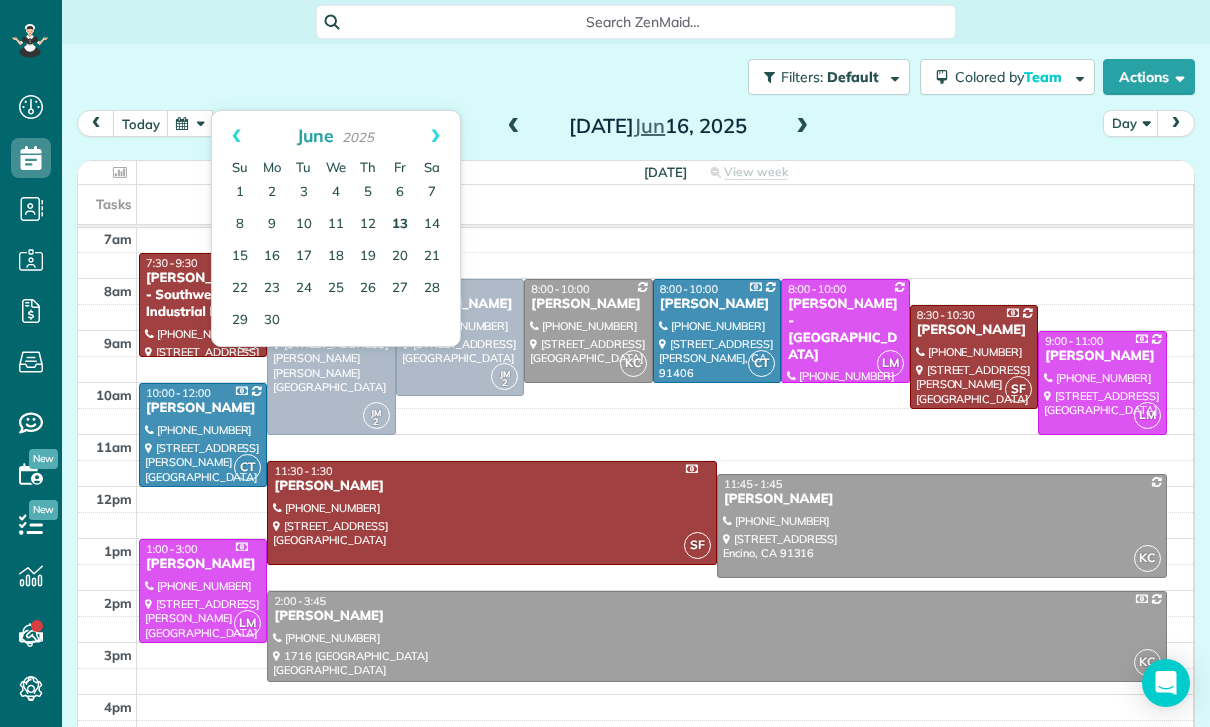 click on "13" at bounding box center (400, 225) 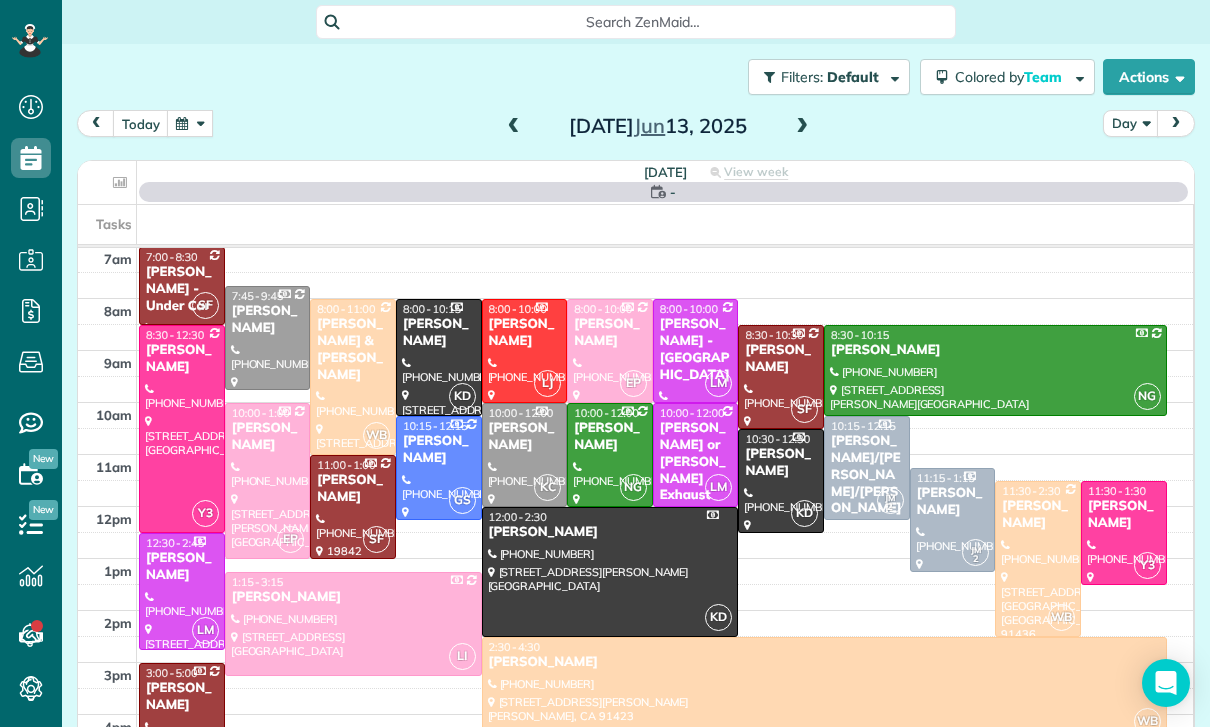 scroll, scrollTop: 157, scrollLeft: 0, axis: vertical 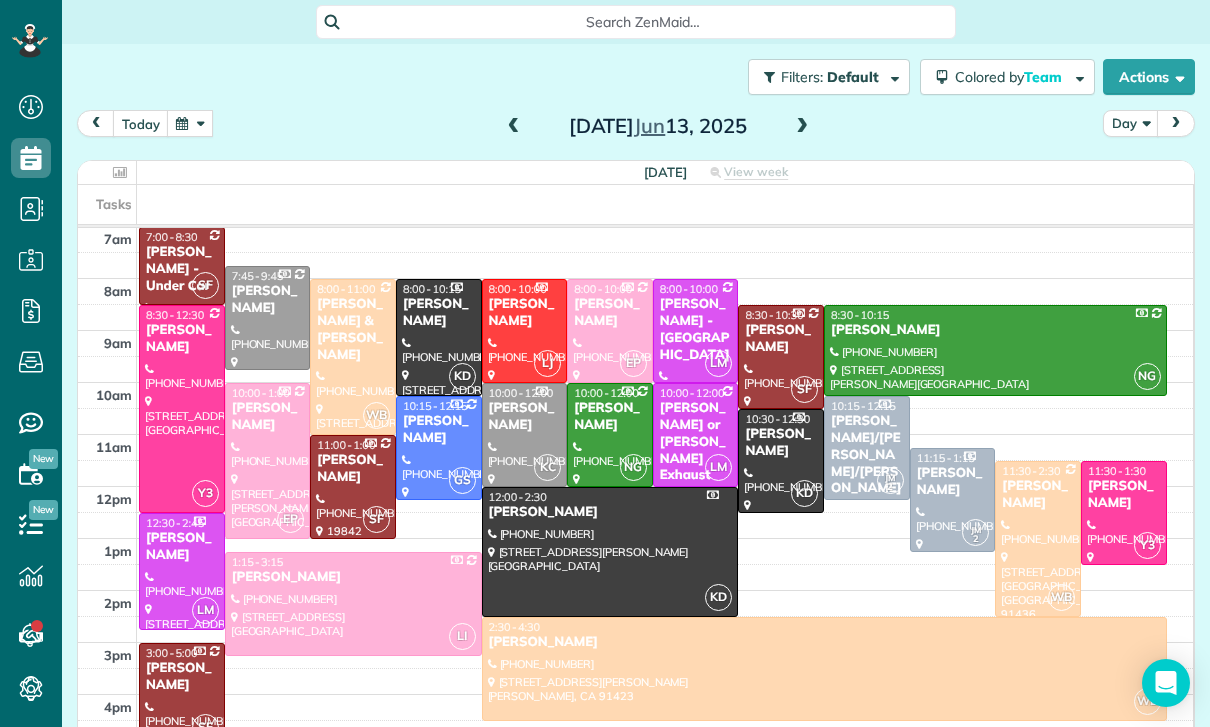 click at bounding box center (514, 127) 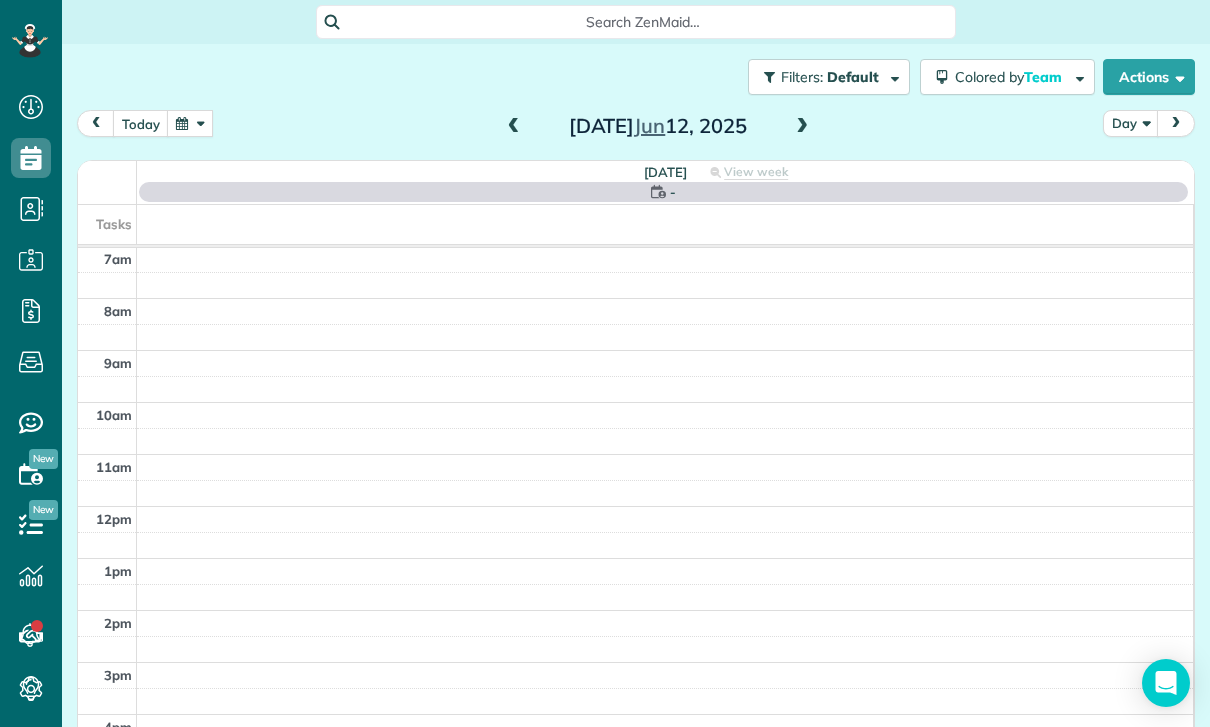 scroll, scrollTop: 157, scrollLeft: 0, axis: vertical 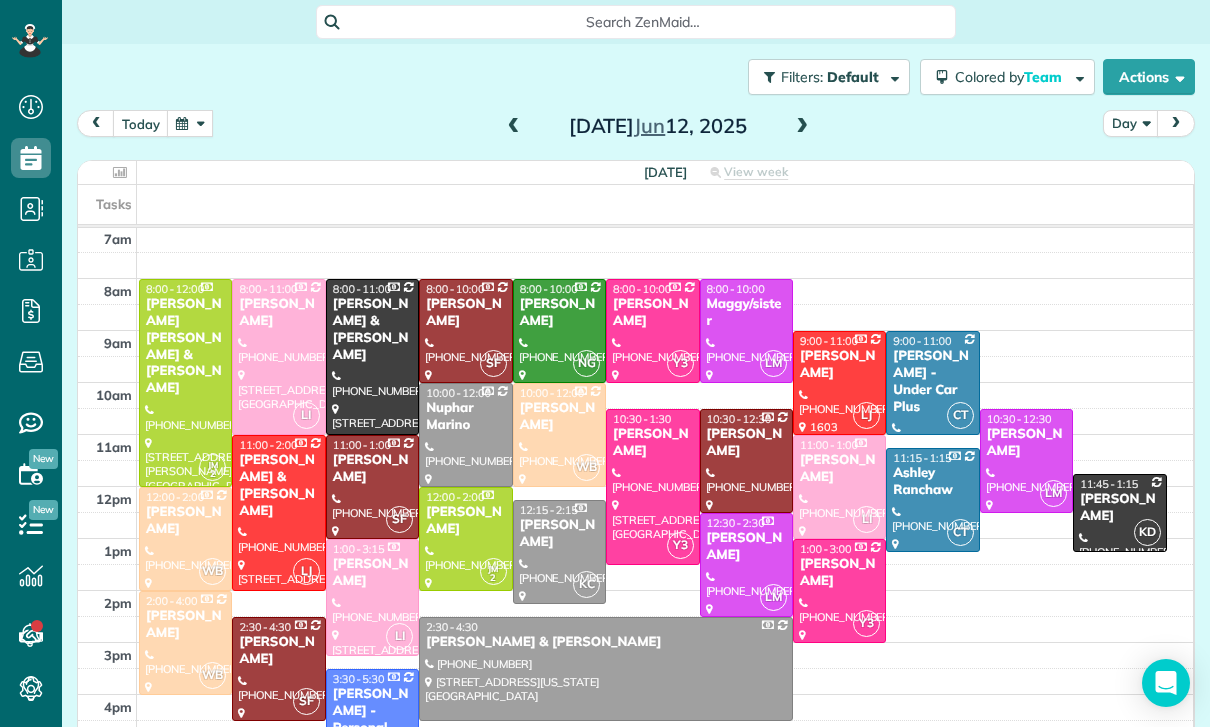 click at bounding box center [190, 123] 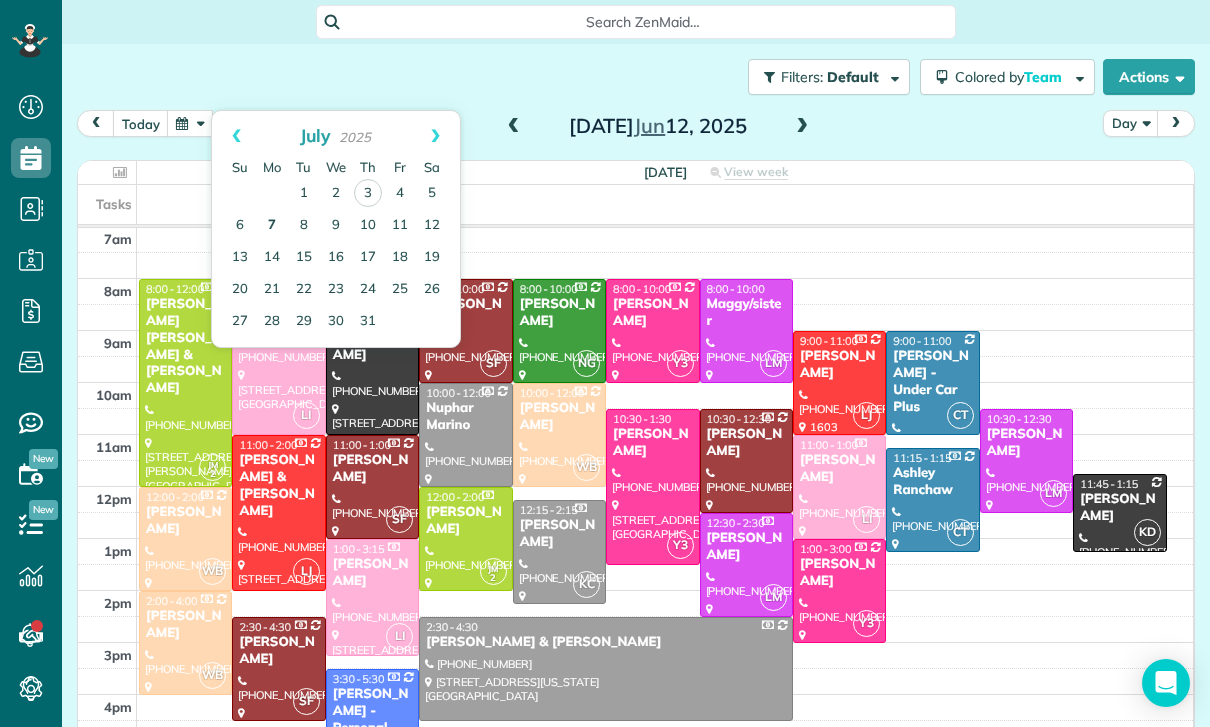click on "7" at bounding box center [272, 226] 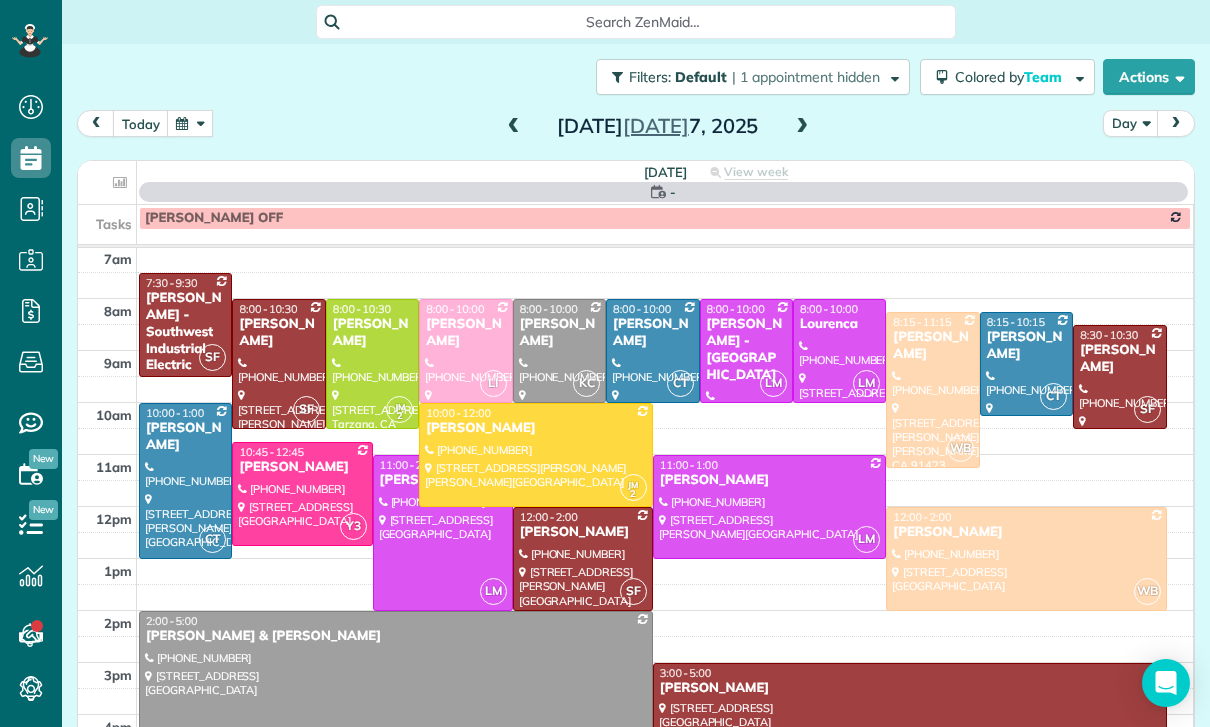 scroll, scrollTop: 157, scrollLeft: 0, axis: vertical 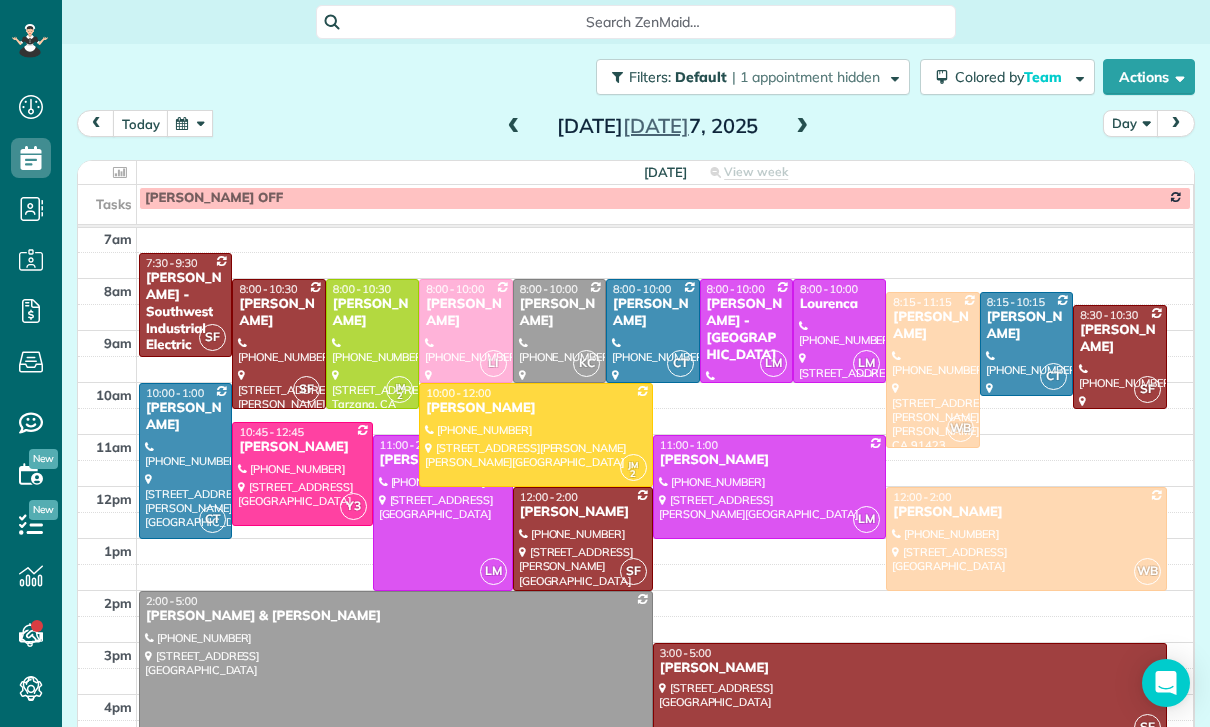 click at bounding box center [190, 123] 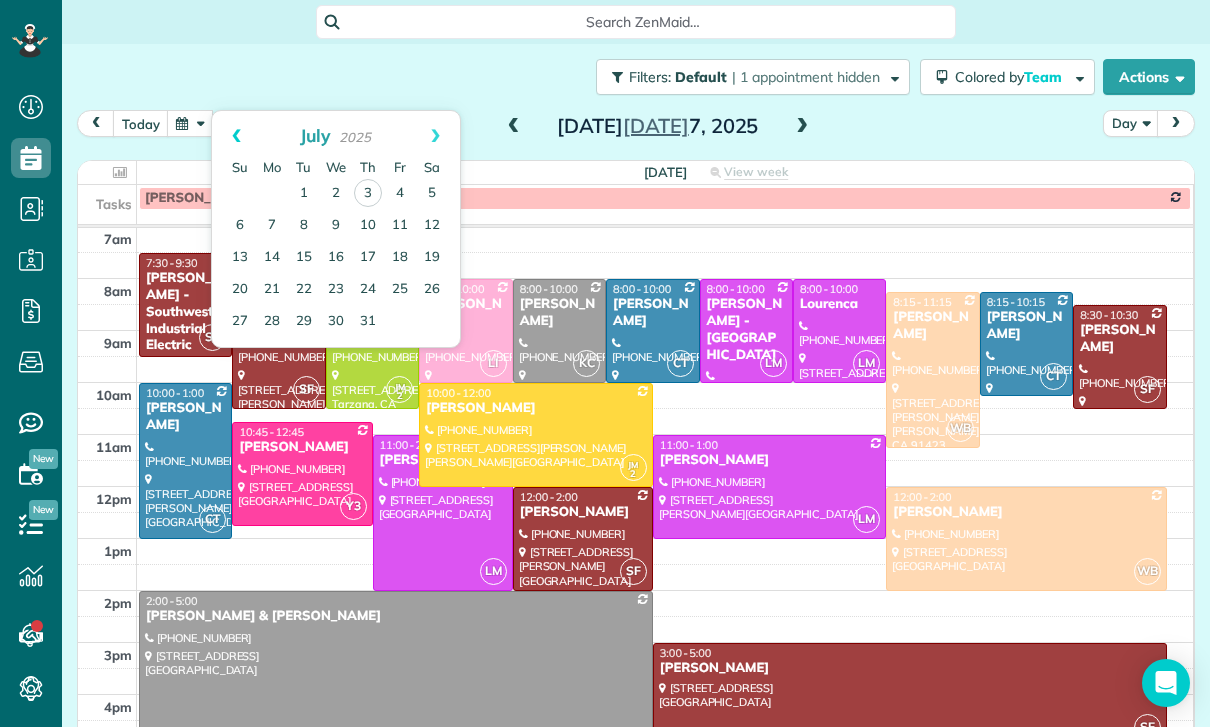 click on "Prev" at bounding box center (236, 136) 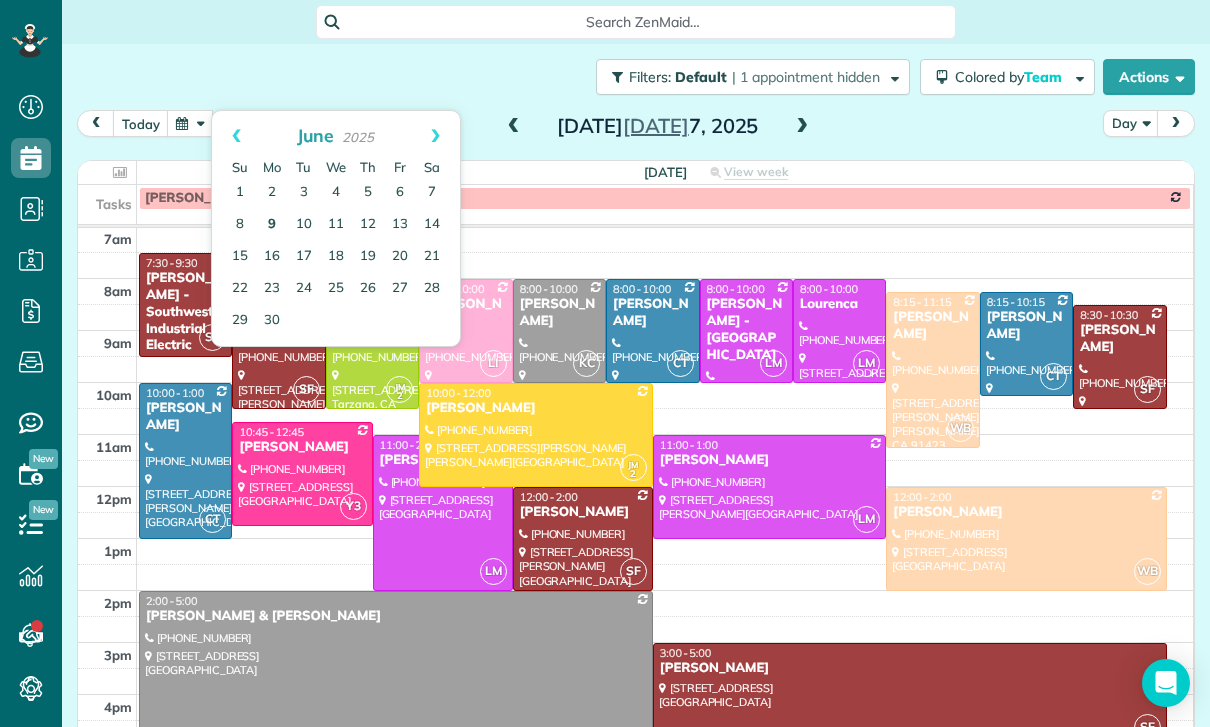 click on "9" at bounding box center (272, 225) 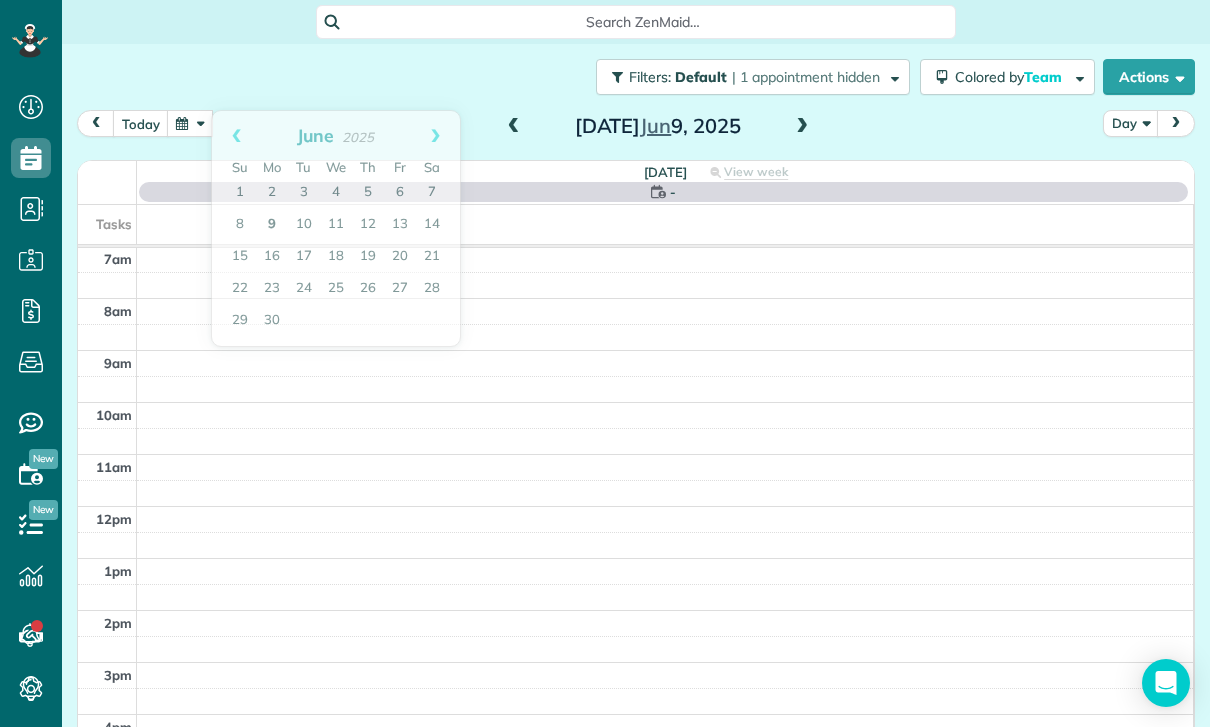 scroll, scrollTop: 157, scrollLeft: 0, axis: vertical 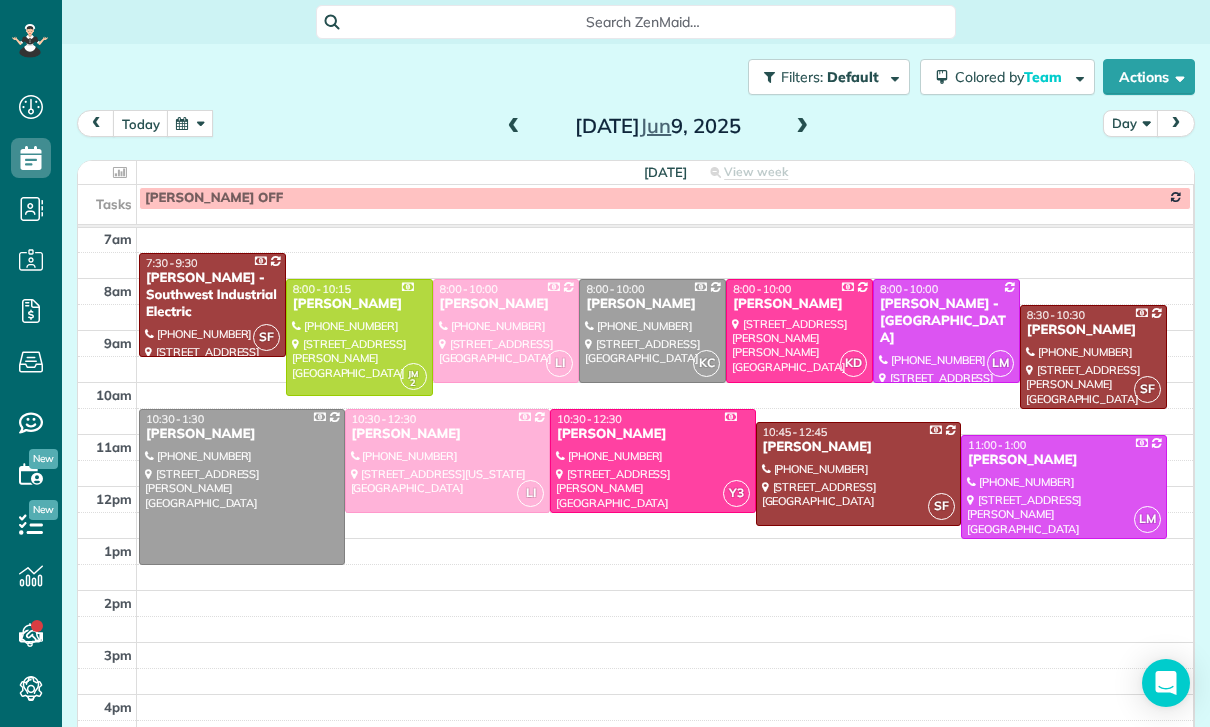 click at bounding box center [190, 123] 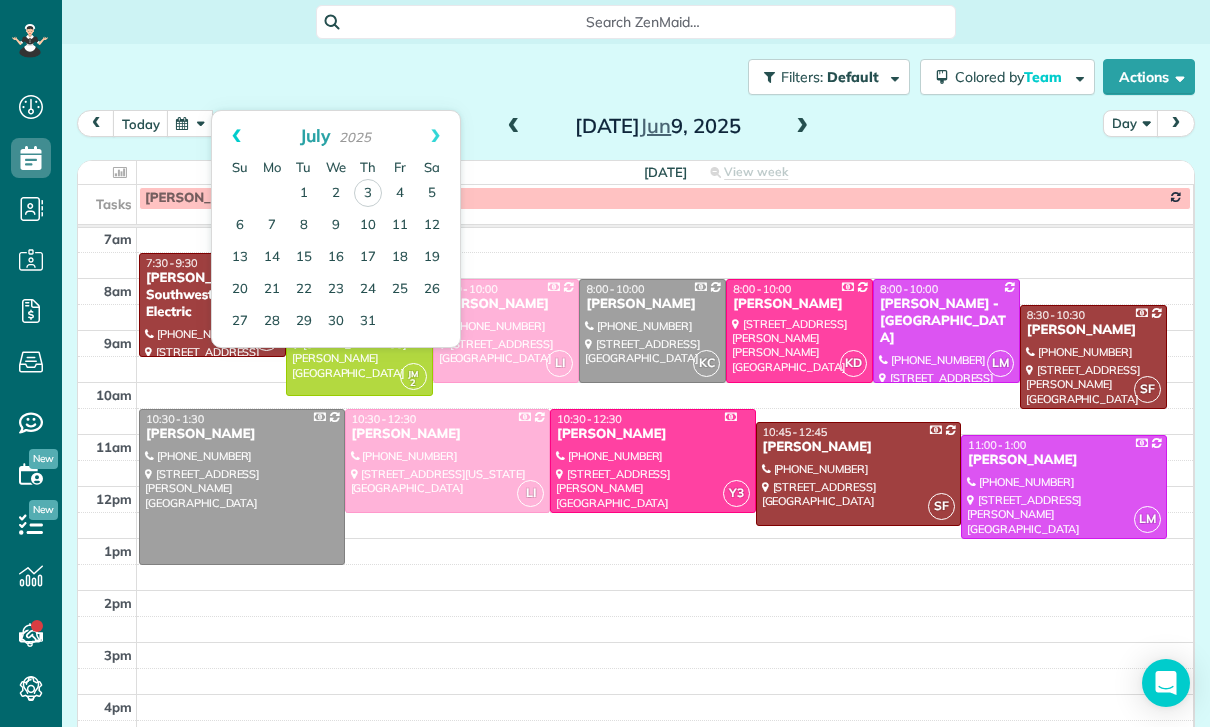 click on "Prev" at bounding box center (236, 136) 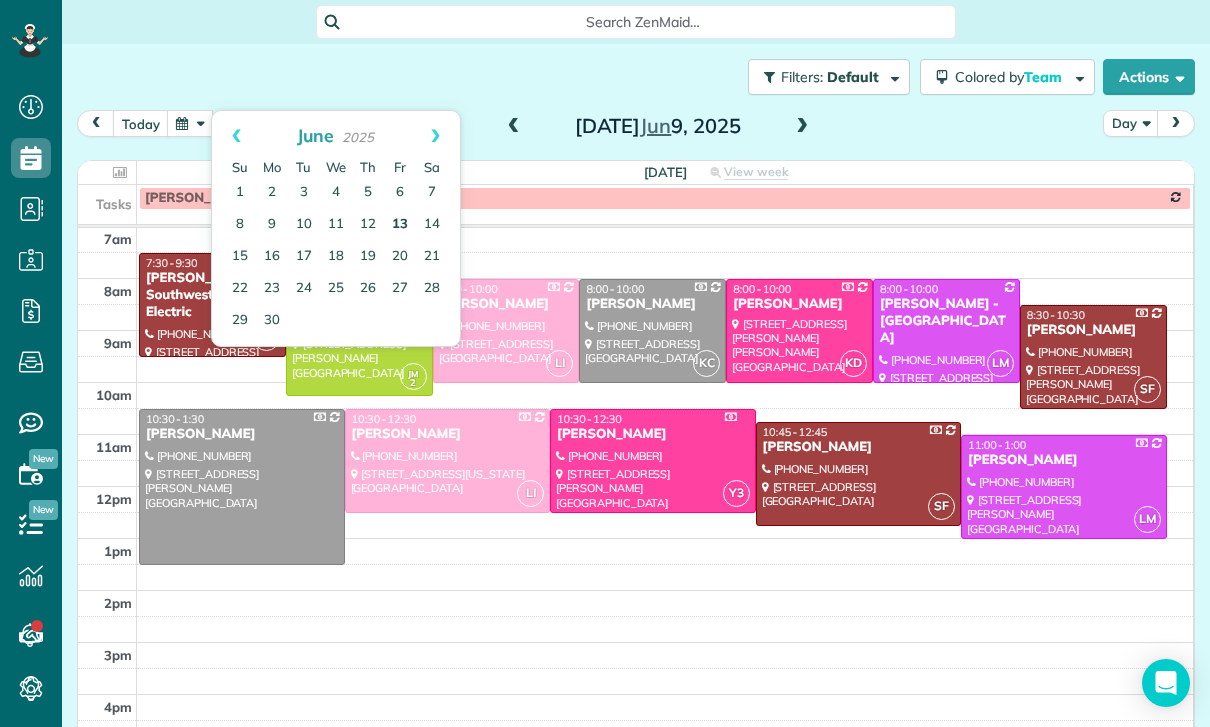 click on "13" at bounding box center (400, 225) 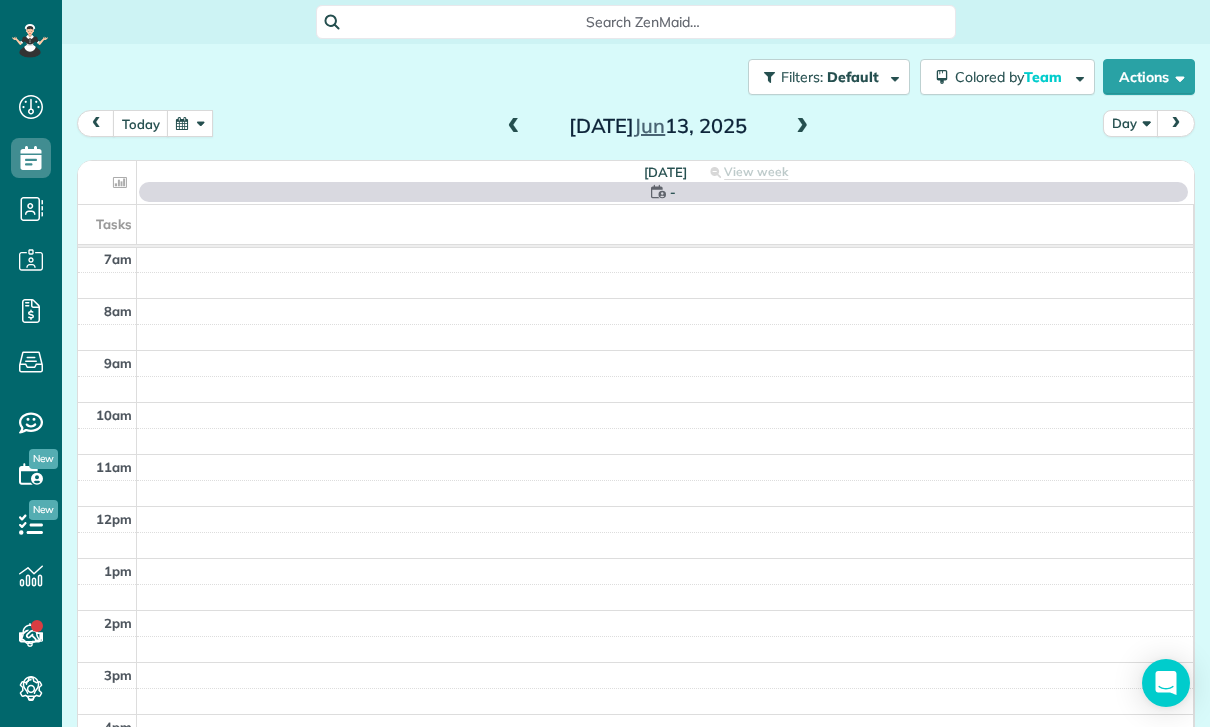 scroll, scrollTop: 157, scrollLeft: 0, axis: vertical 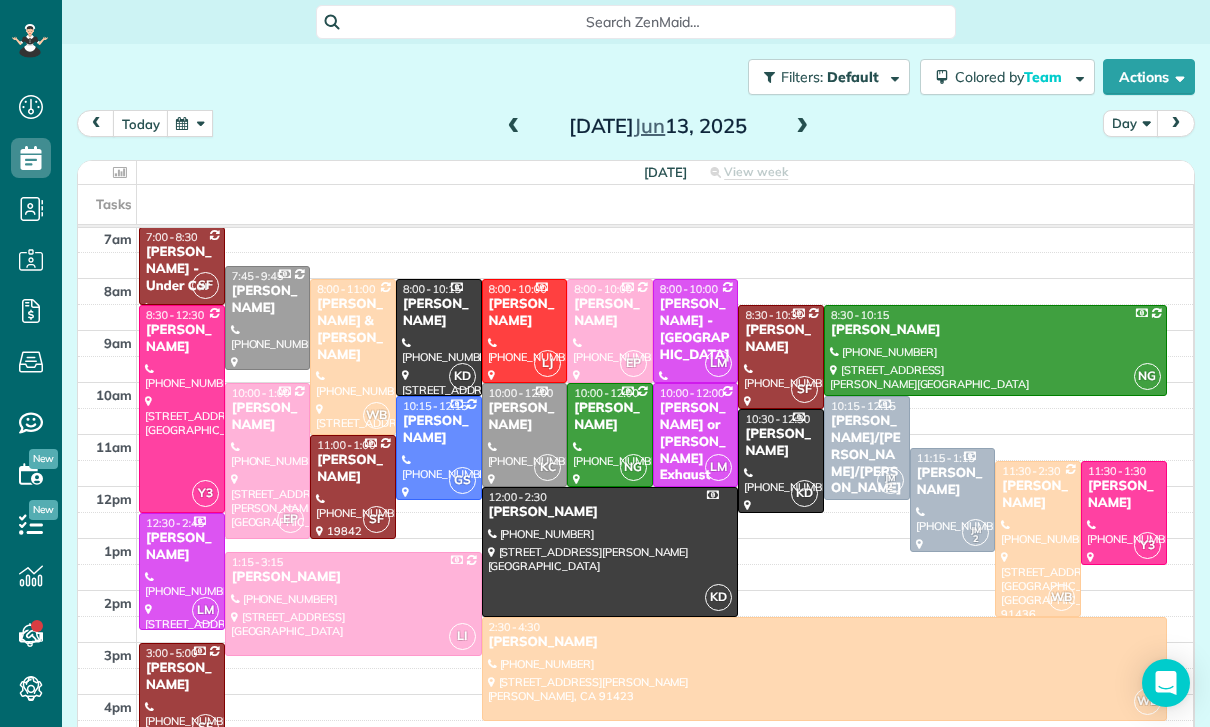 click at bounding box center (190, 123) 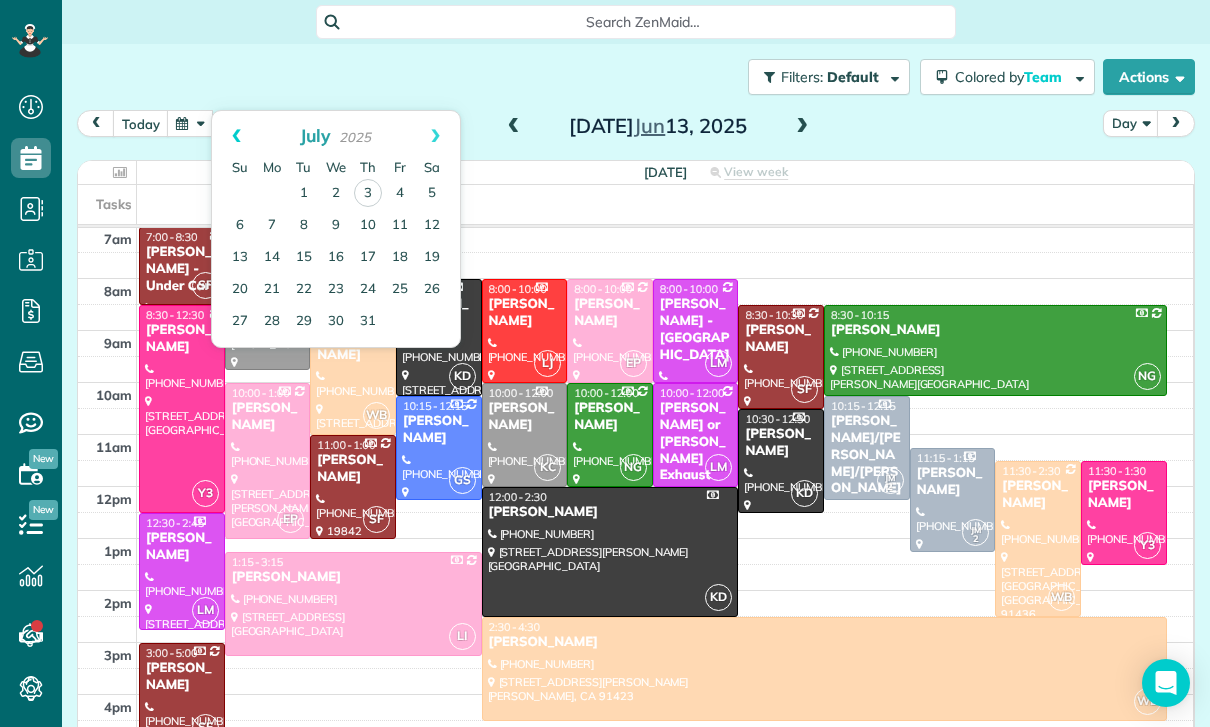 click on "Prev" at bounding box center (236, 136) 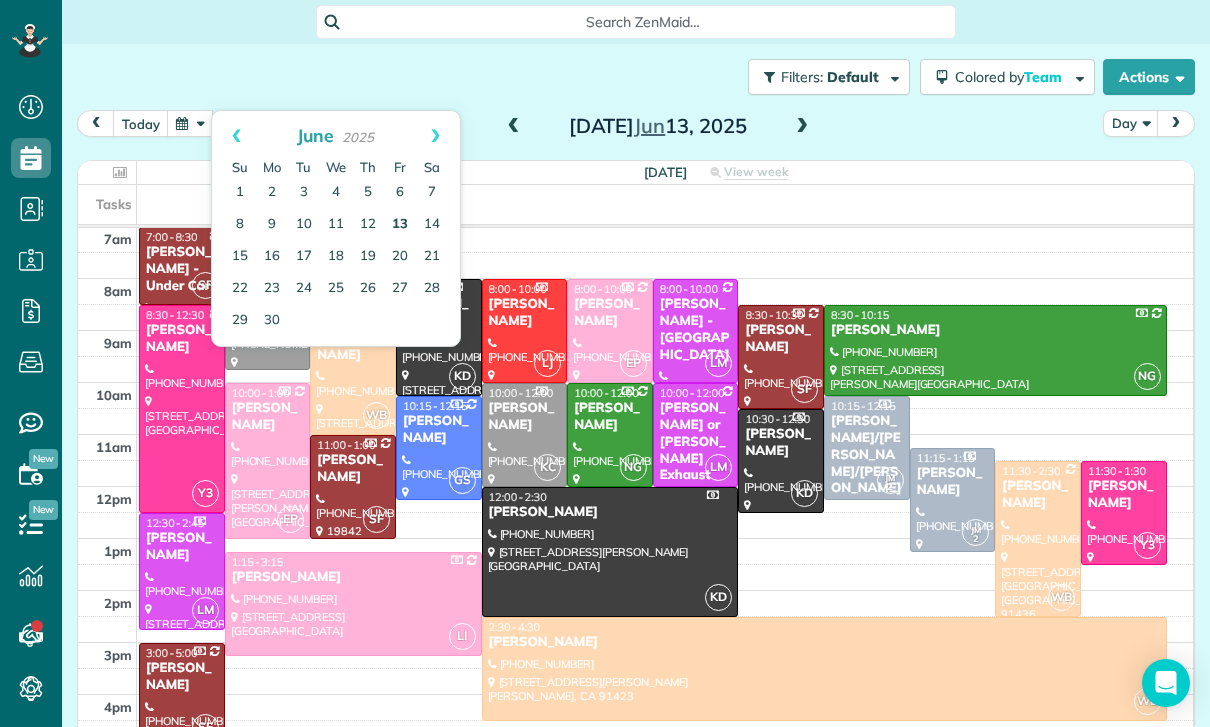 click on "13" at bounding box center [400, 225] 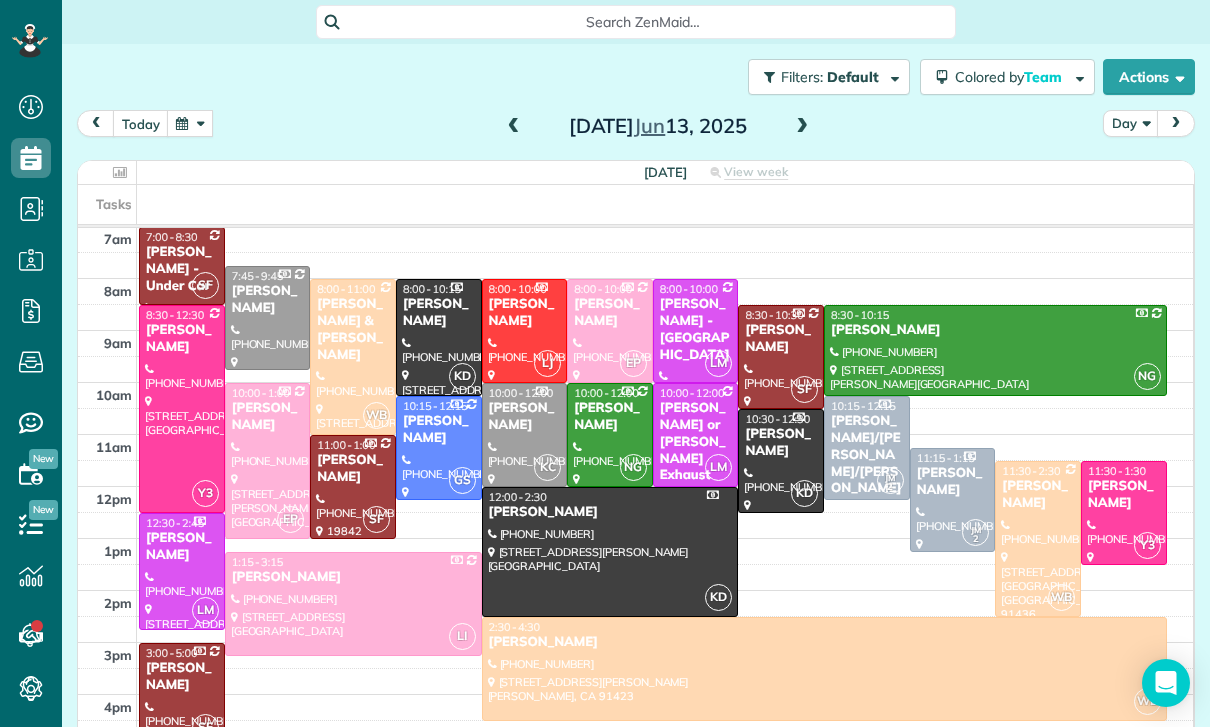 click at bounding box center [190, 123] 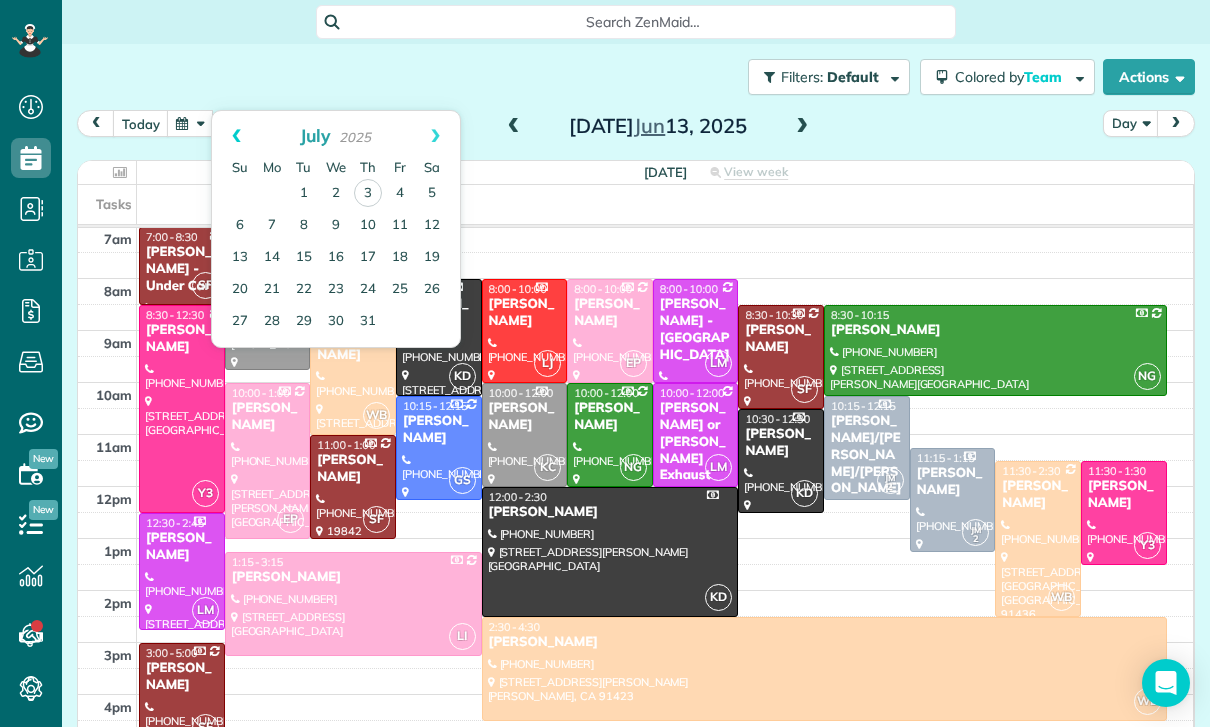 click on "Prev" at bounding box center [236, 136] 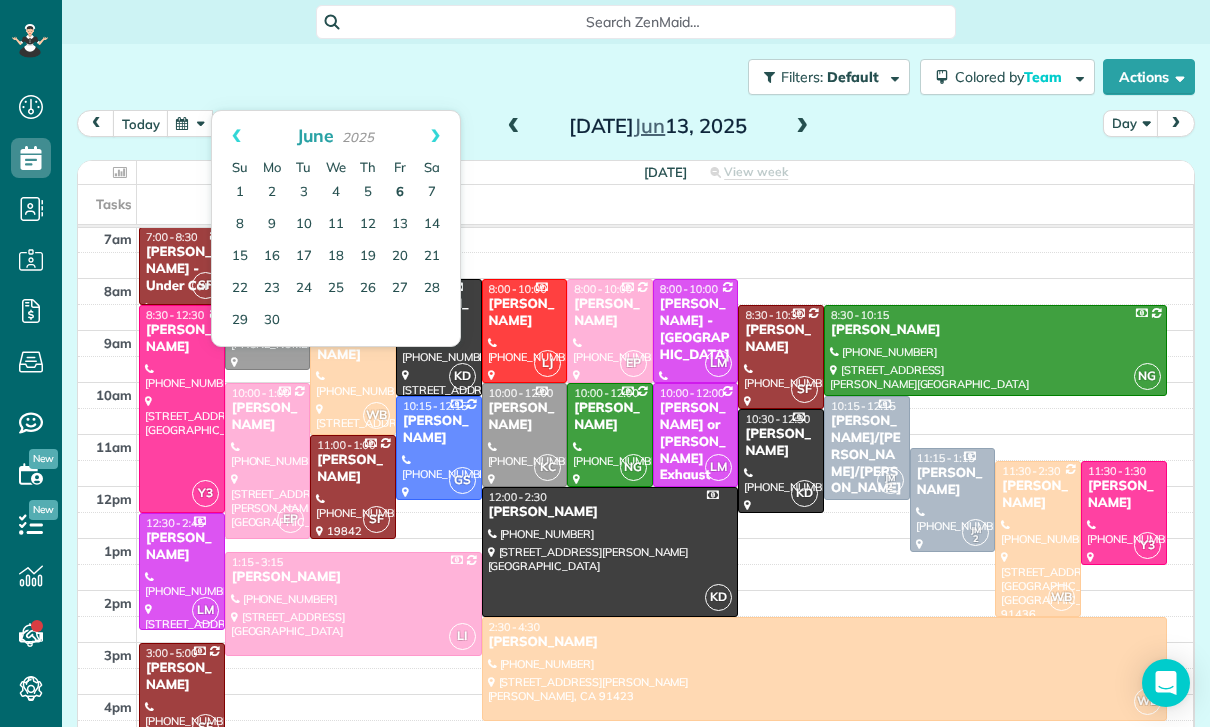 click on "6" at bounding box center (400, 193) 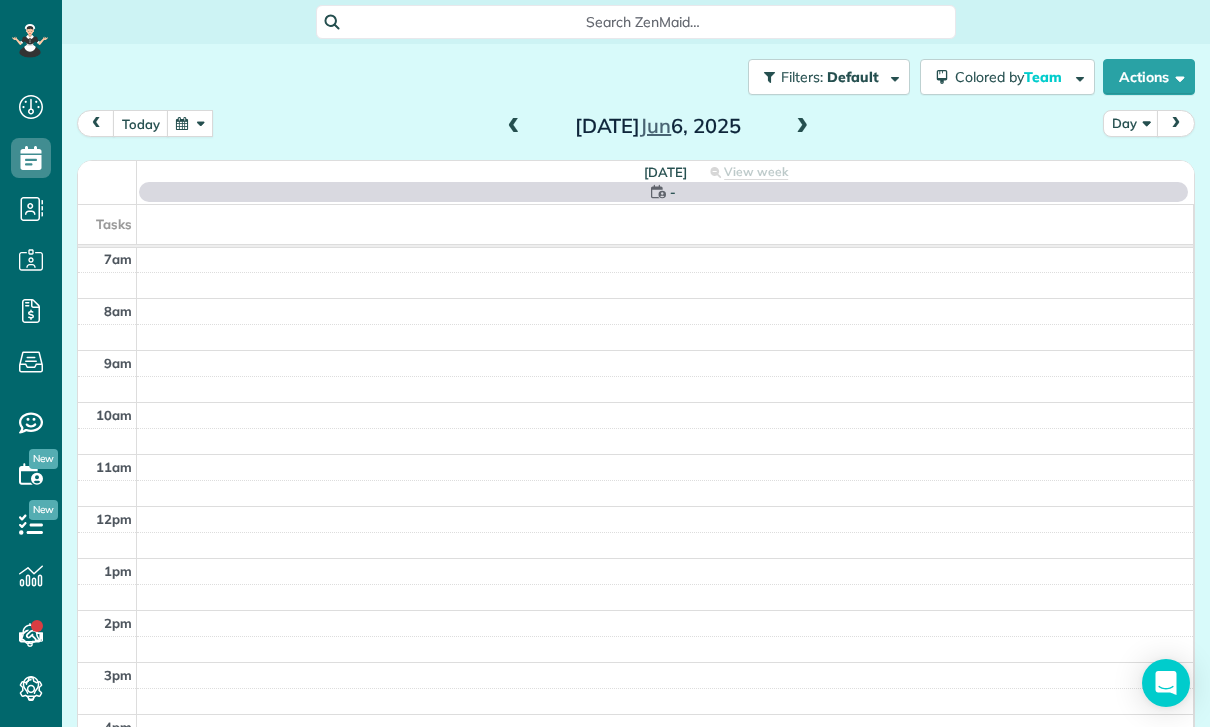 scroll, scrollTop: 157, scrollLeft: 0, axis: vertical 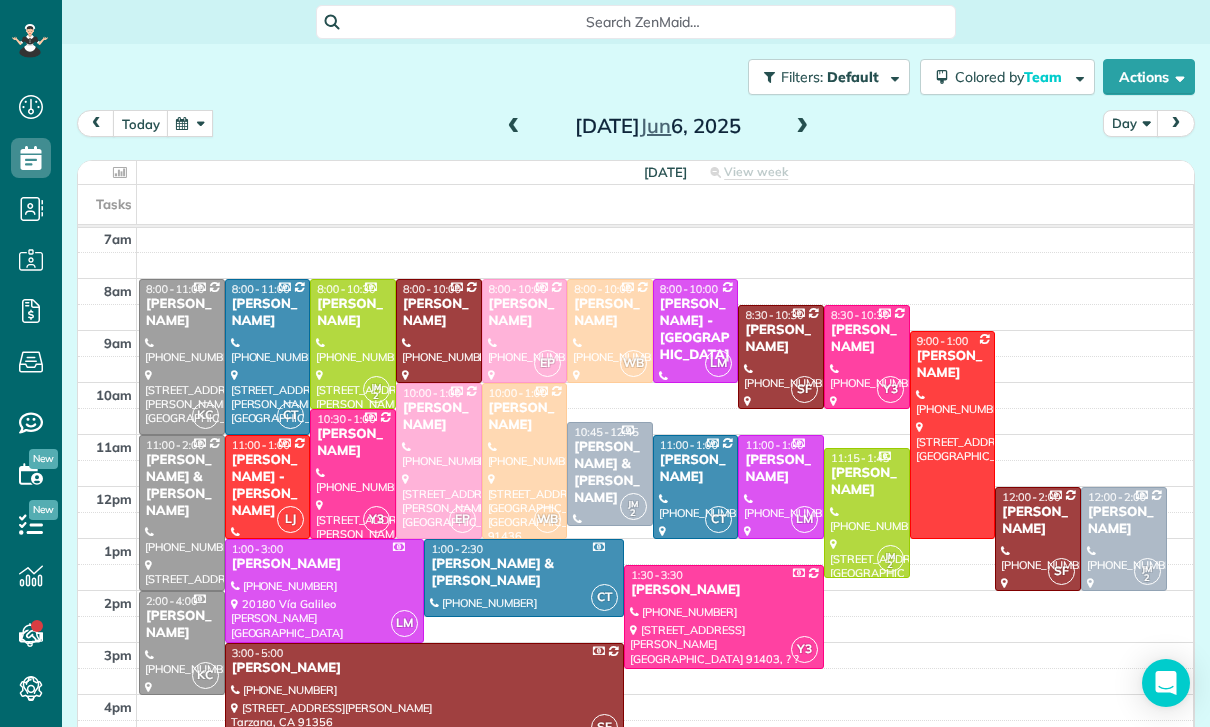 click at bounding box center [190, 123] 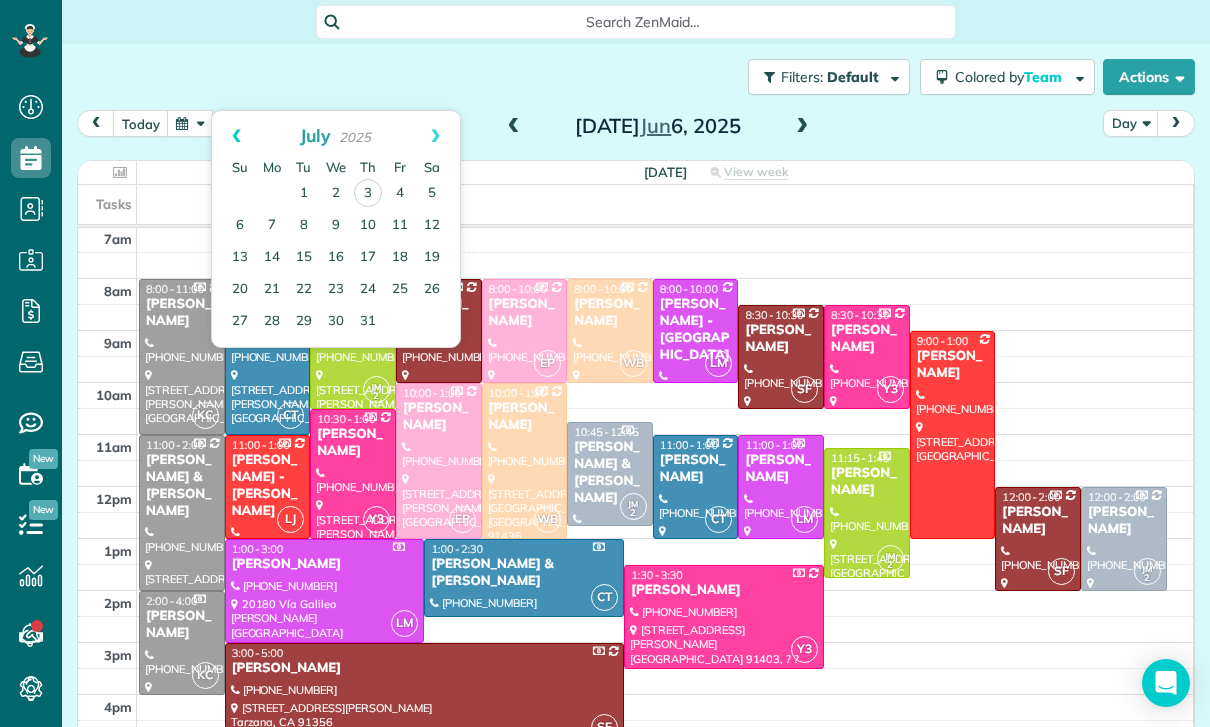 click on "Prev" at bounding box center [236, 136] 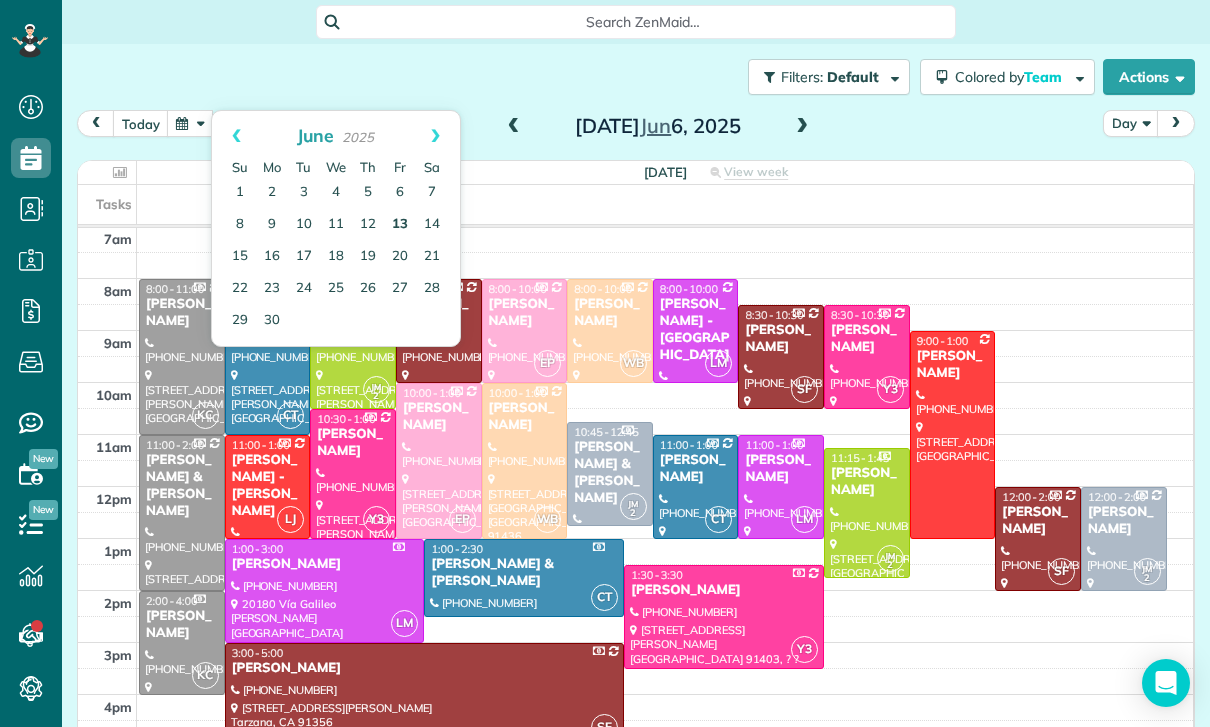click on "13" at bounding box center [400, 225] 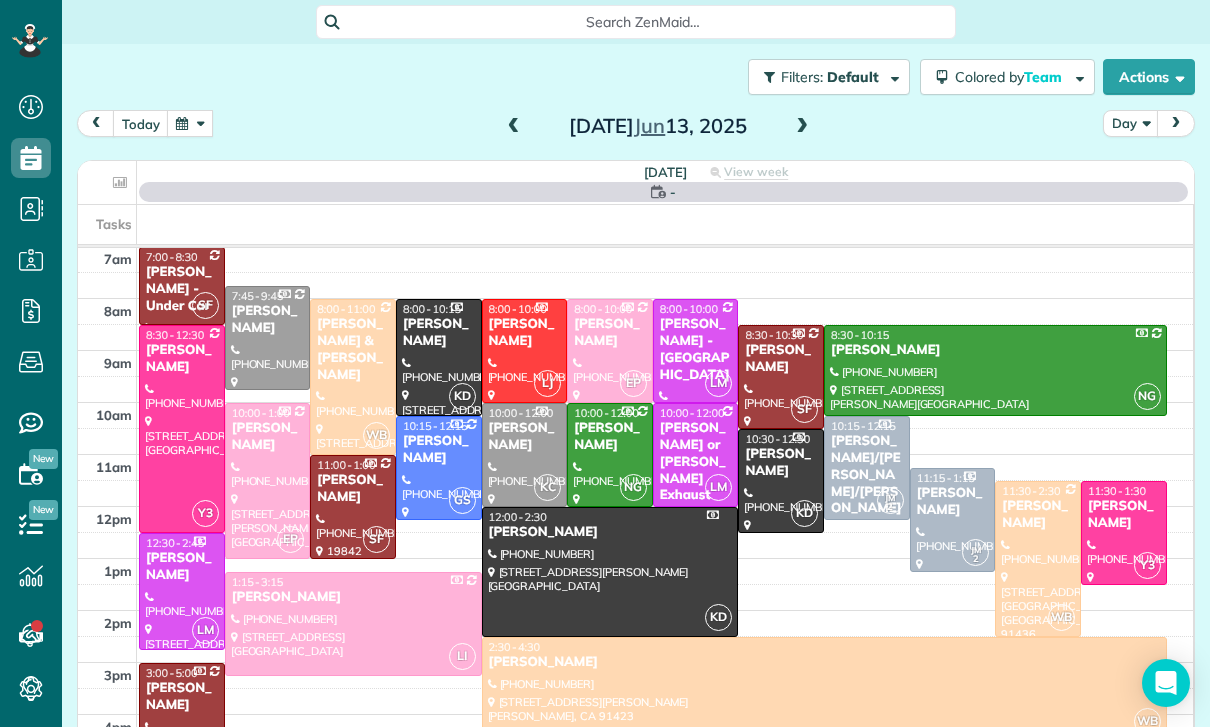 scroll, scrollTop: 157, scrollLeft: 0, axis: vertical 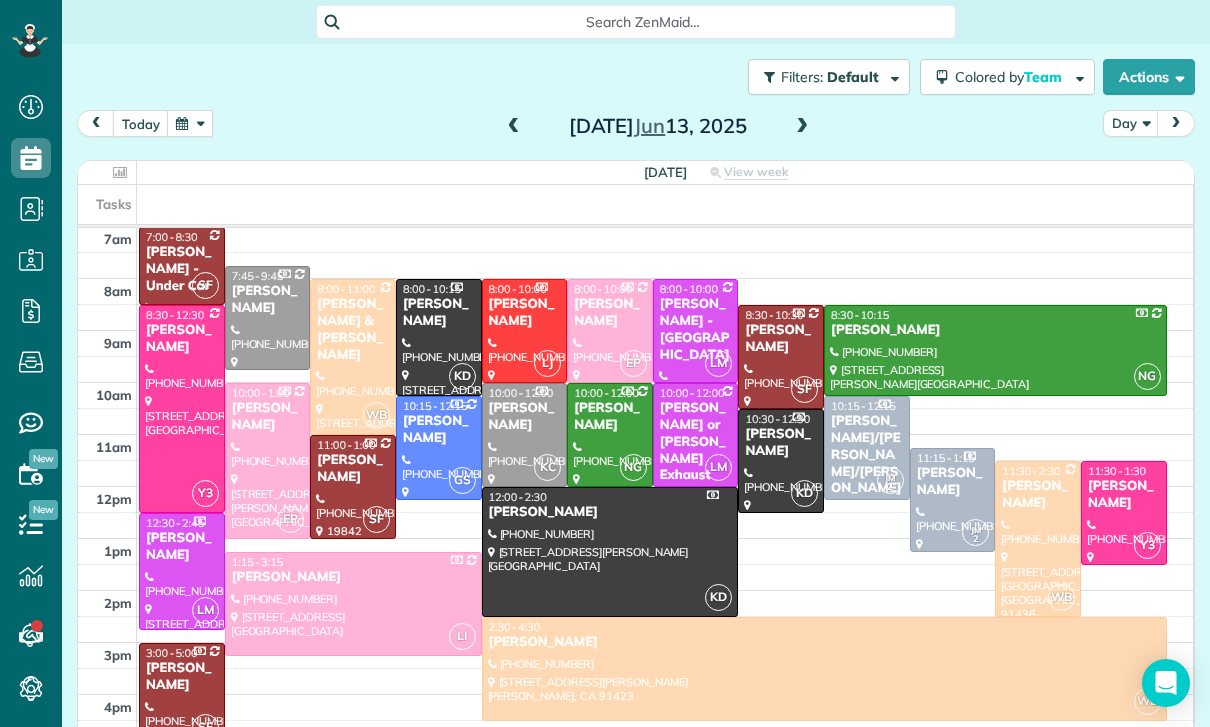 click on "[DATE]   Day [DATE]" at bounding box center (636, 128) 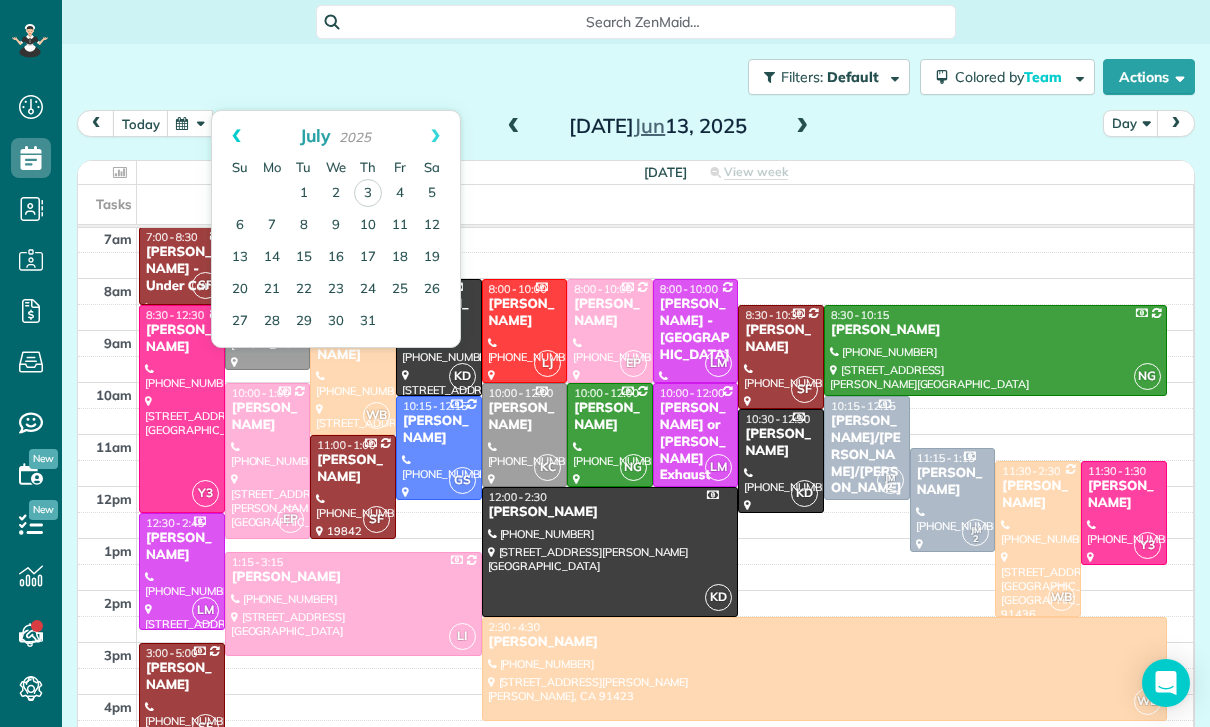 click on "Prev" at bounding box center [236, 136] 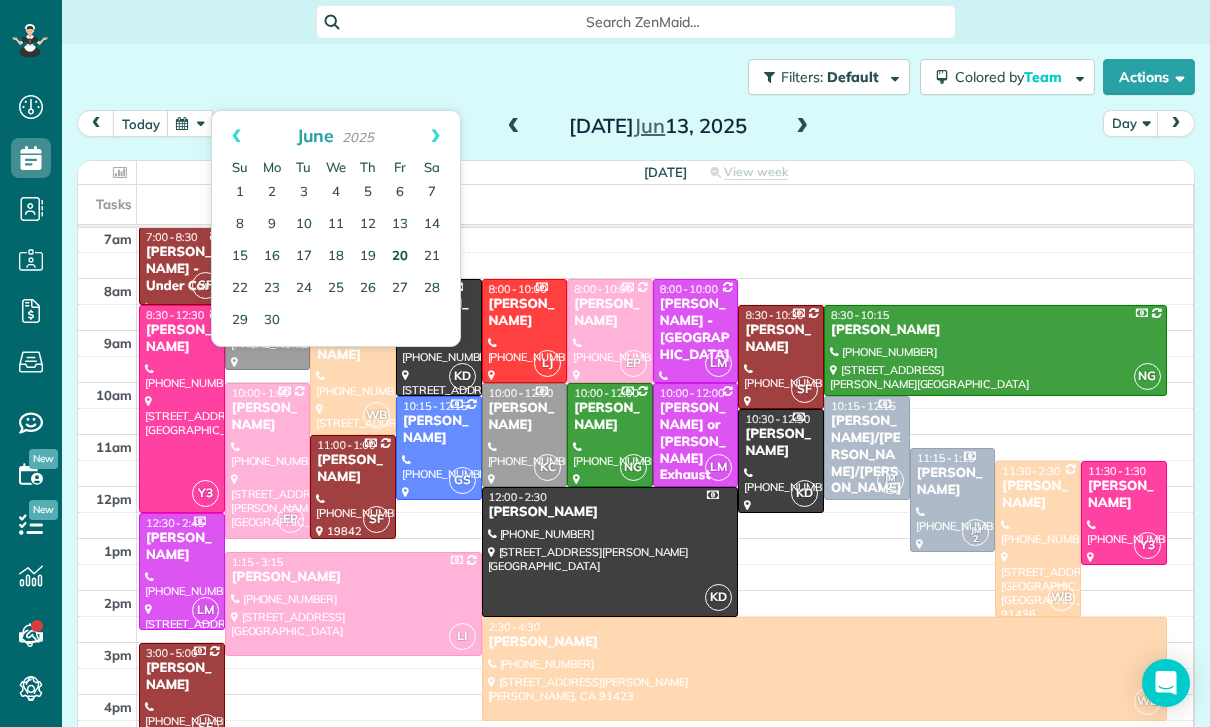 click on "20" at bounding box center [400, 257] 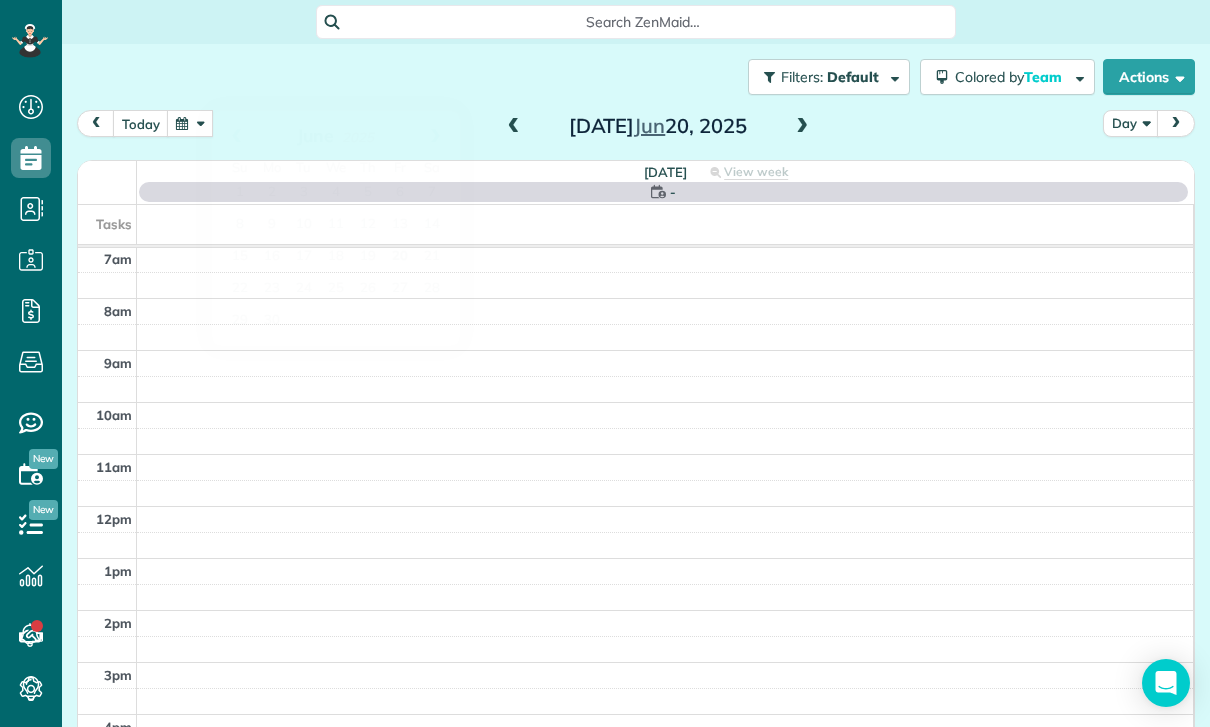 scroll, scrollTop: 157, scrollLeft: 0, axis: vertical 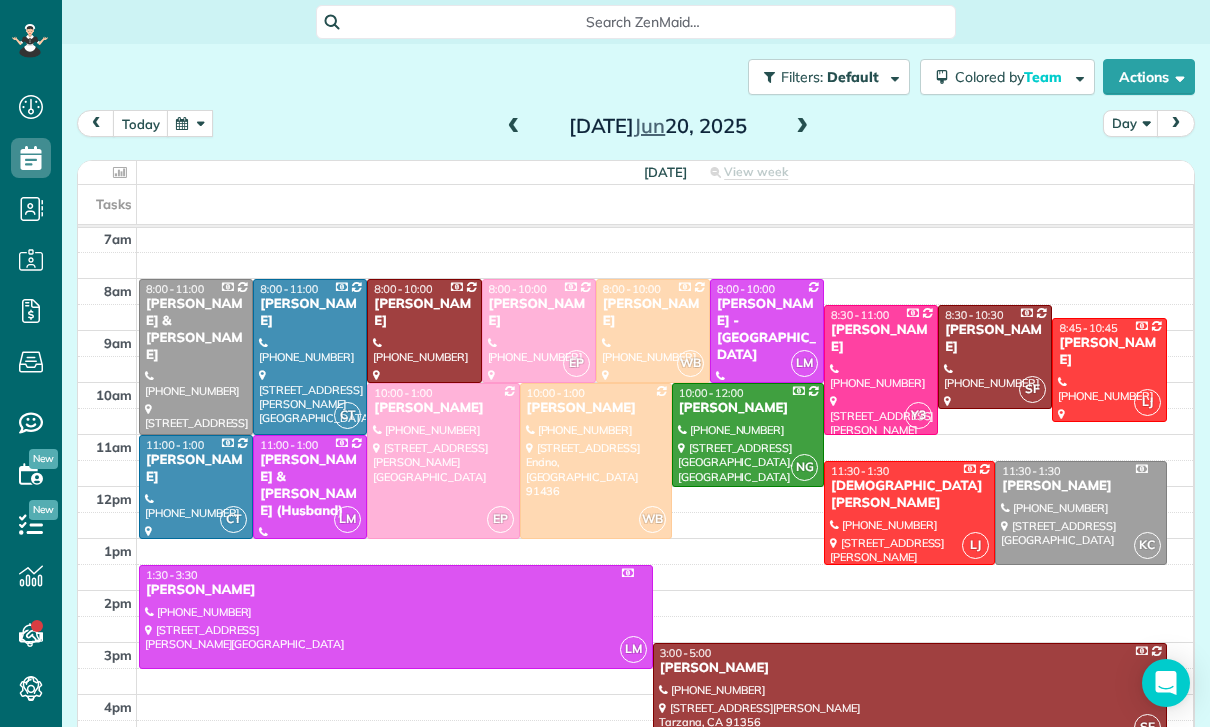click at bounding box center (514, 127) 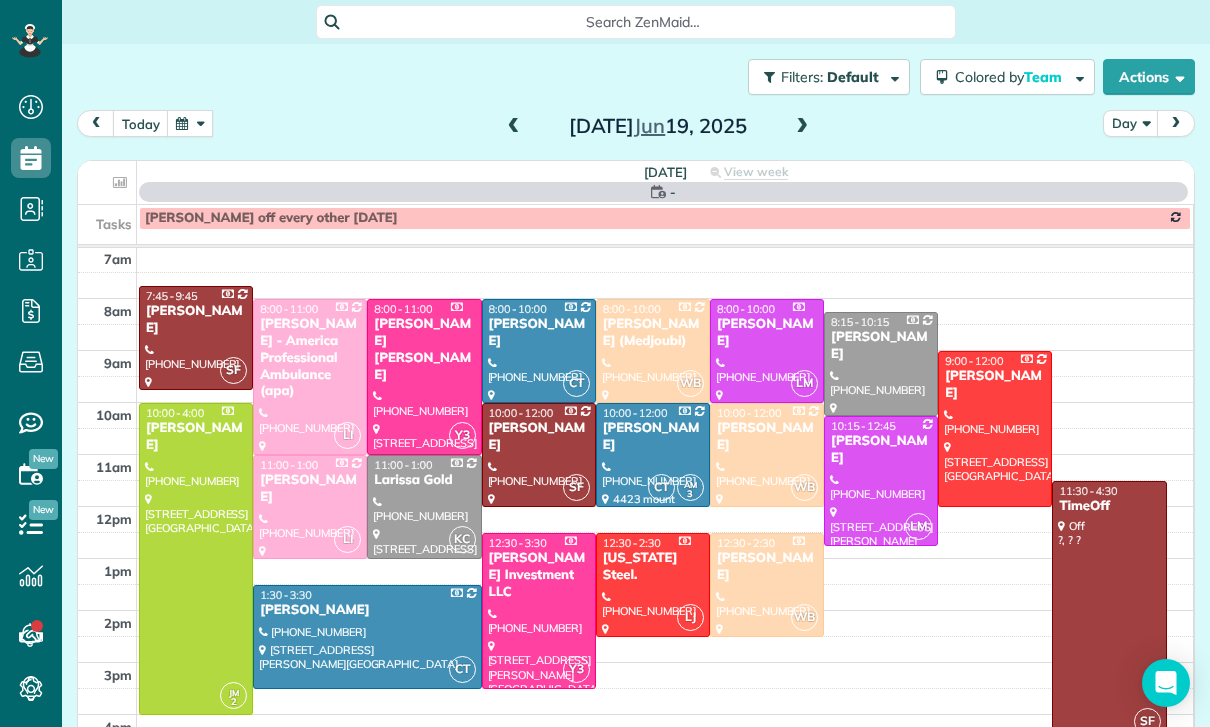 scroll, scrollTop: 157, scrollLeft: 0, axis: vertical 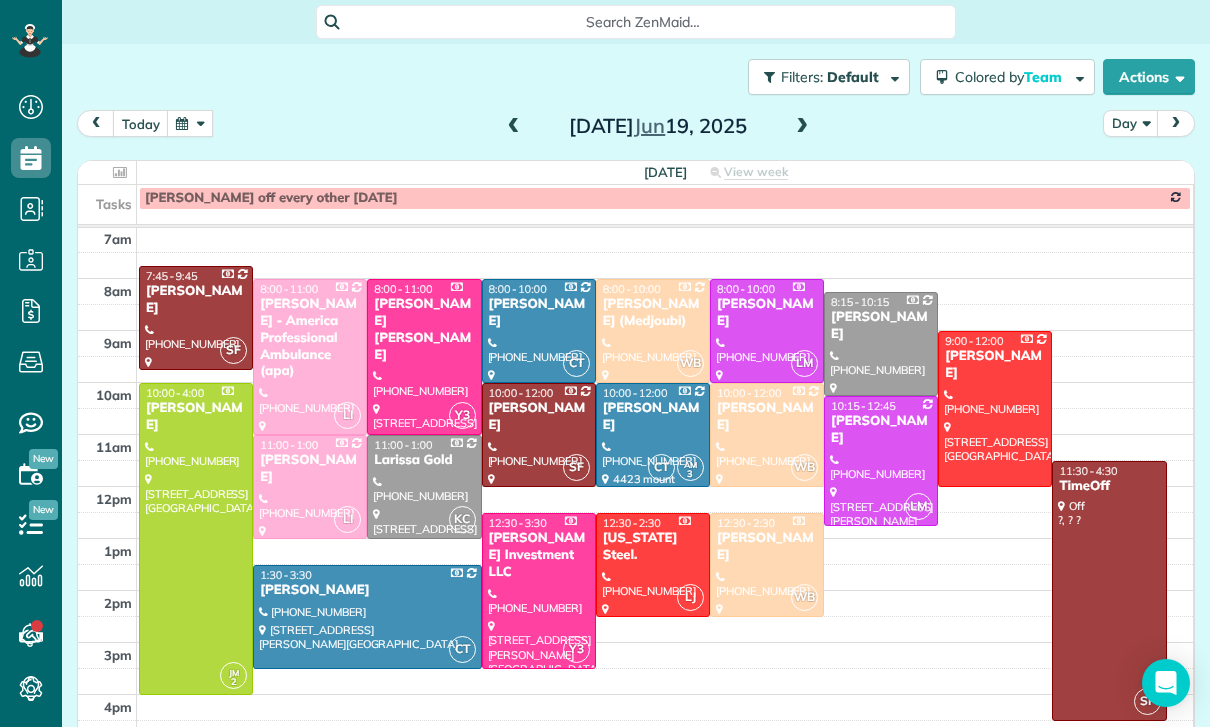 click at bounding box center [514, 127] 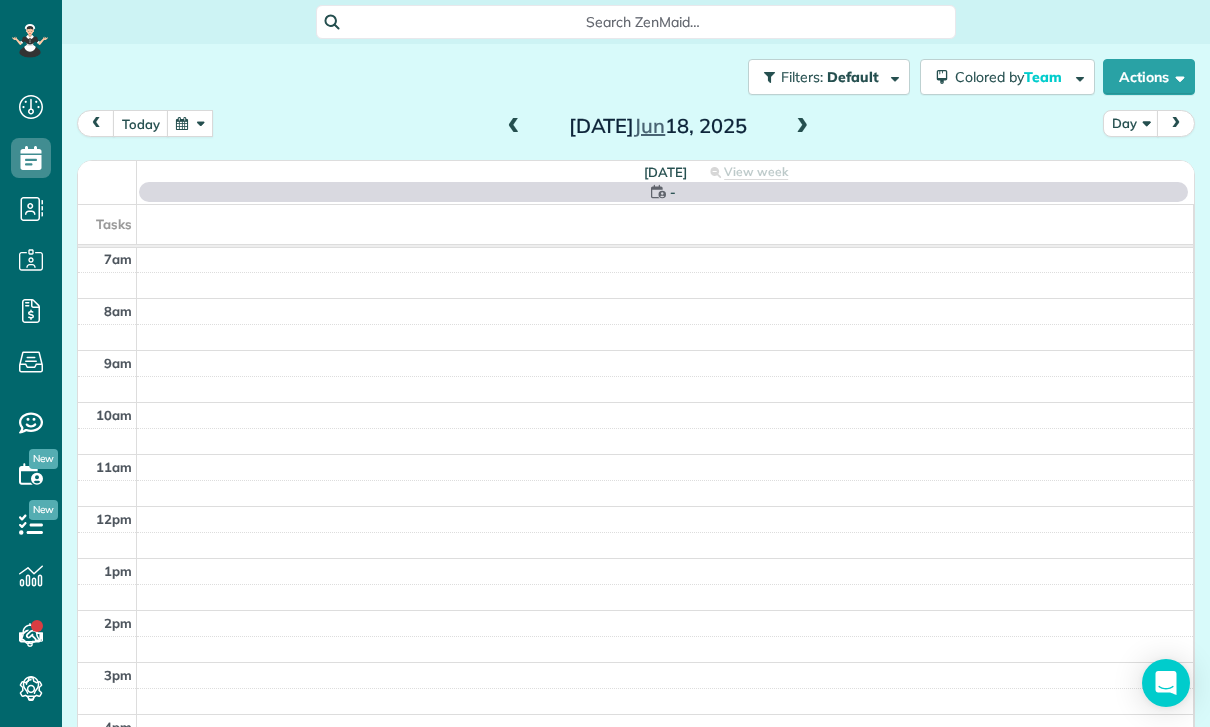 scroll, scrollTop: 157, scrollLeft: 0, axis: vertical 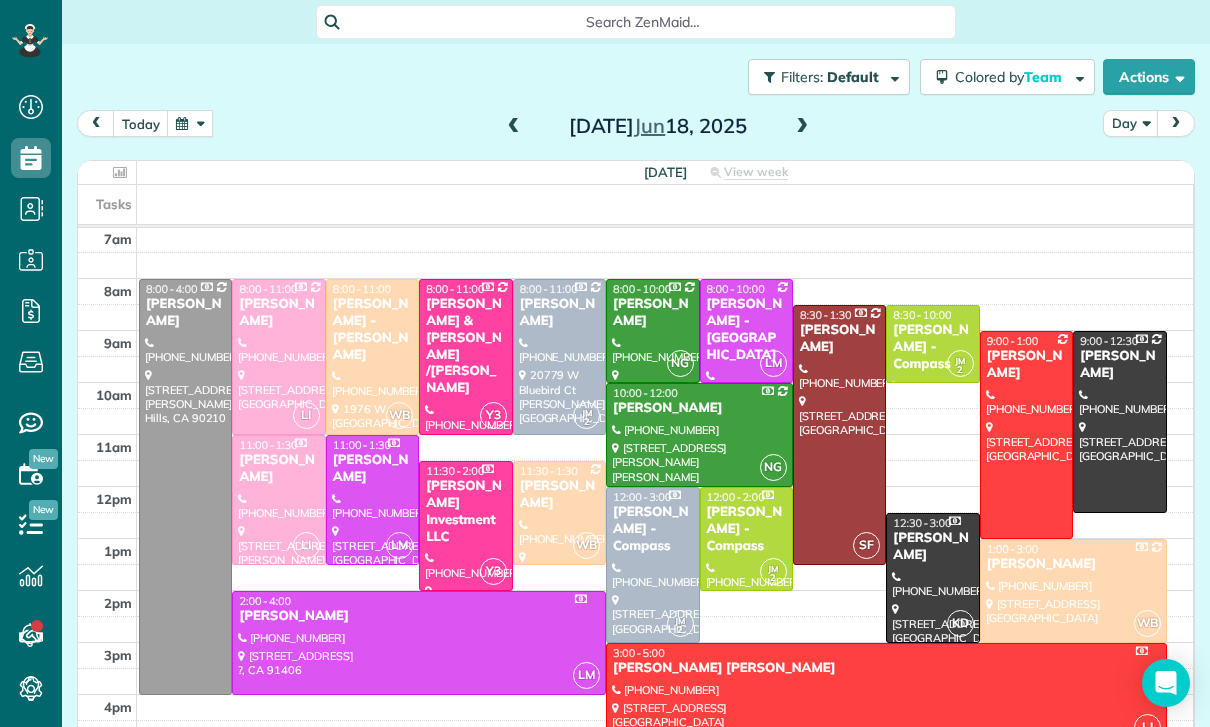 click at bounding box center (514, 127) 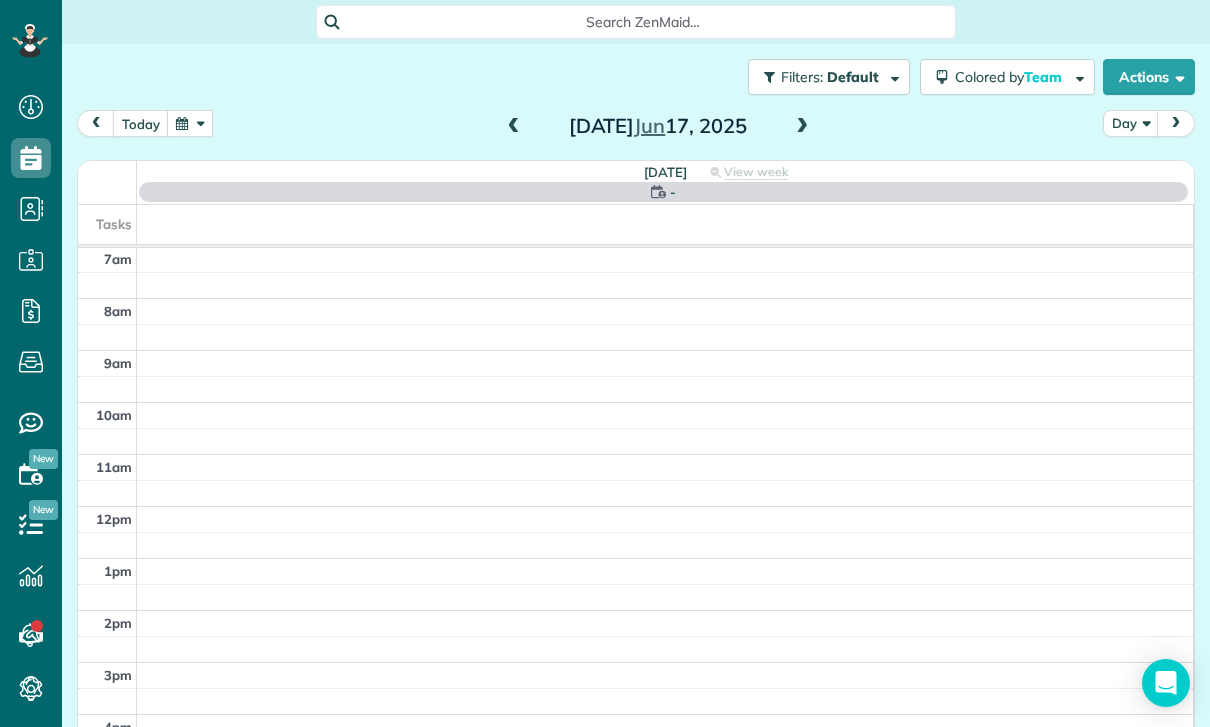 scroll, scrollTop: 157, scrollLeft: 0, axis: vertical 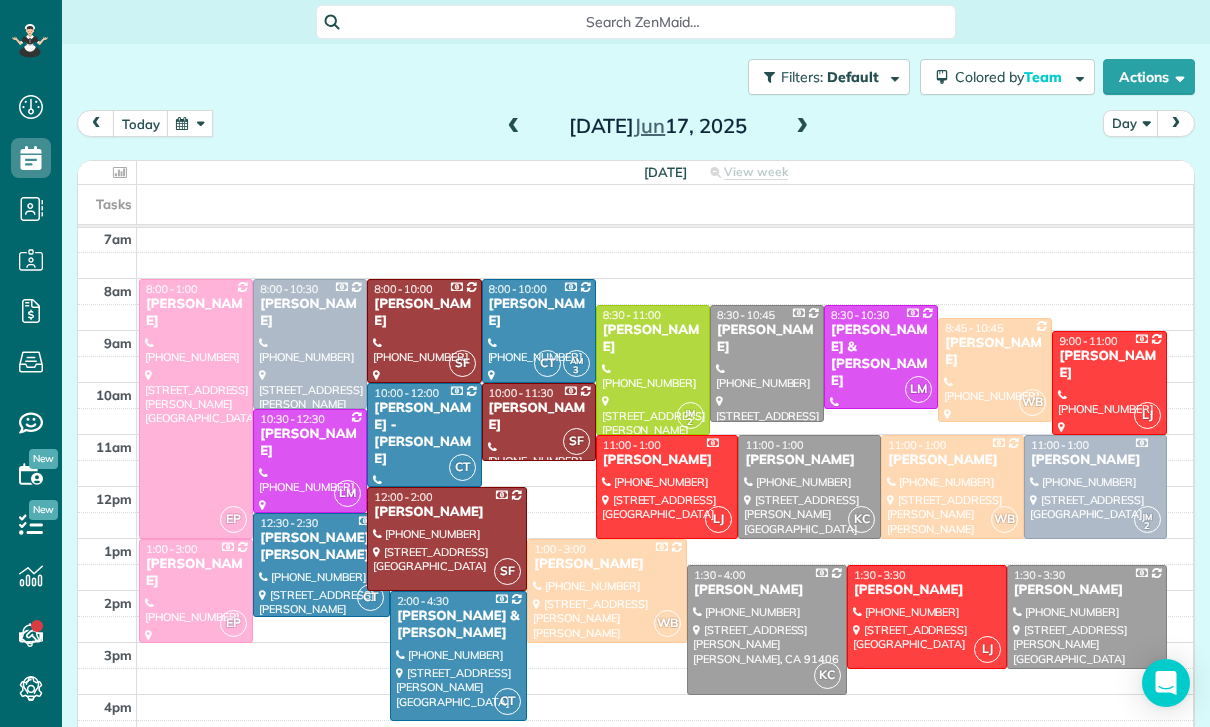 click at bounding box center (514, 127) 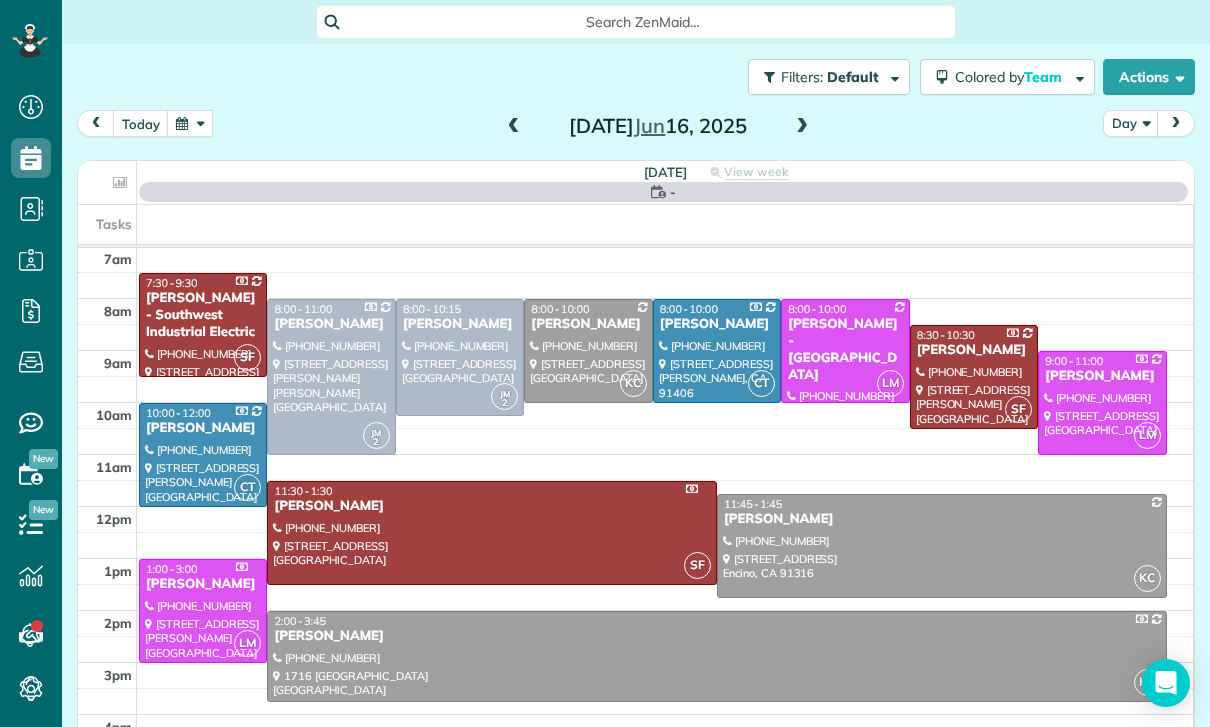 scroll, scrollTop: 157, scrollLeft: 0, axis: vertical 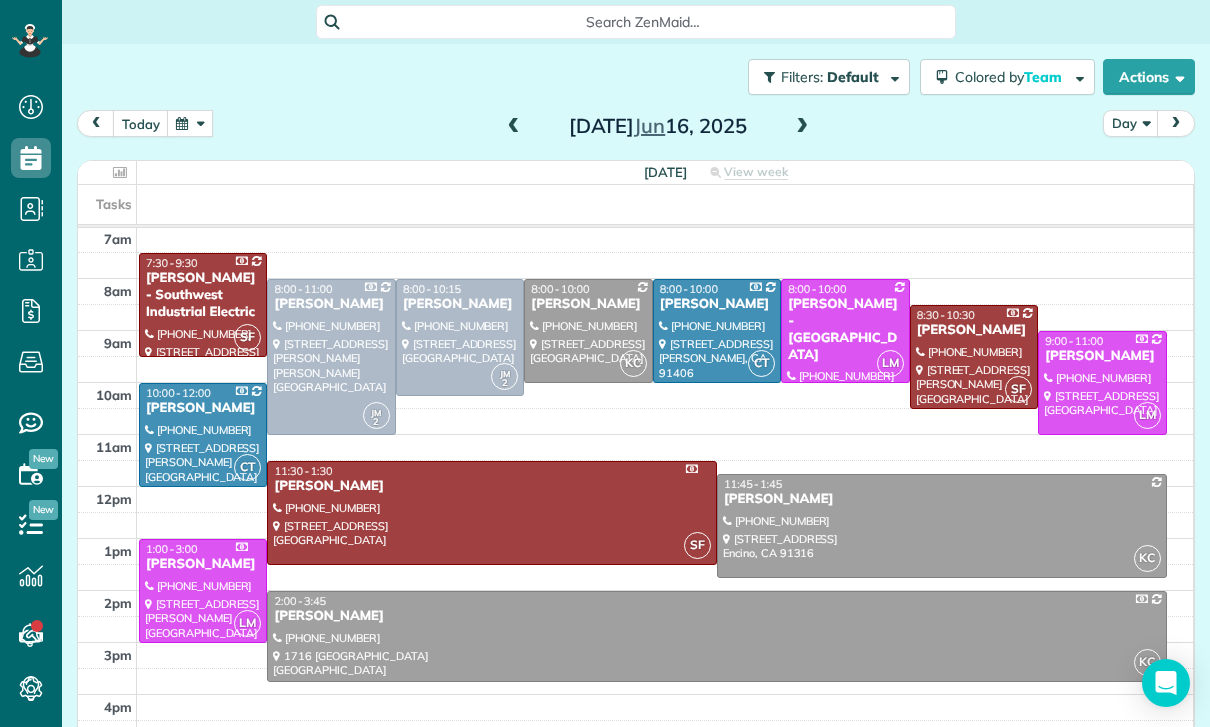 click at bounding box center [190, 123] 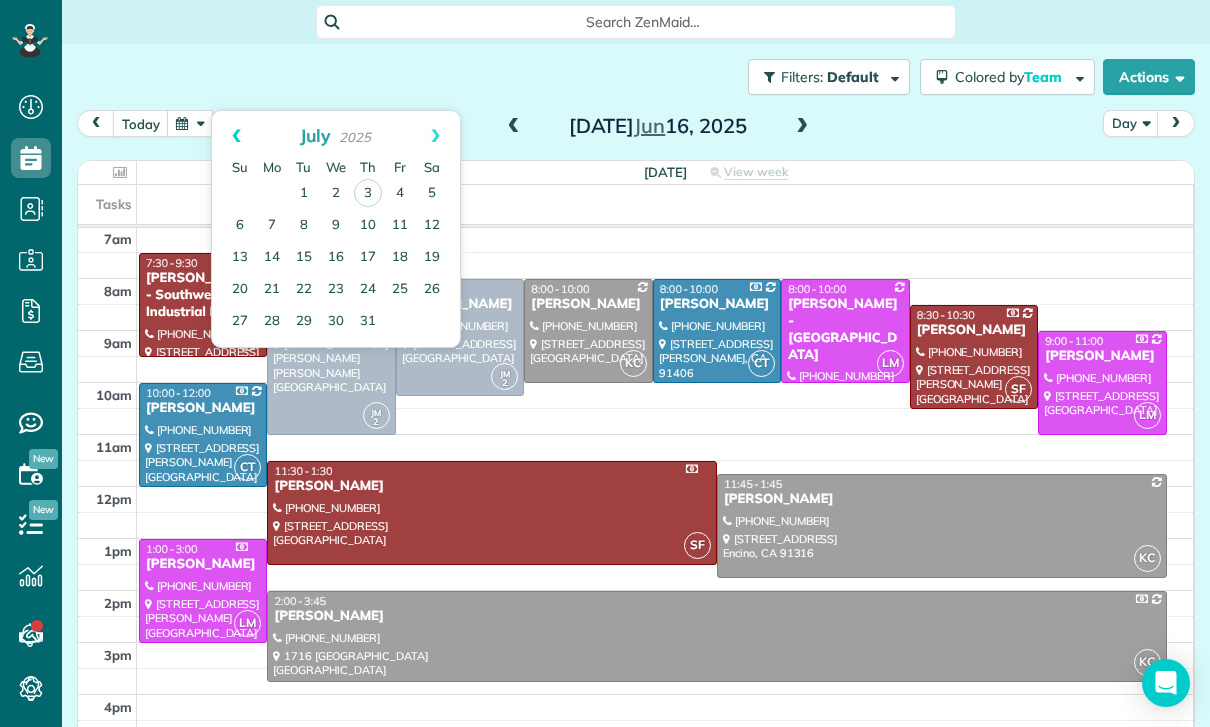 click on "Prev" at bounding box center [236, 136] 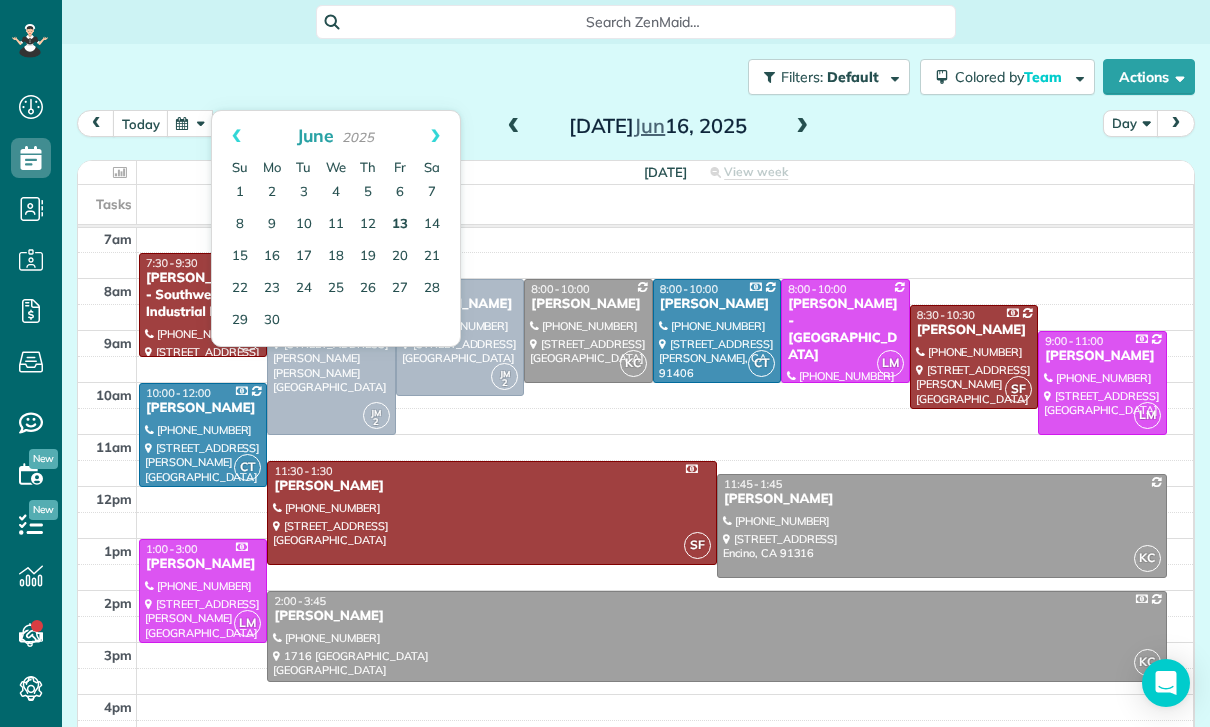click on "13" at bounding box center (400, 225) 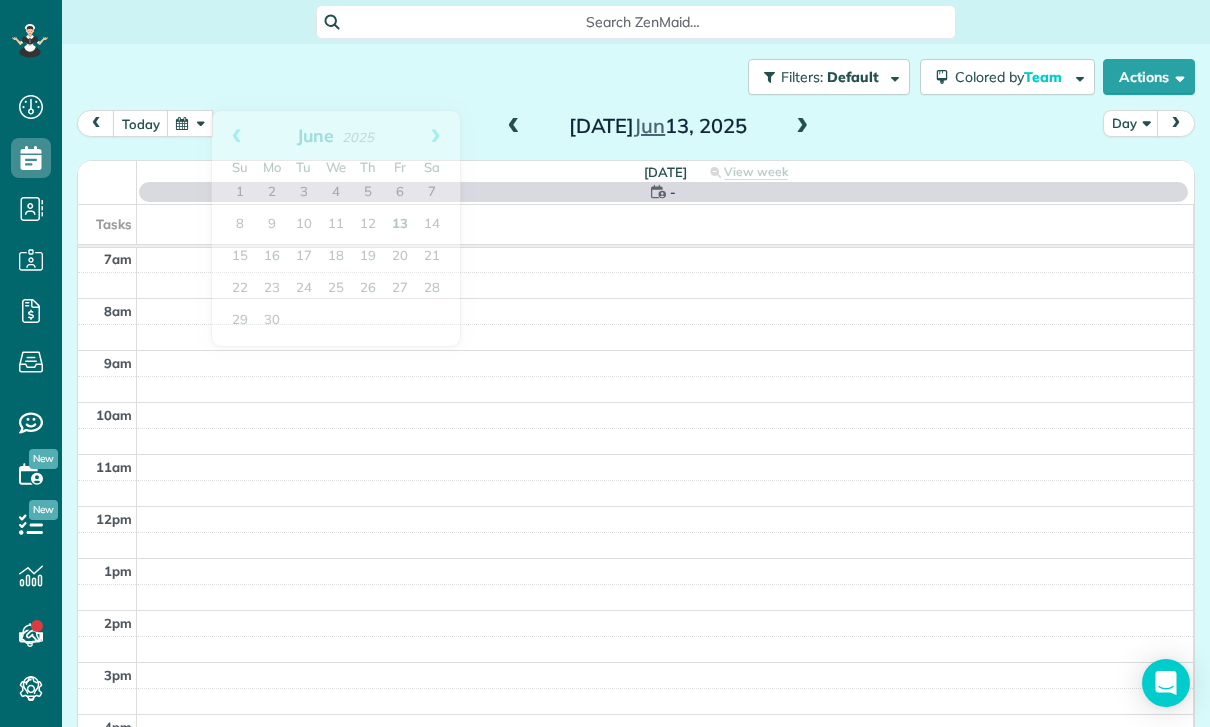 scroll, scrollTop: 157, scrollLeft: 0, axis: vertical 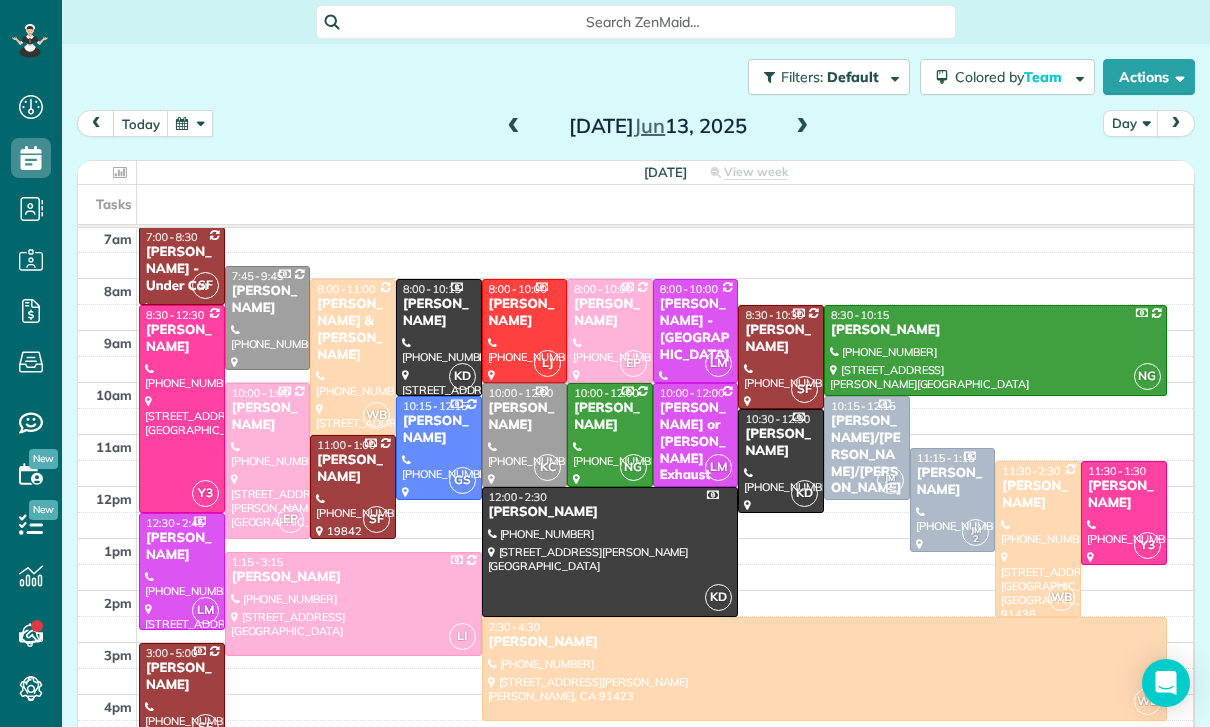 click on "[DATE]" at bounding box center [658, 126] 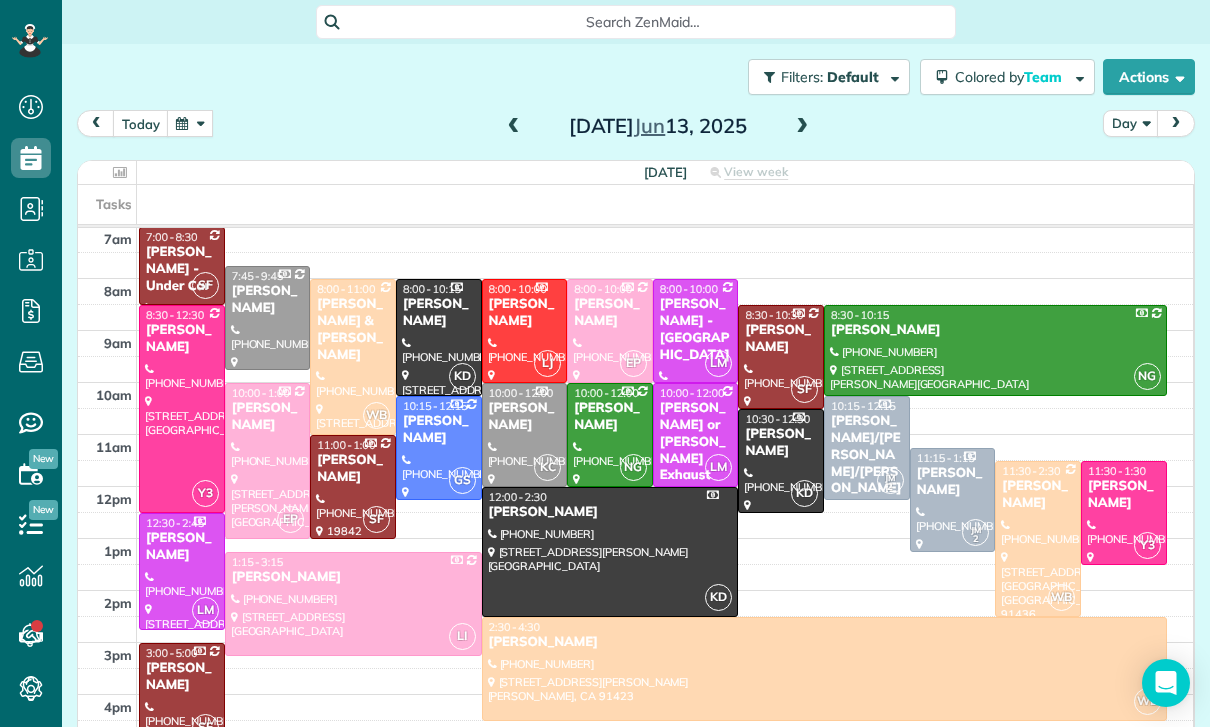 click at bounding box center (514, 127) 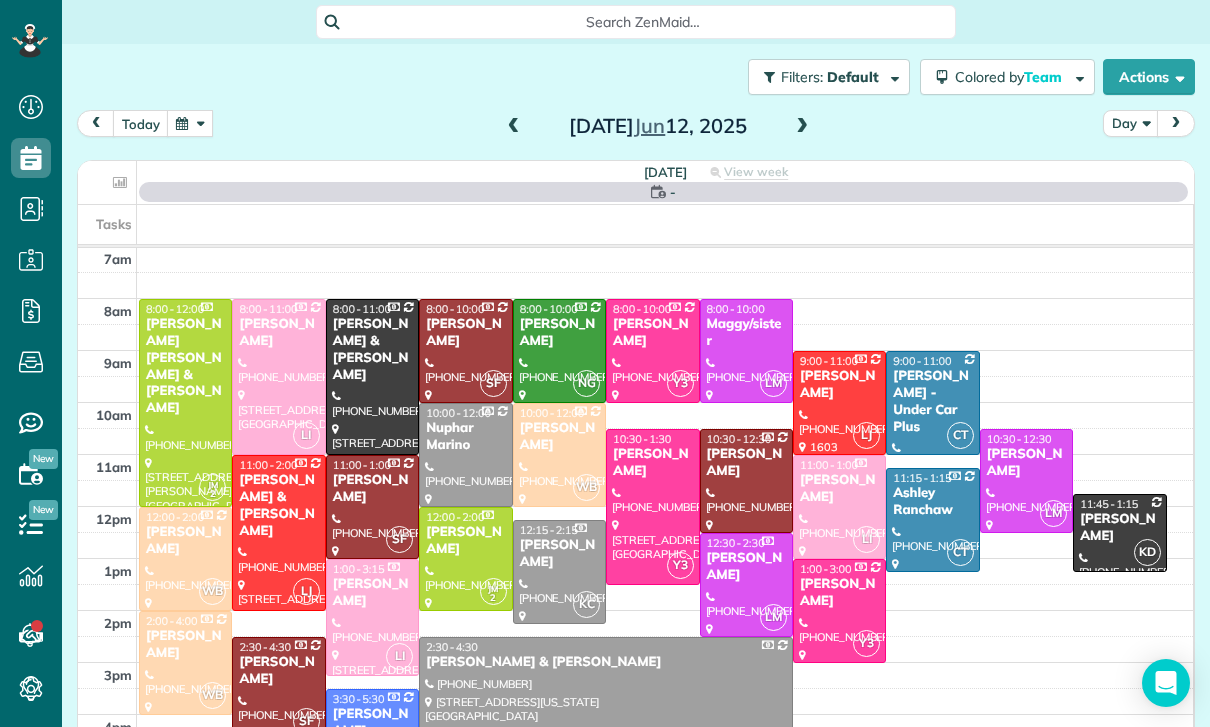scroll, scrollTop: 157, scrollLeft: 0, axis: vertical 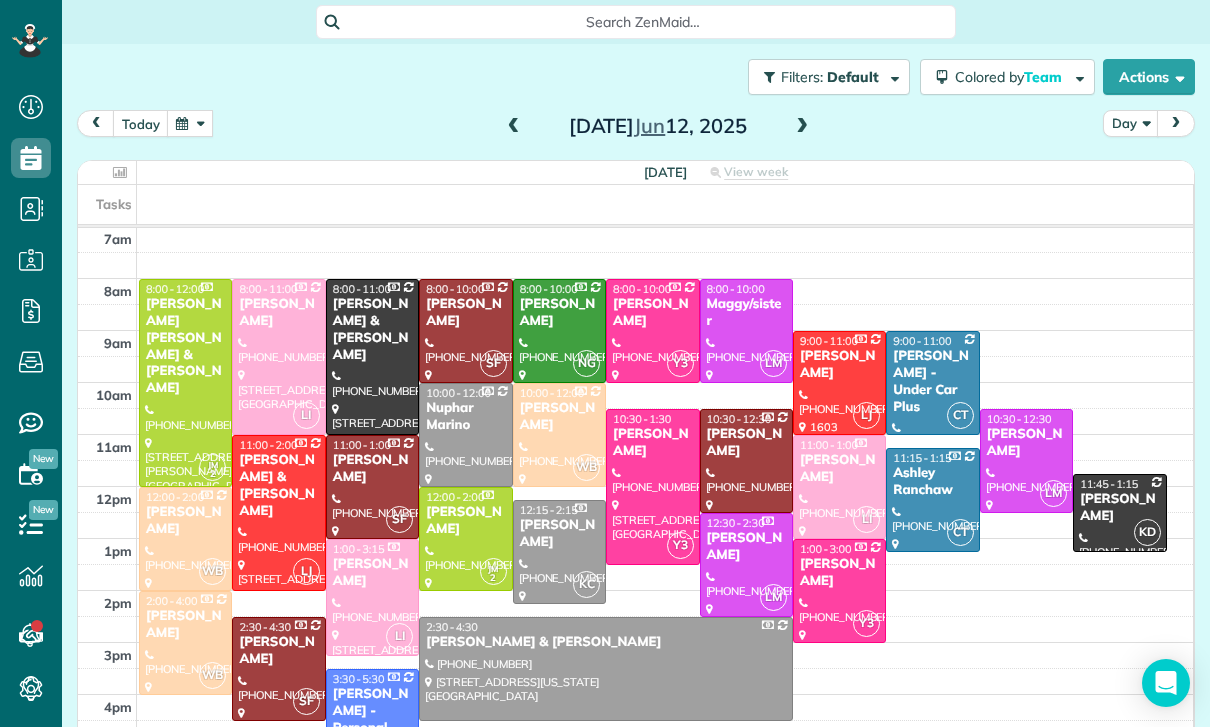 click on "[DATE]" at bounding box center [658, 126] 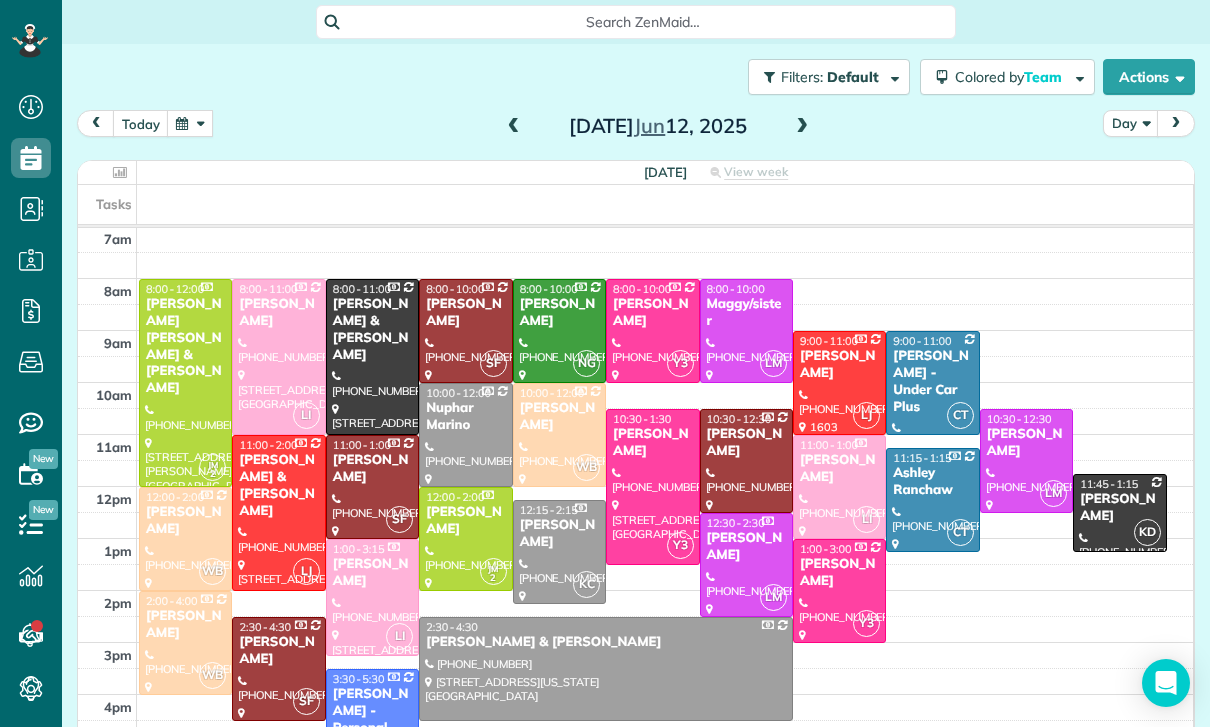 click at bounding box center [514, 127] 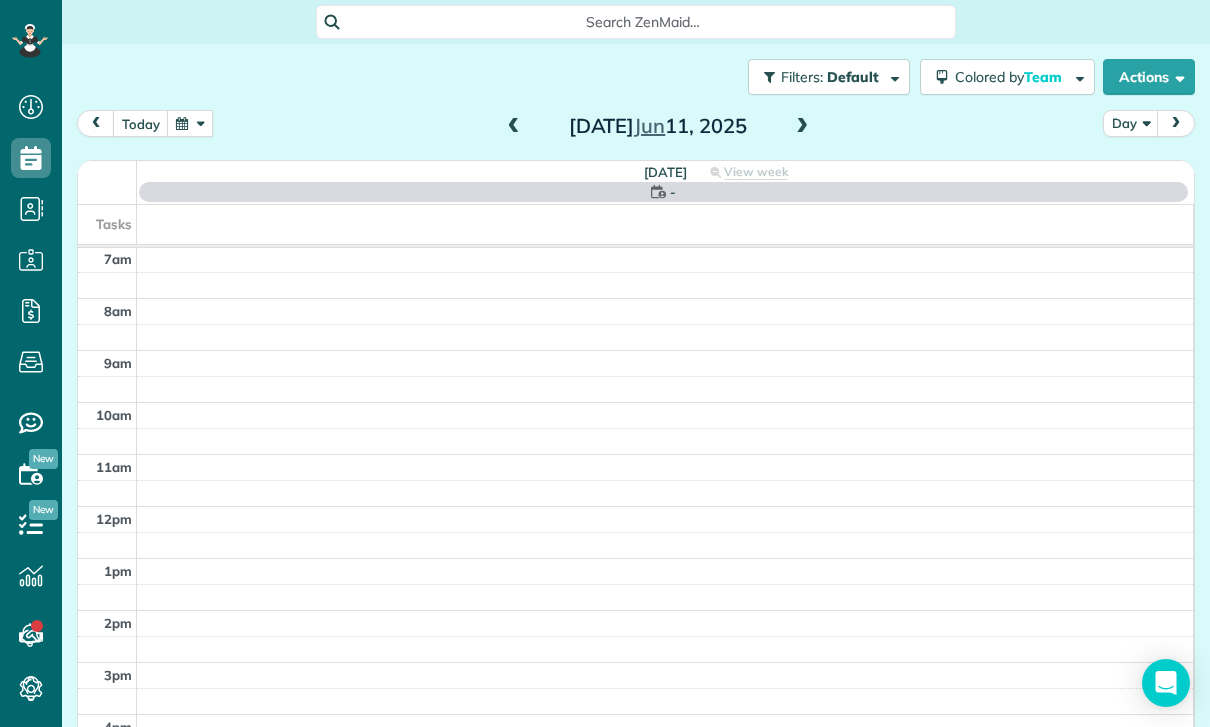 scroll, scrollTop: 157, scrollLeft: 0, axis: vertical 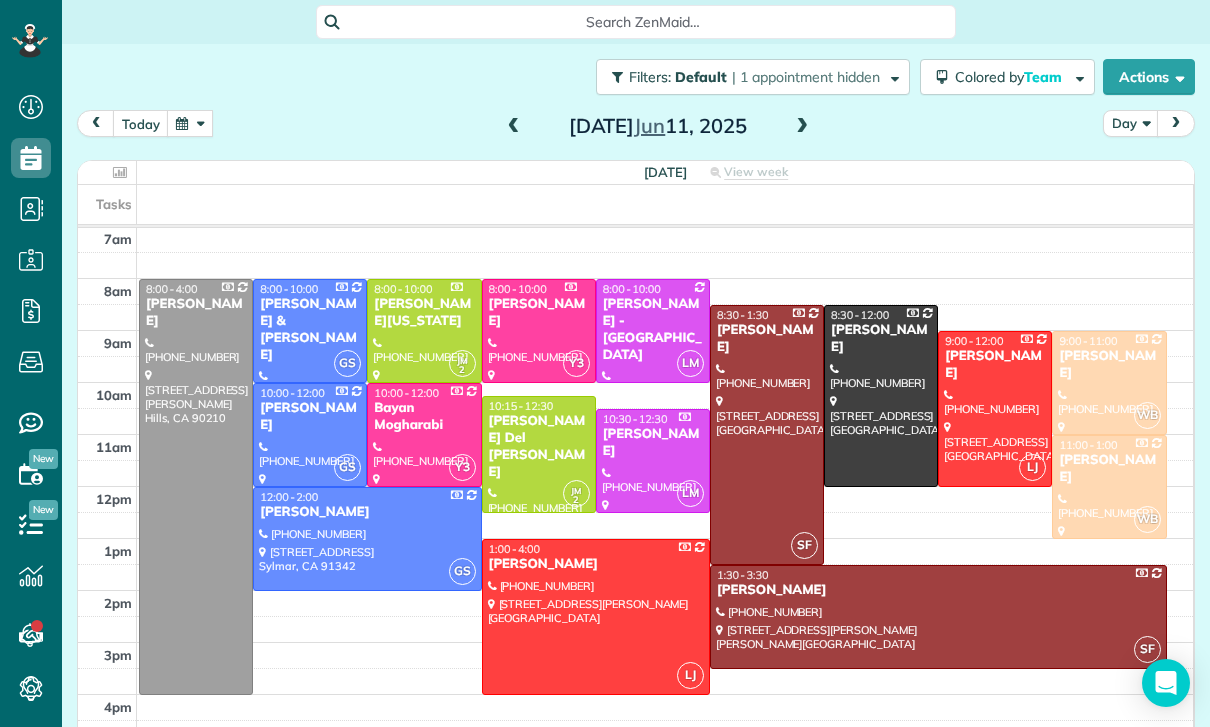 click at bounding box center (514, 127) 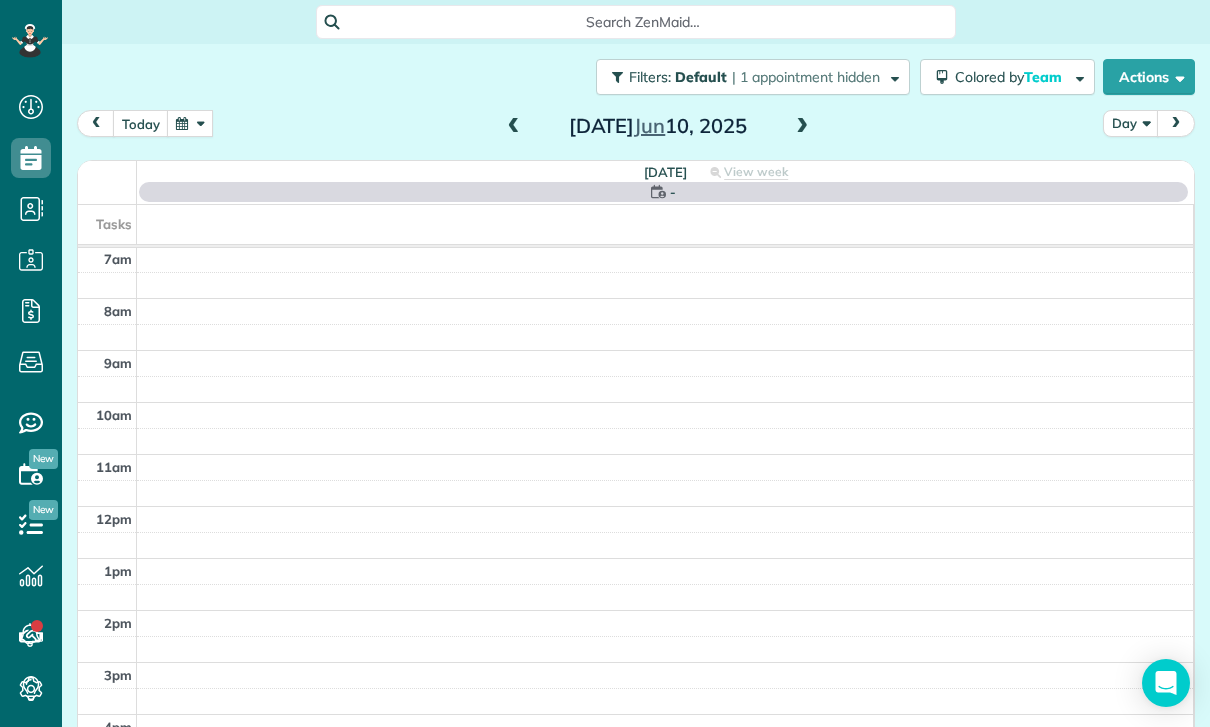 scroll, scrollTop: 157, scrollLeft: 0, axis: vertical 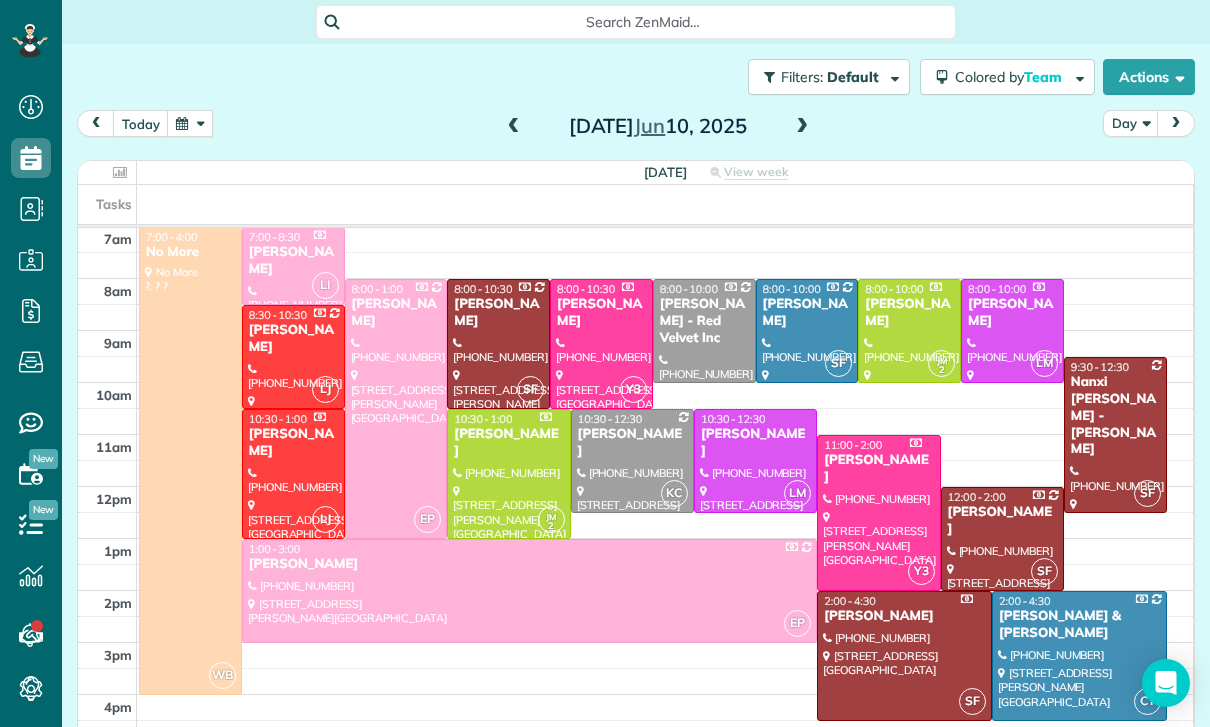 click at bounding box center (514, 127) 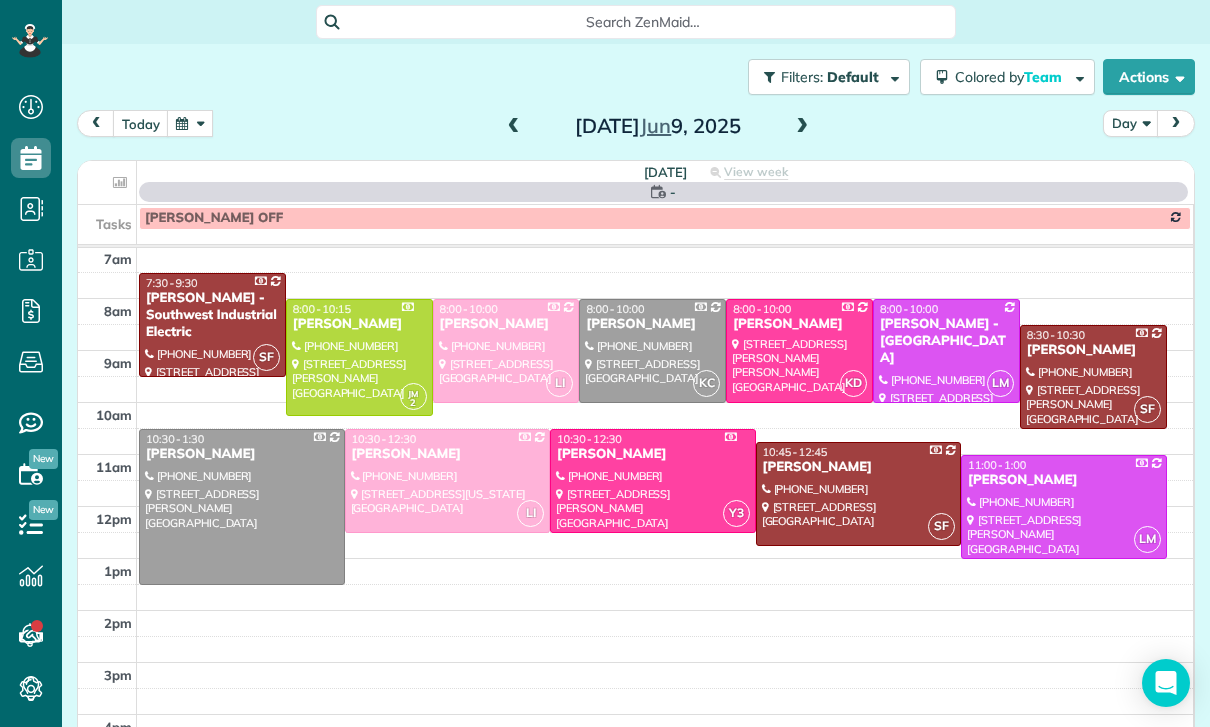 scroll, scrollTop: 157, scrollLeft: 0, axis: vertical 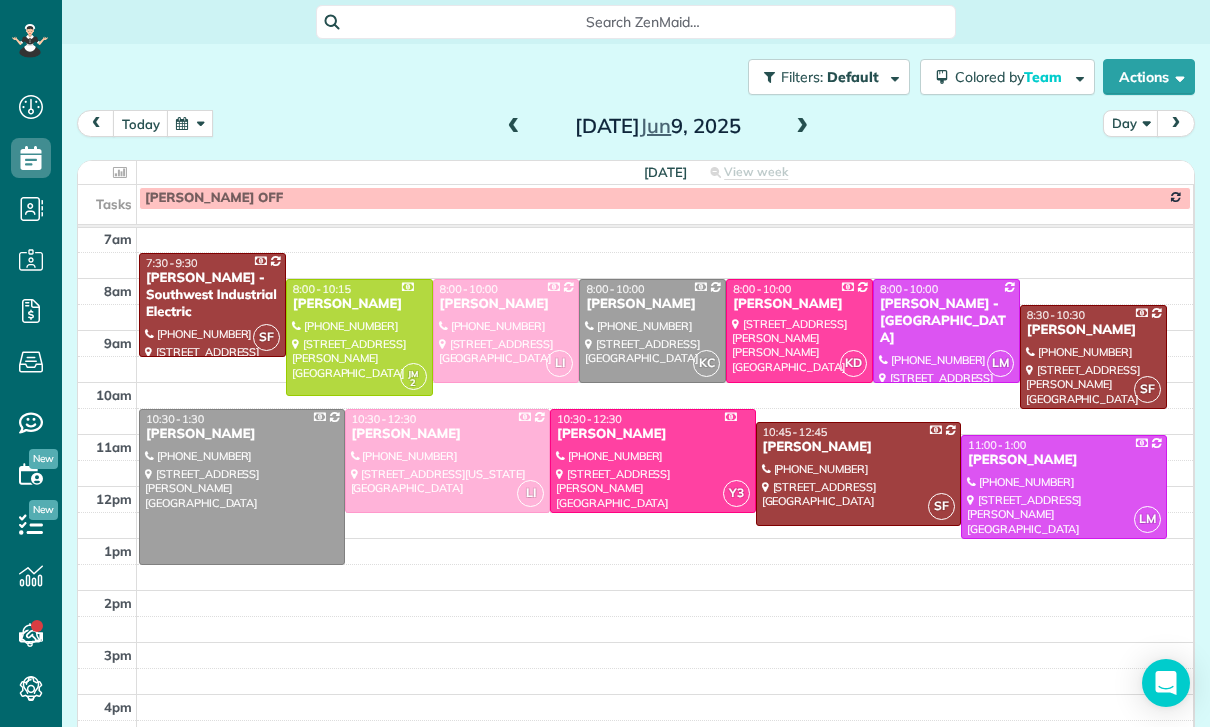 click at bounding box center [448, 461] 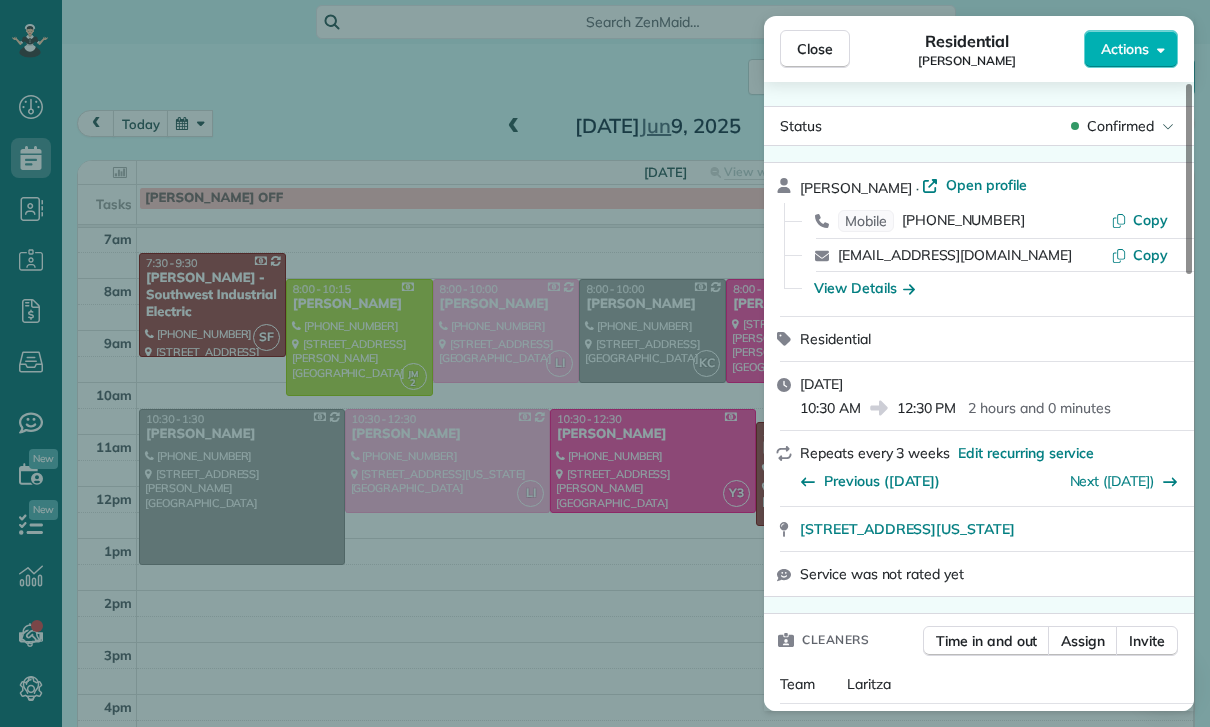 click on "Close Residential [PERSON_NAME] Actions Status Confirmed [PERSON_NAME] · Open profile Mobile [PHONE_NUMBER] Copy [EMAIL_ADDRESS][DOMAIN_NAME] Copy View Details Residential [DATE] 10:30 AM 12:30 PM 2 hours and 0 minutes Repeats every 3 weeks Edit recurring service Previous ([DATE]) Next ([DATE]) [STREET_ADDRESS][US_STATE] Service was not rated yet Cleaners Time in and out Assign Invite Team Laritza Cleaners [PERSON_NAME] 10:30 AM 12:30 PM Checklist Try Now Keep this appointment up to your standards. Stay on top of every detail, keep your cleaners organised, and your client happy. Assign a checklist Watch a 5 min demo Billing Billing actions Price $155.00 Overcharge $0.00 Discount $0.00 Coupon discount - Primary tax - Secondary tax - Total appointment price $155.00 Tips collected New feature! $0.00 Paid by card Total including tip $155.00 INVOICE #726 View invoice $155.00 Paid $155.00 0 Sent Due on [DATE] Appointment custom fields Key # - Work items Notes 0" at bounding box center (605, 363) 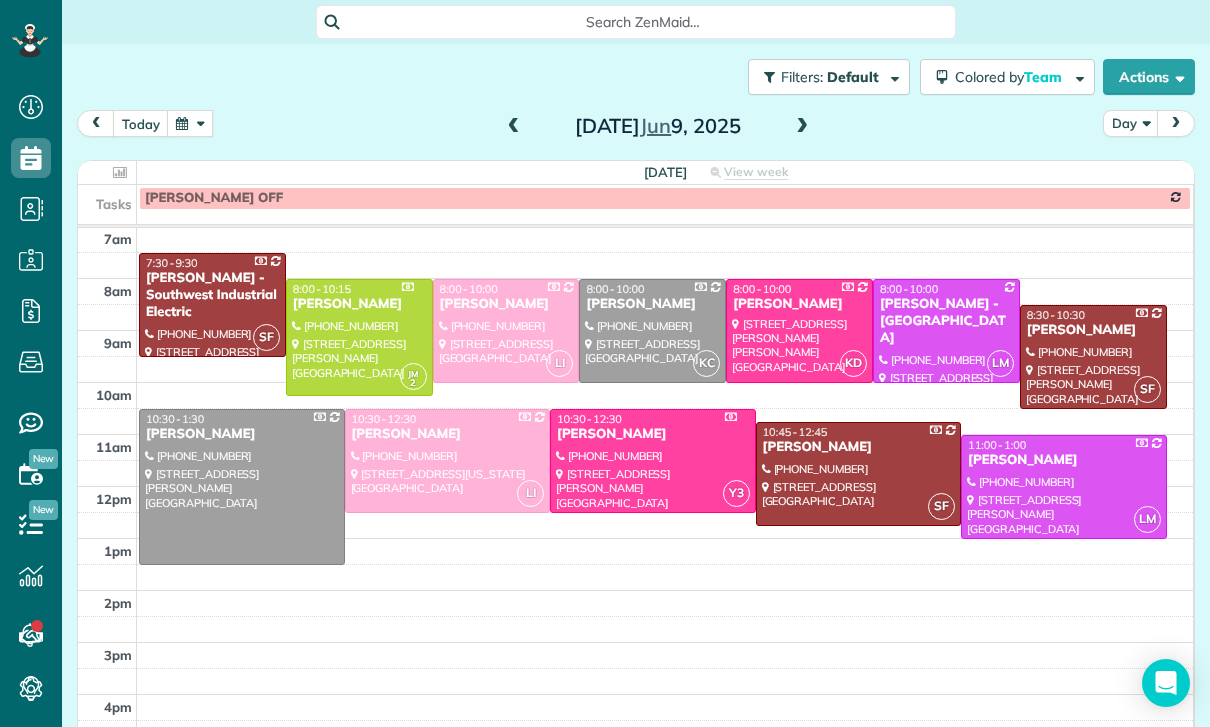click at bounding box center [506, 331] 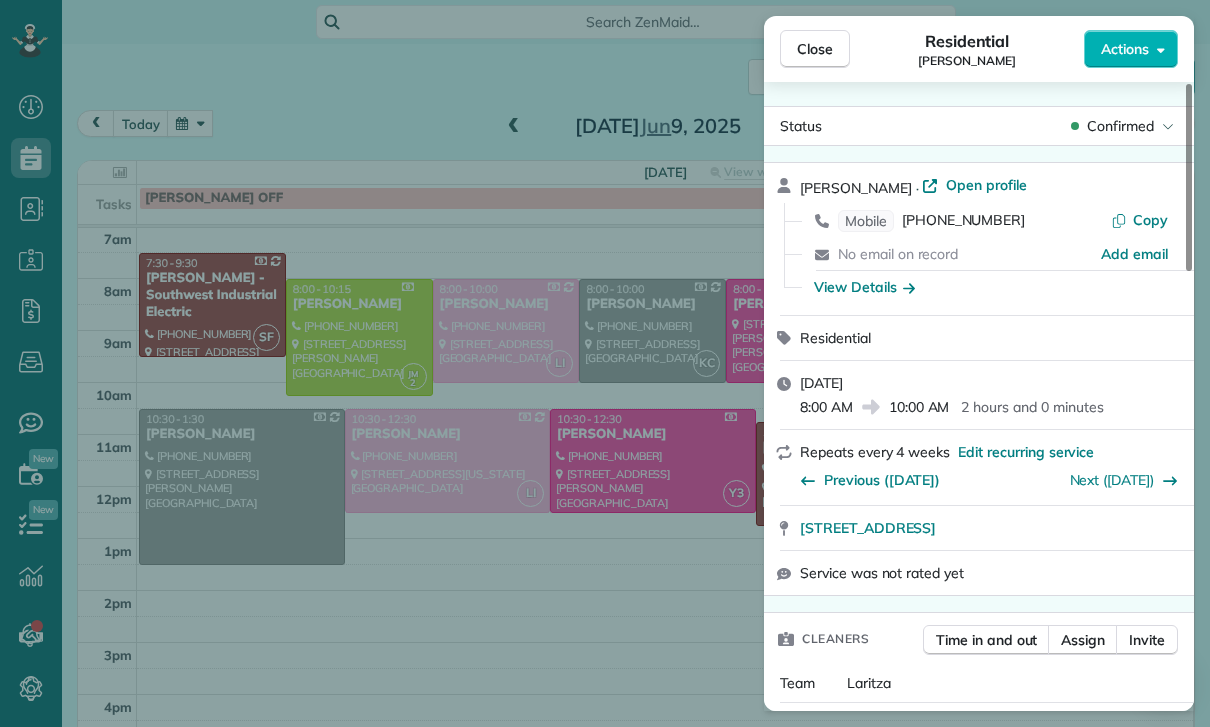 click on "Close Residential [PERSON_NAME] Actions Status Confirmed [PERSON_NAME] · Open profile Mobile [PHONE_NUMBER] Copy No email on record Add email View Details Residential [DATE] 8:00 AM 10:00 AM 2 hours and 0 minutes Repeats every 4 weeks Edit recurring service Previous ([DATE]) Next ([DATE]) [STREET_ADDRESS] Service was not rated yet Cleaners Time in and out Assign Invite Team Laritza Cleaners [PERSON_NAME] 8:00 AM 10:00 AM Checklist Try Now Keep this appointment up to your standards. Stay on top of every detail, keep your cleaners organised, and your client happy. Assign a checklist Watch a 5 min demo Billing Billing actions Price $195.00 Overcharge $0.00 Discount $0.00 Coupon discount - Primary tax - Secondary tax - Total appointment price $195.00 Tips collected New feature! $0.00 Paid Total including tip $195.00 Get paid online in no-time! Send an invoice and reward your cleaners with tips Charge customer credit card Appointment custom fields Key # - Work items 1" at bounding box center (605, 363) 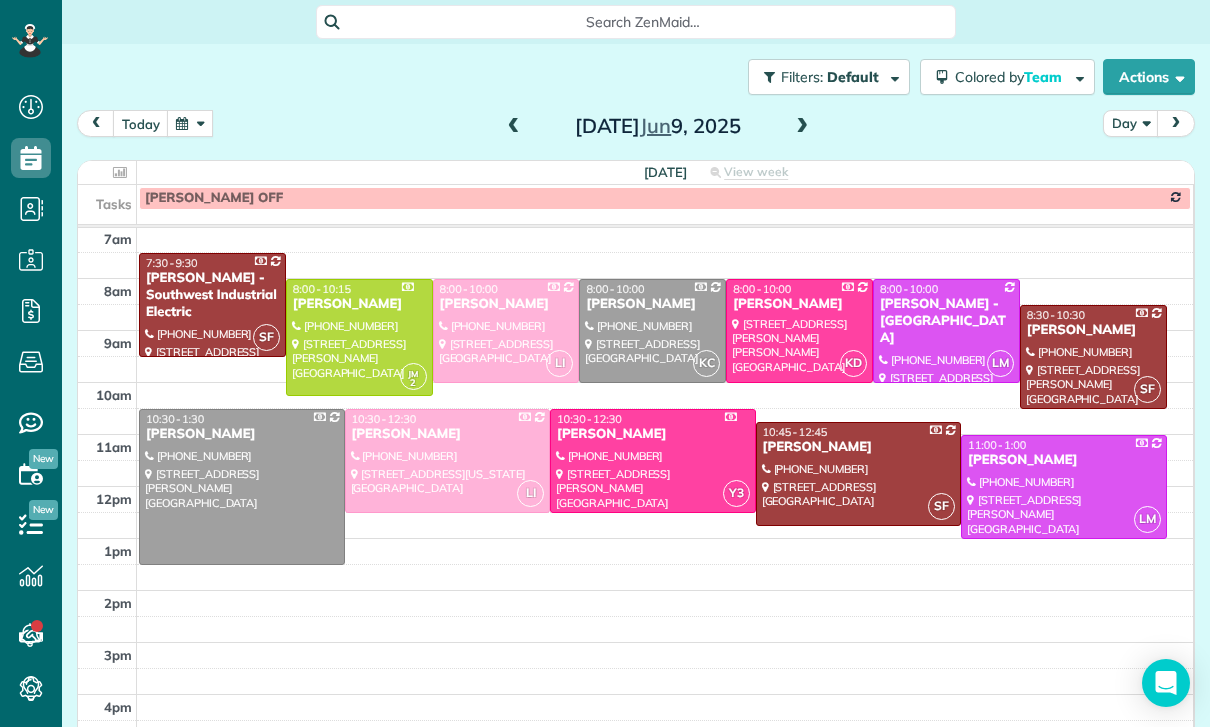 click at bounding box center (190, 123) 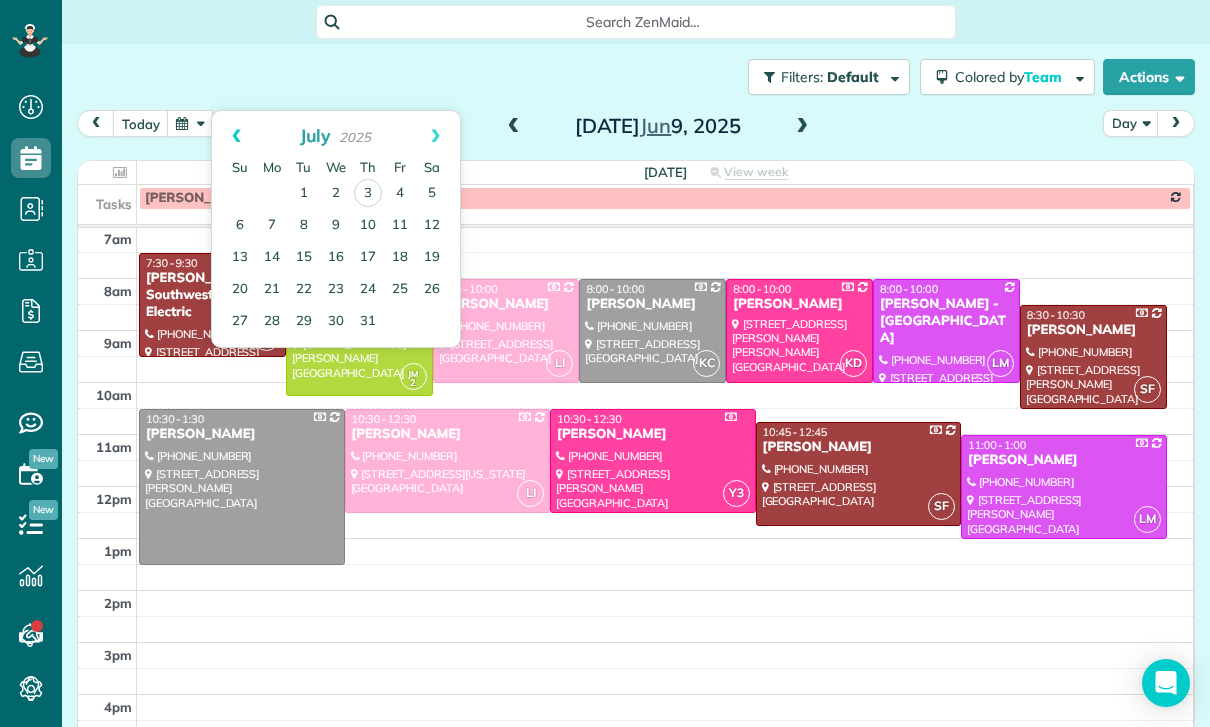 click on "Prev" at bounding box center [236, 136] 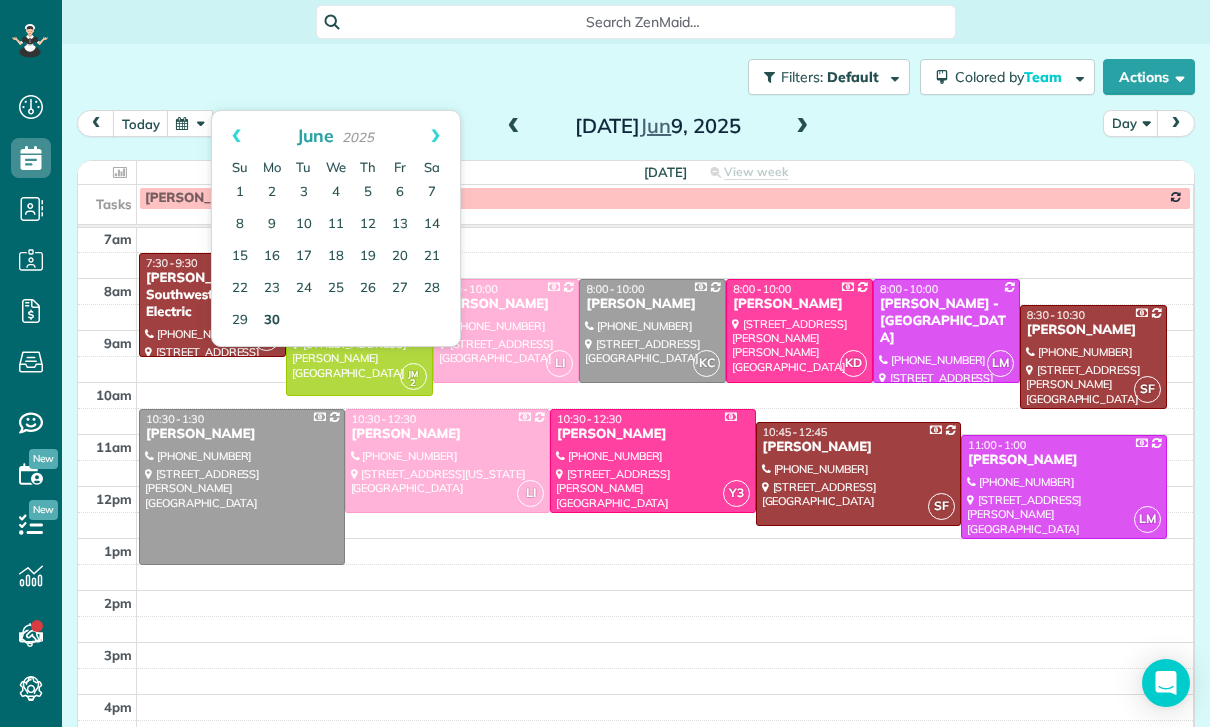 click on "30" at bounding box center (272, 321) 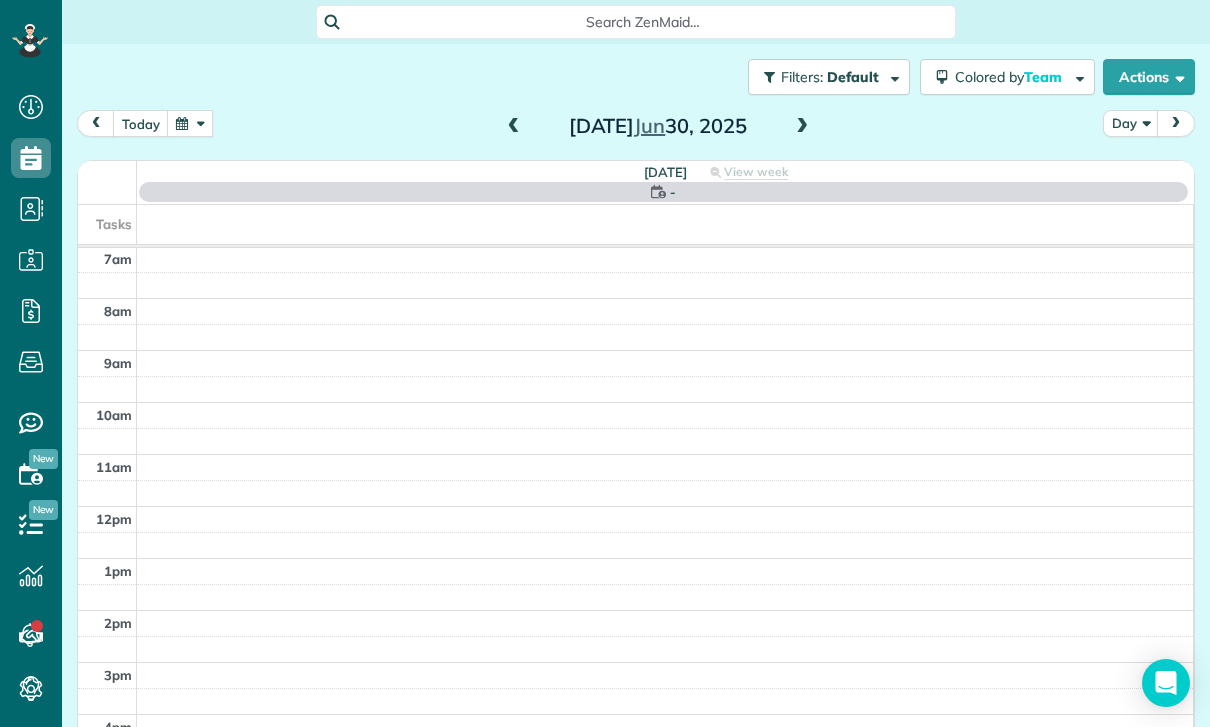 scroll, scrollTop: 157, scrollLeft: 0, axis: vertical 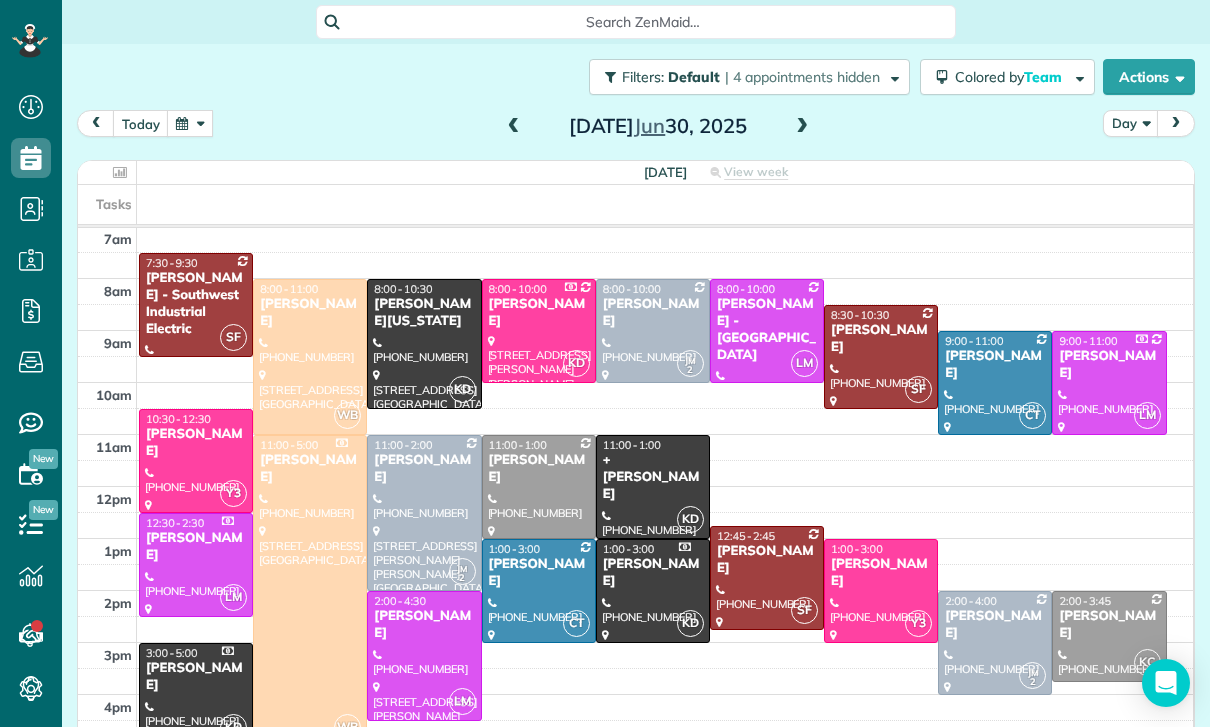 click on "[DATE]" at bounding box center [658, 126] 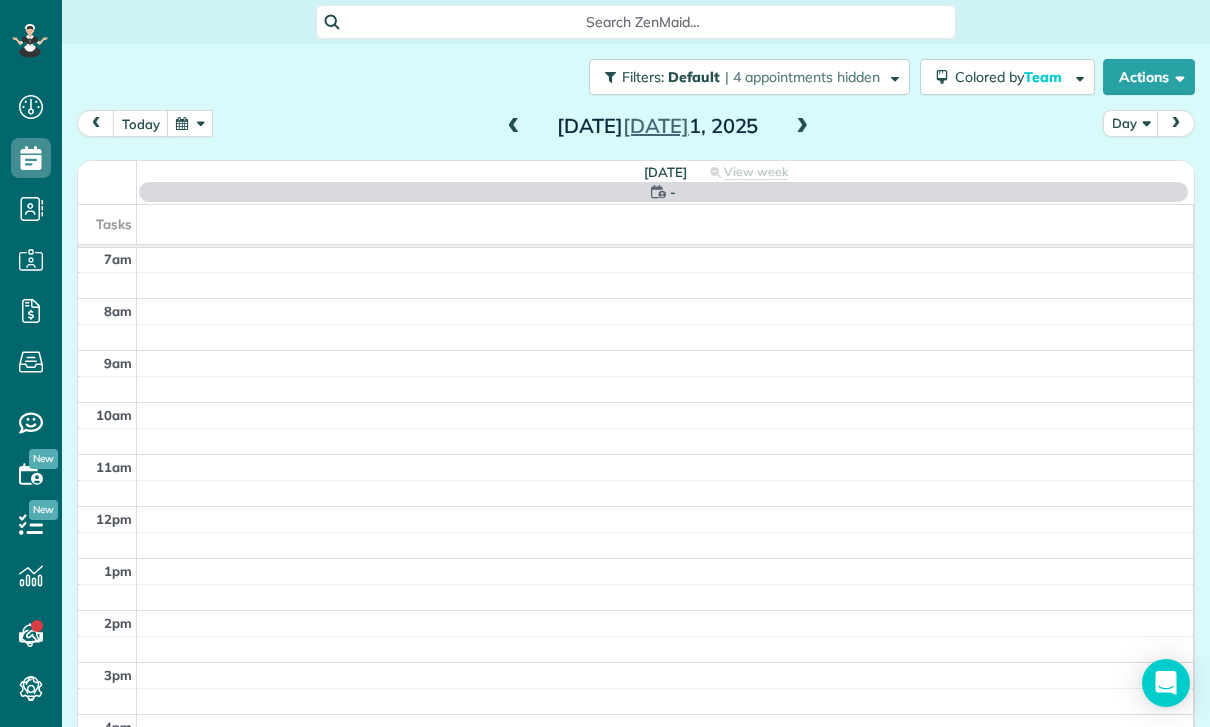 scroll, scrollTop: 157, scrollLeft: 0, axis: vertical 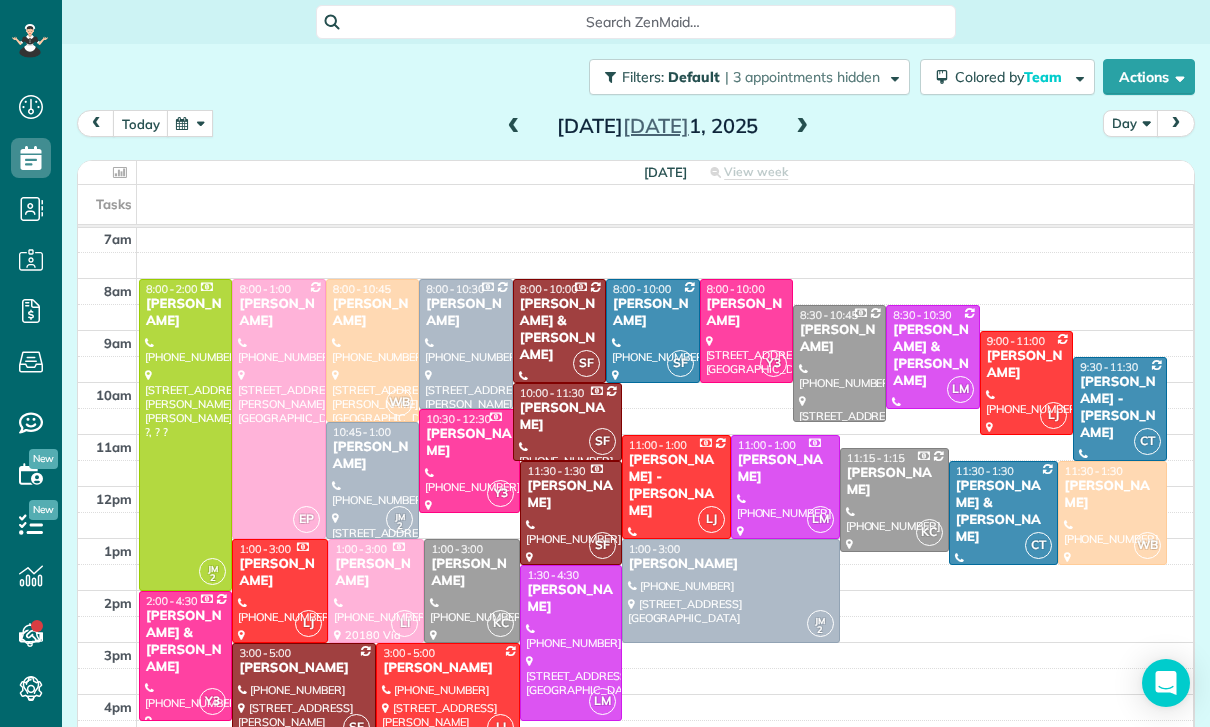 click at bounding box center [514, 127] 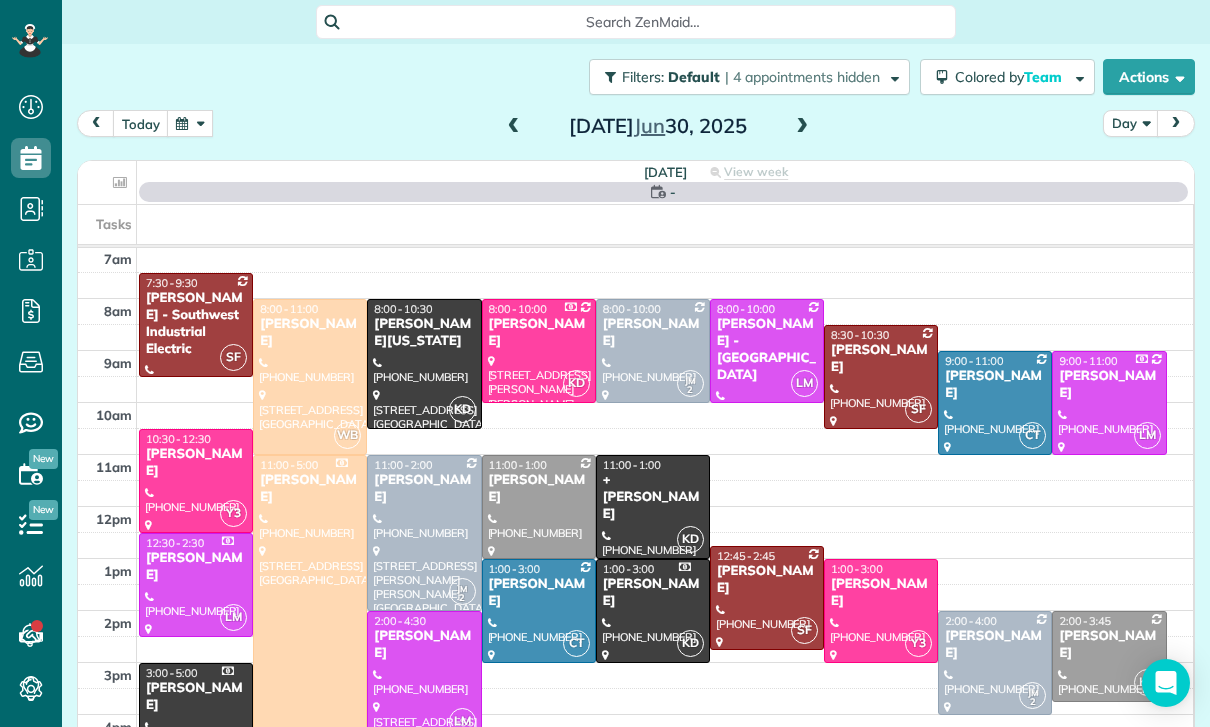 scroll, scrollTop: 157, scrollLeft: 0, axis: vertical 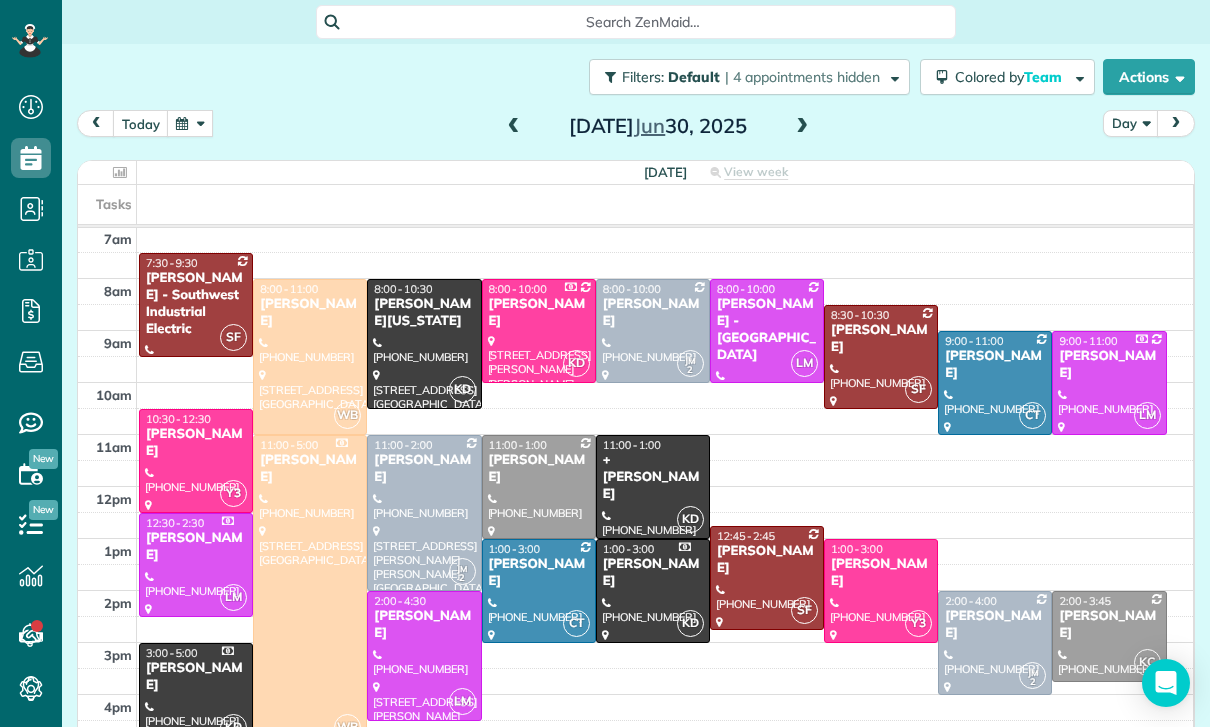 click at bounding box center [190, 123] 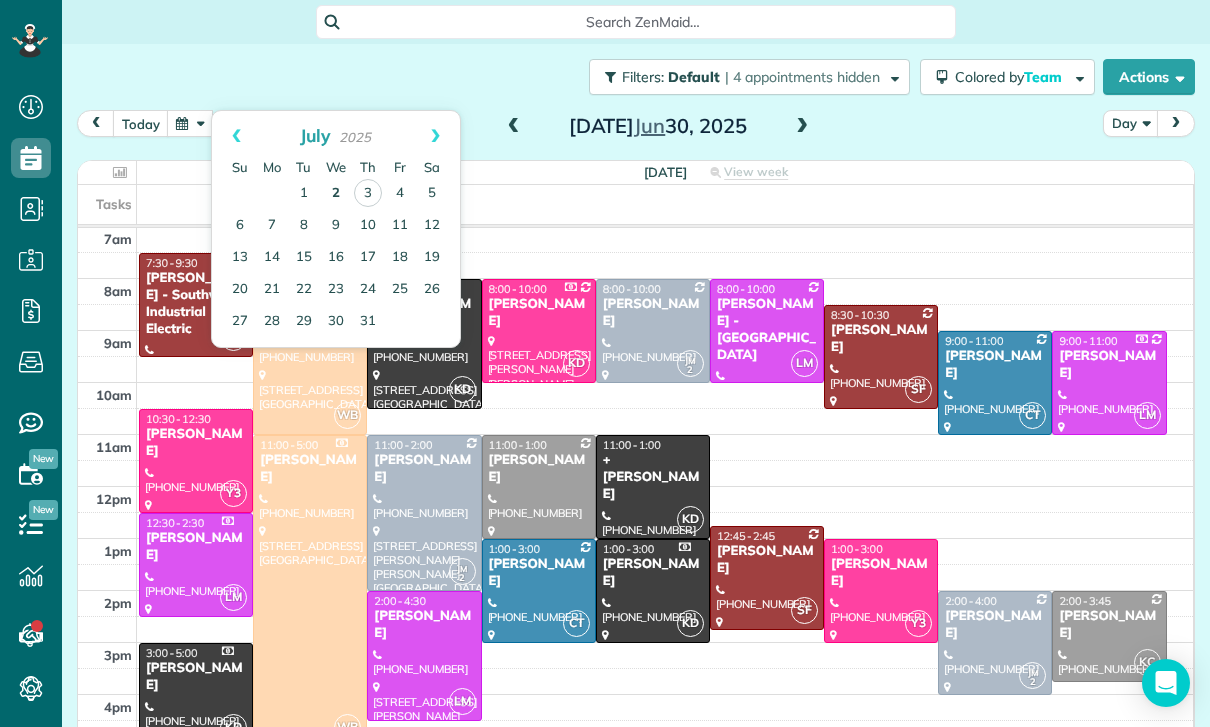 click on "2" at bounding box center [336, 194] 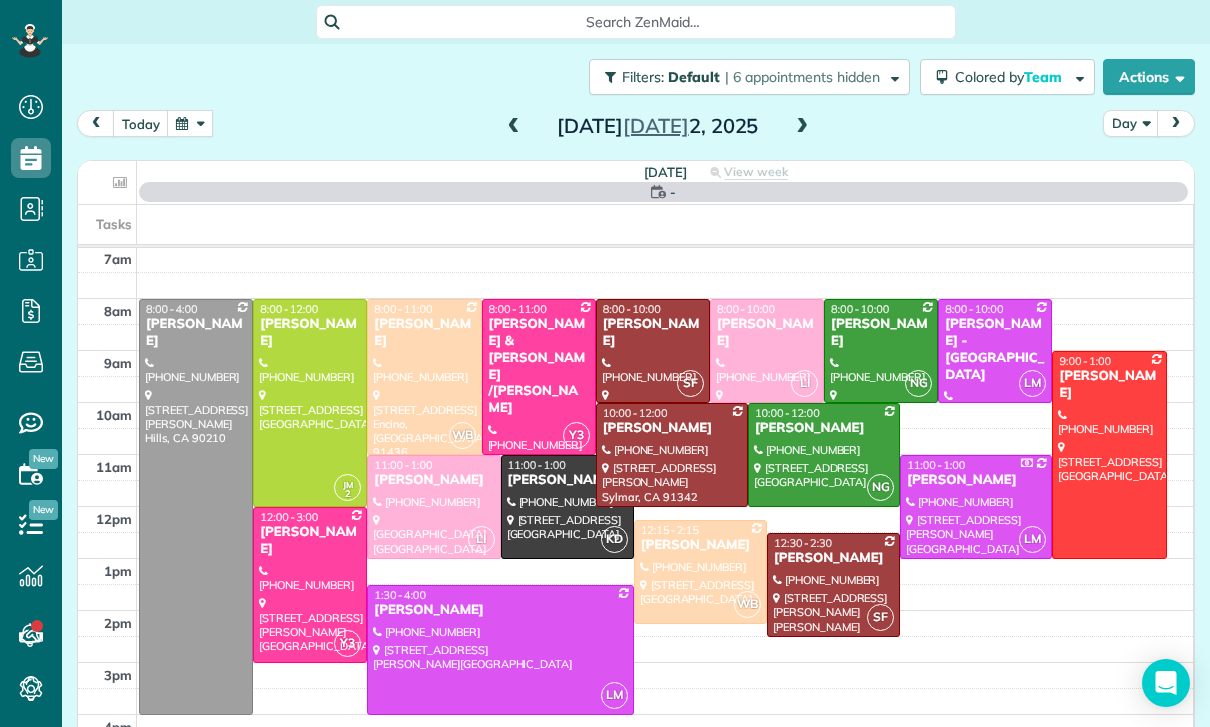 scroll, scrollTop: 157, scrollLeft: 0, axis: vertical 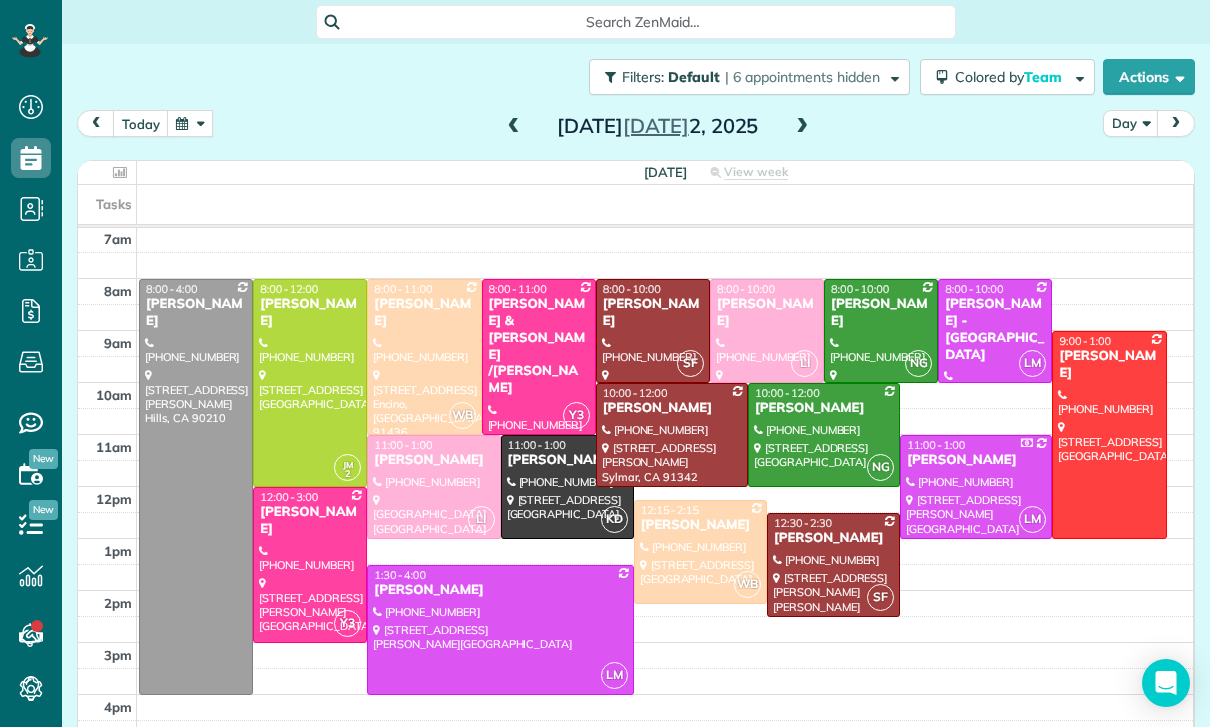 click at bounding box center (190, 123) 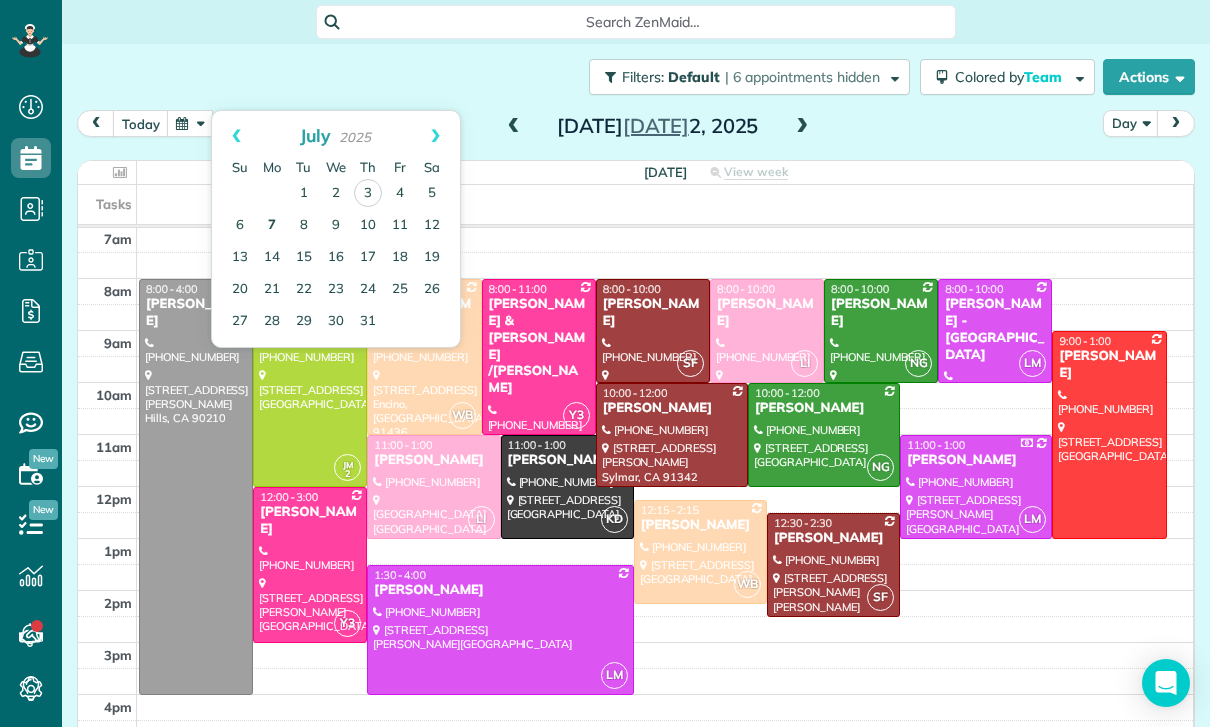 click on "7" at bounding box center [272, 226] 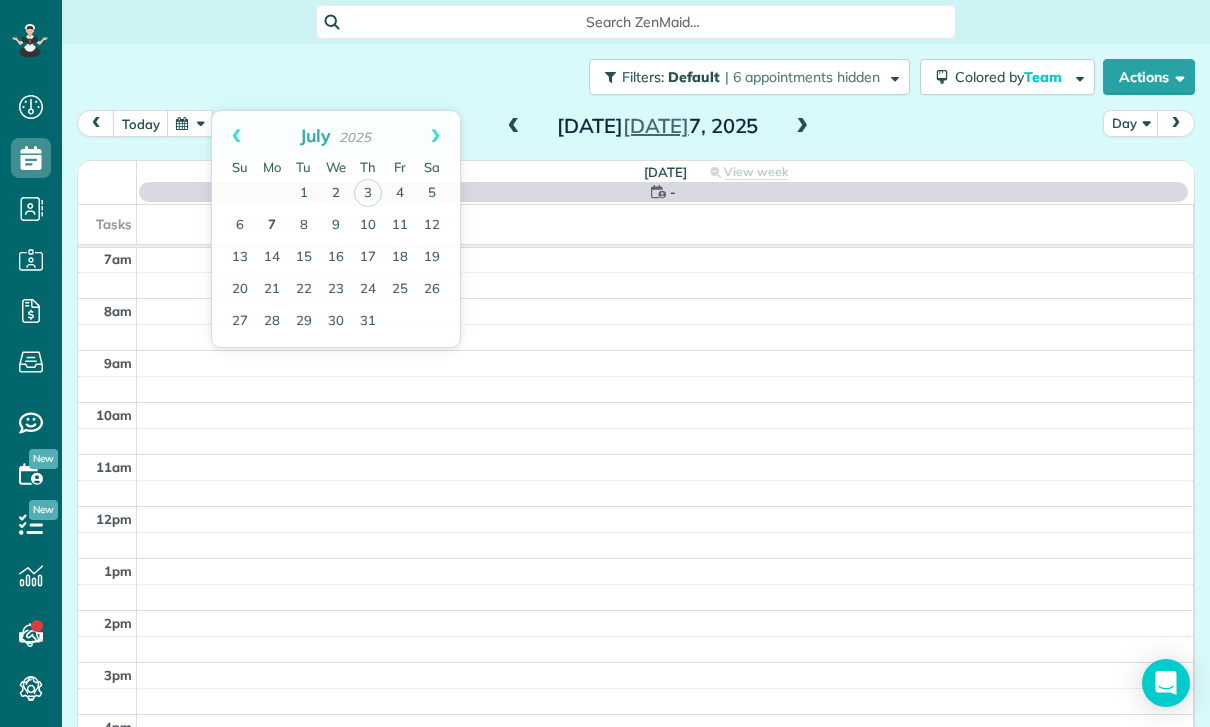 scroll, scrollTop: 157, scrollLeft: 0, axis: vertical 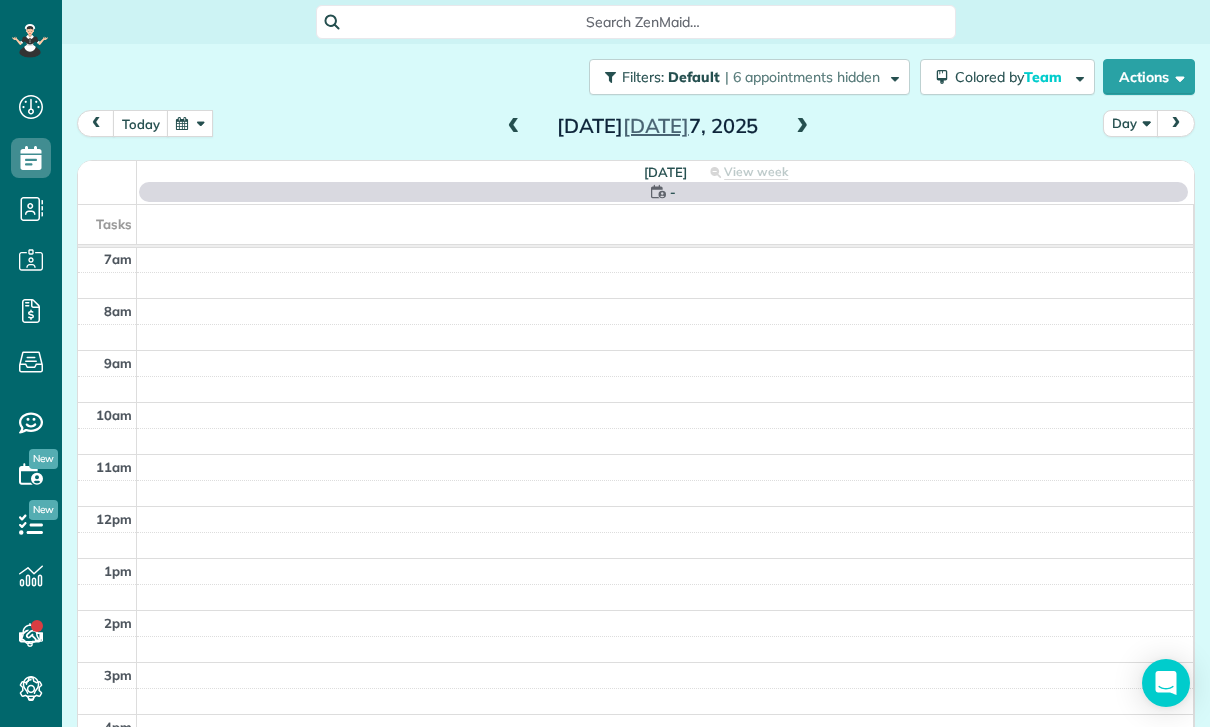 click at bounding box center (190, 123) 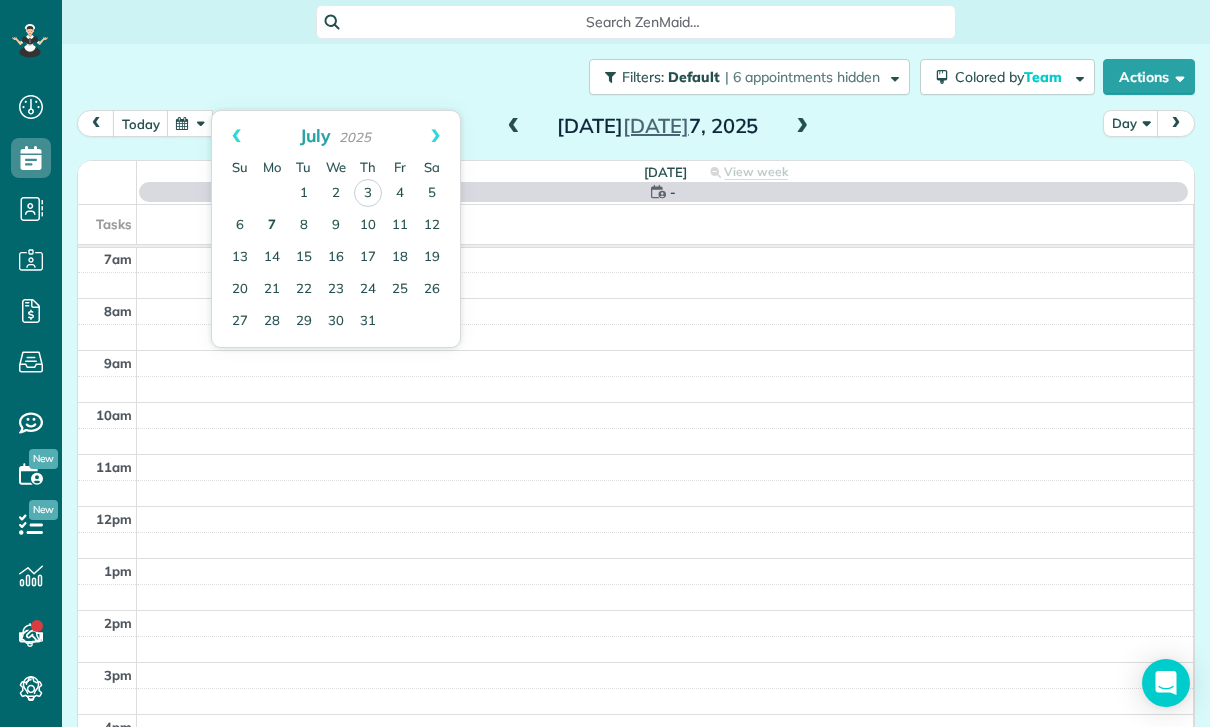 click on "7" at bounding box center (272, 226) 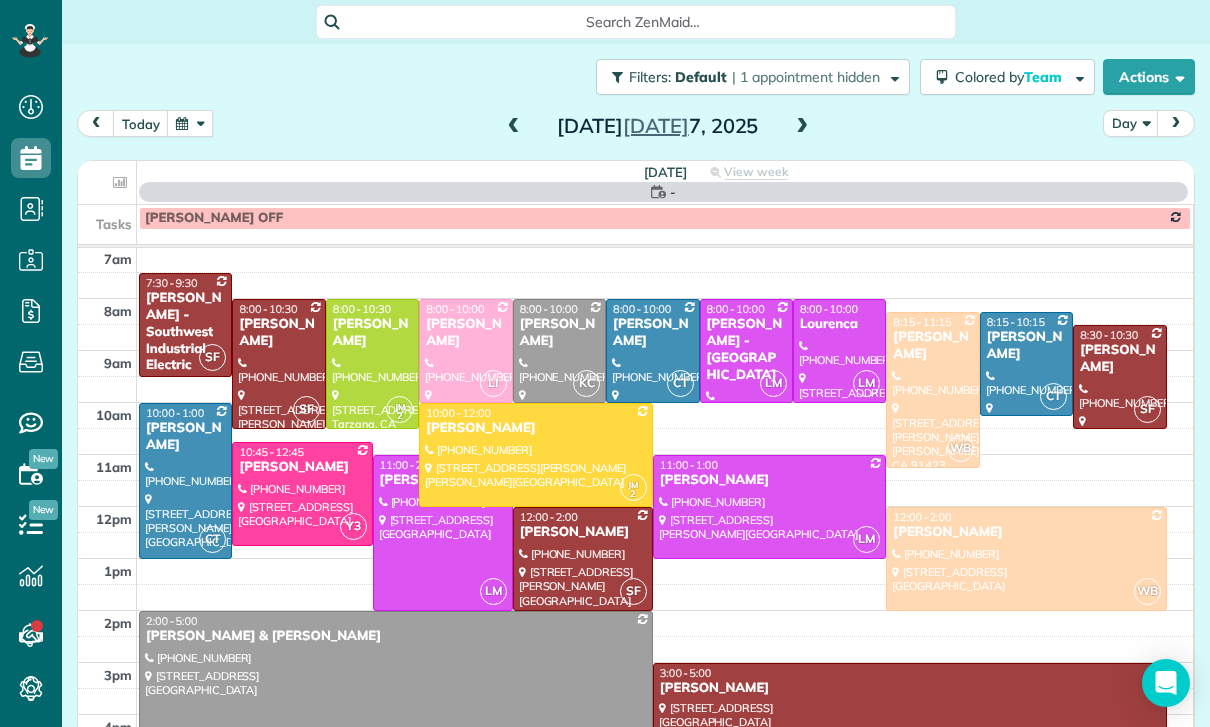 scroll, scrollTop: 157, scrollLeft: 0, axis: vertical 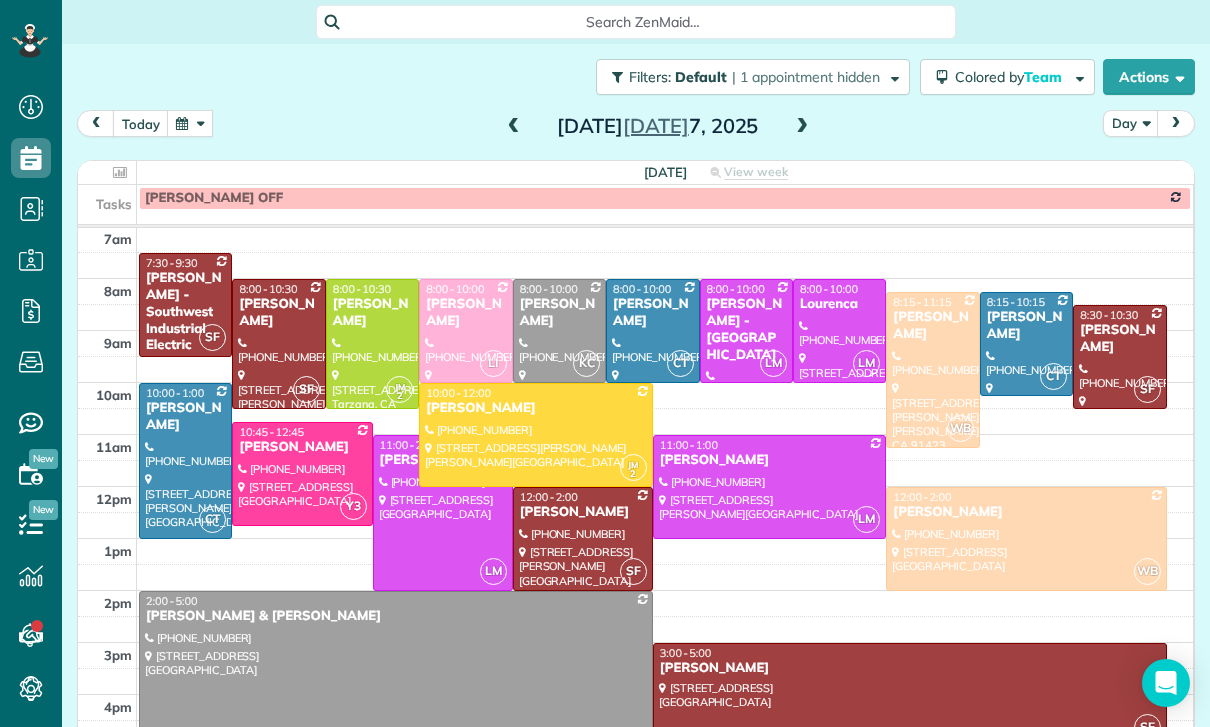 click at bounding box center (190, 123) 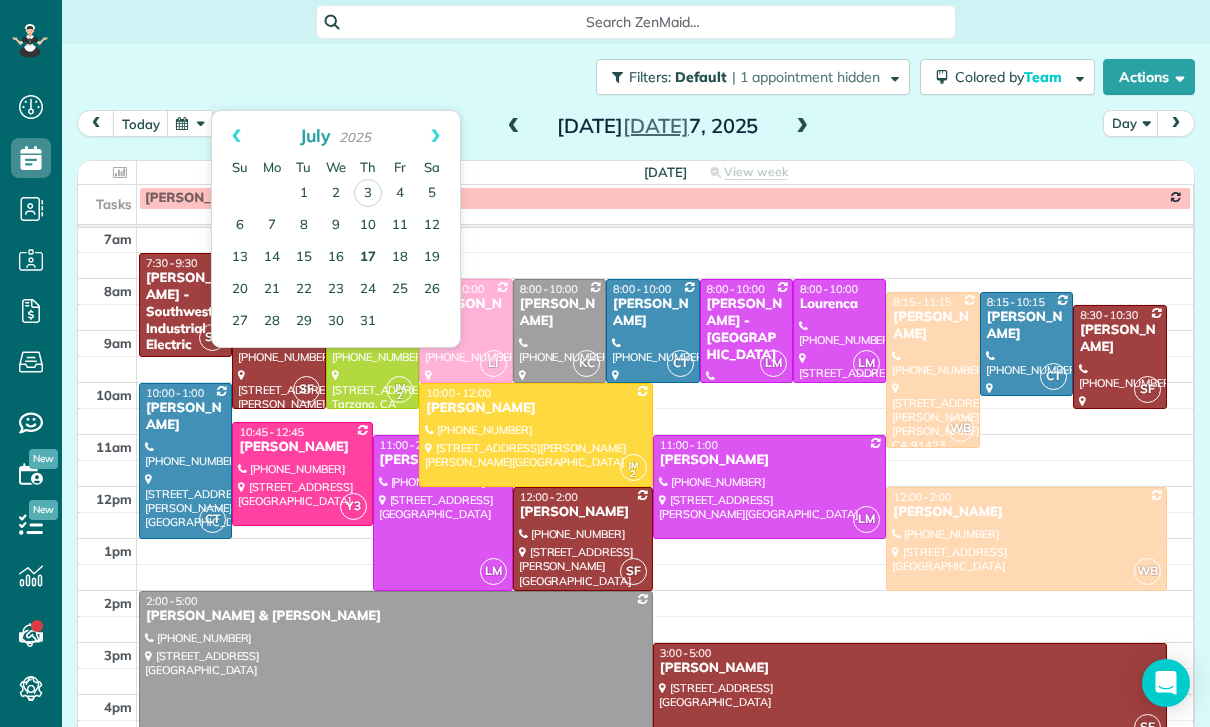click on "17" at bounding box center [368, 258] 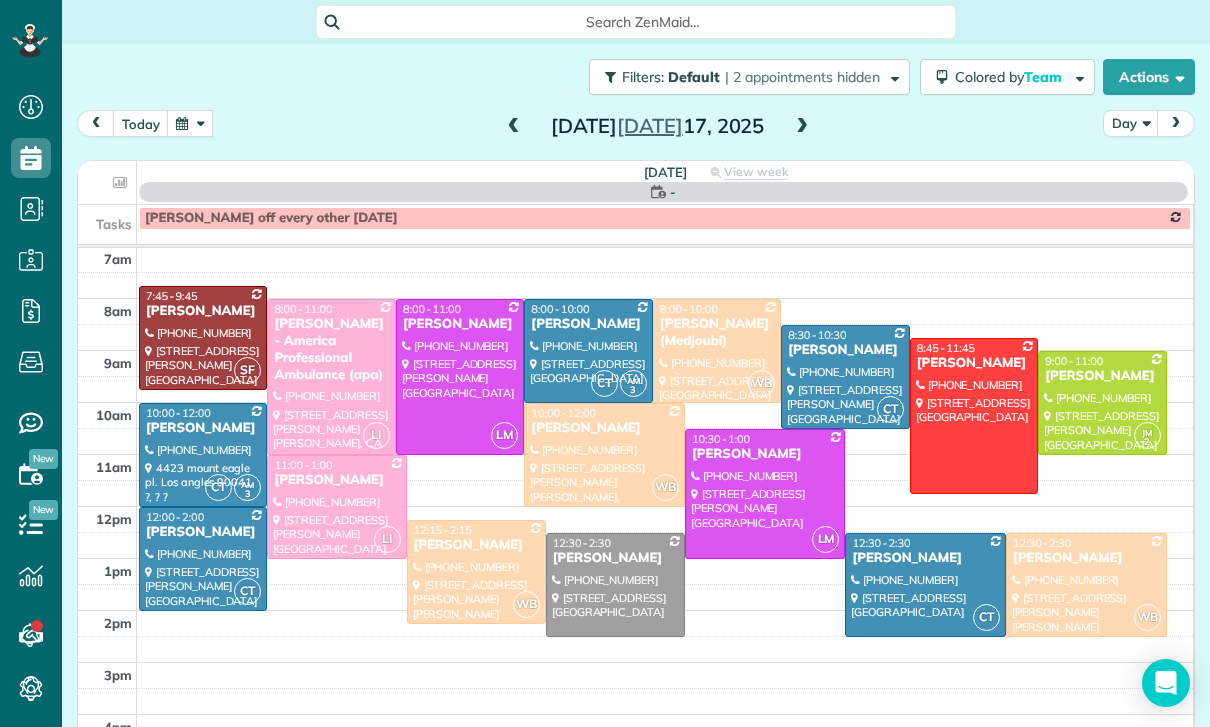 scroll, scrollTop: 157, scrollLeft: 0, axis: vertical 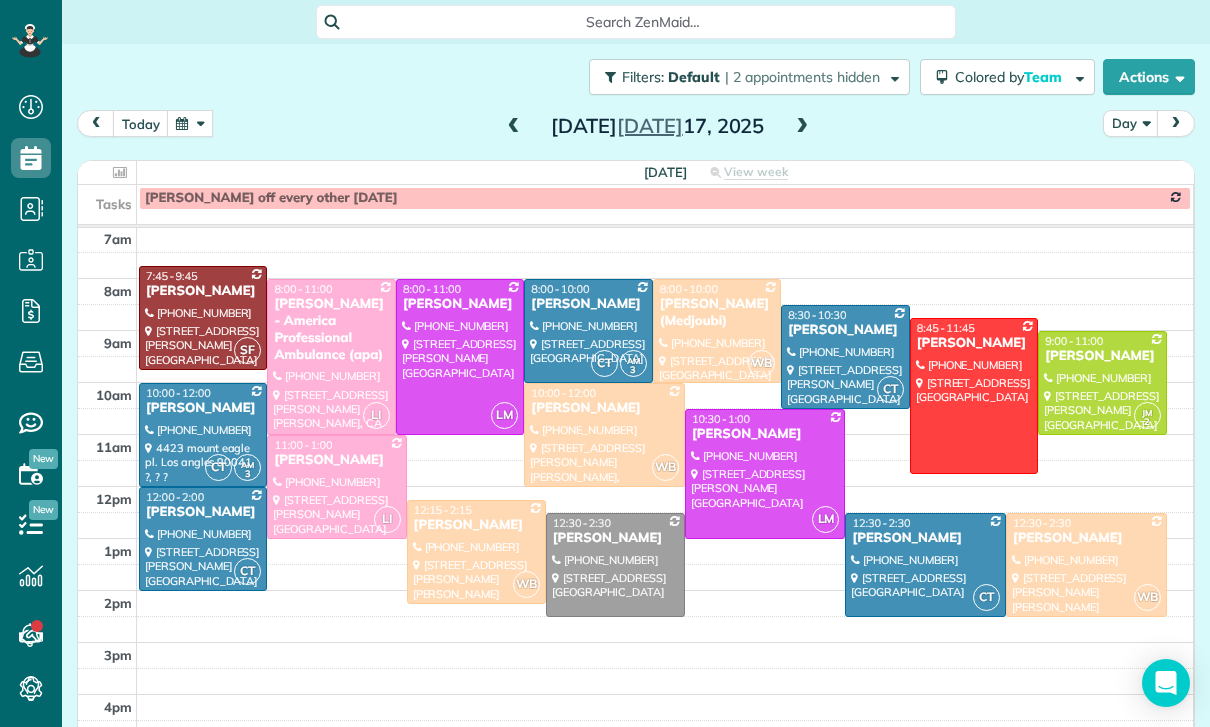 click at bounding box center [802, 127] 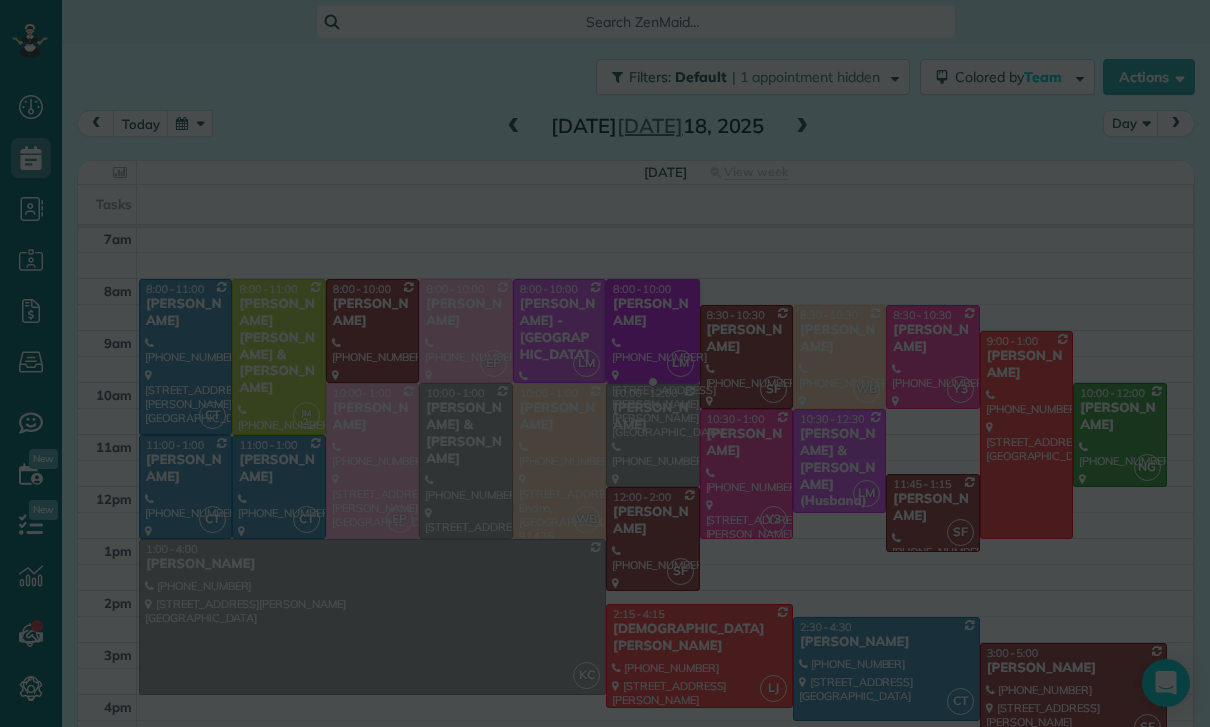 scroll, scrollTop: 157, scrollLeft: 0, axis: vertical 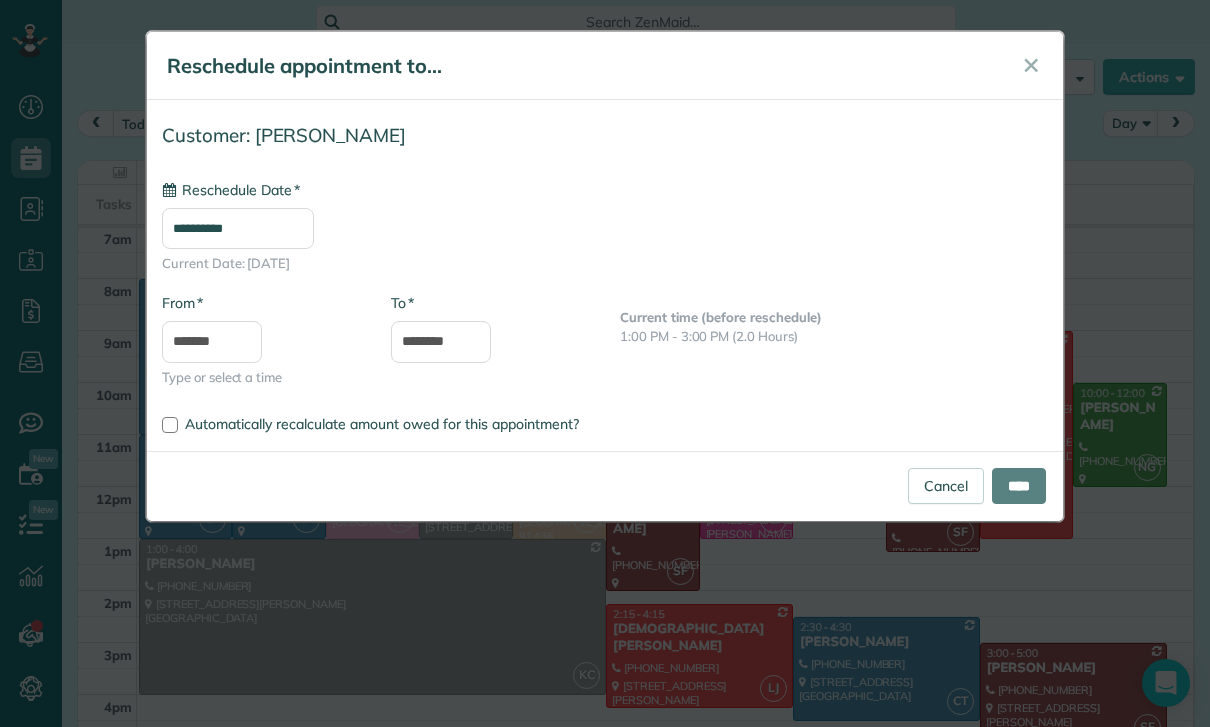 click on "**********" at bounding box center [238, 228] 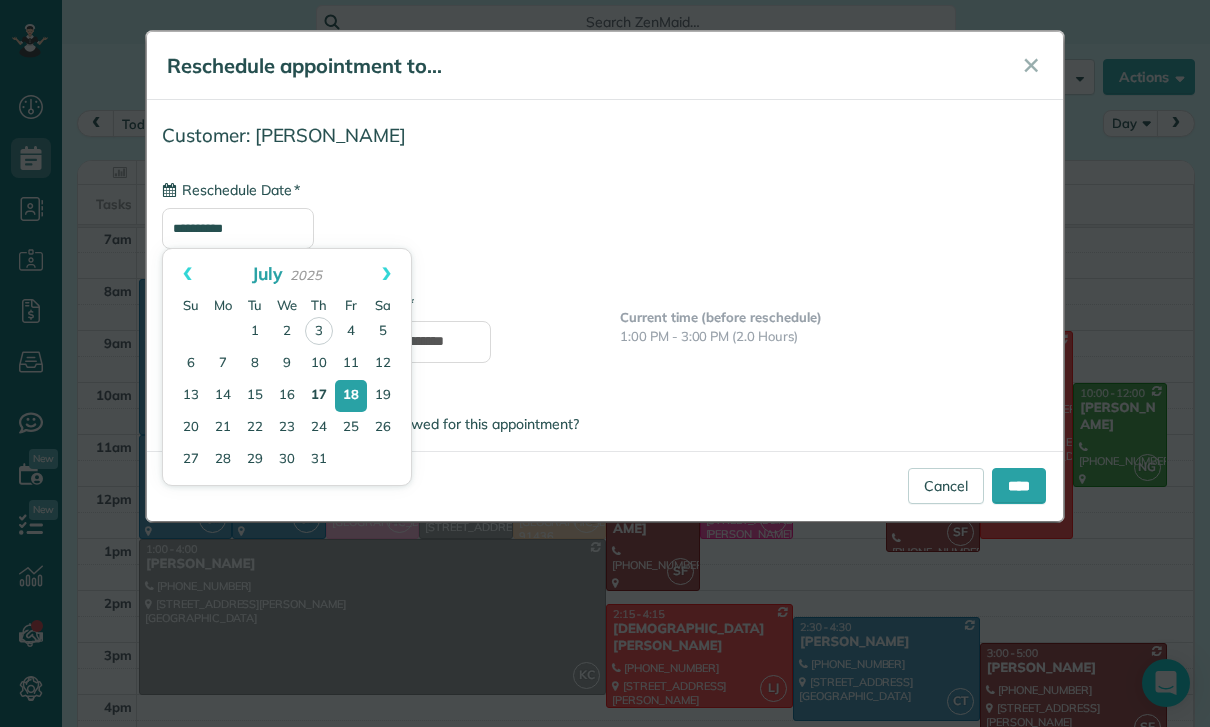 click on "17" at bounding box center (319, 396) 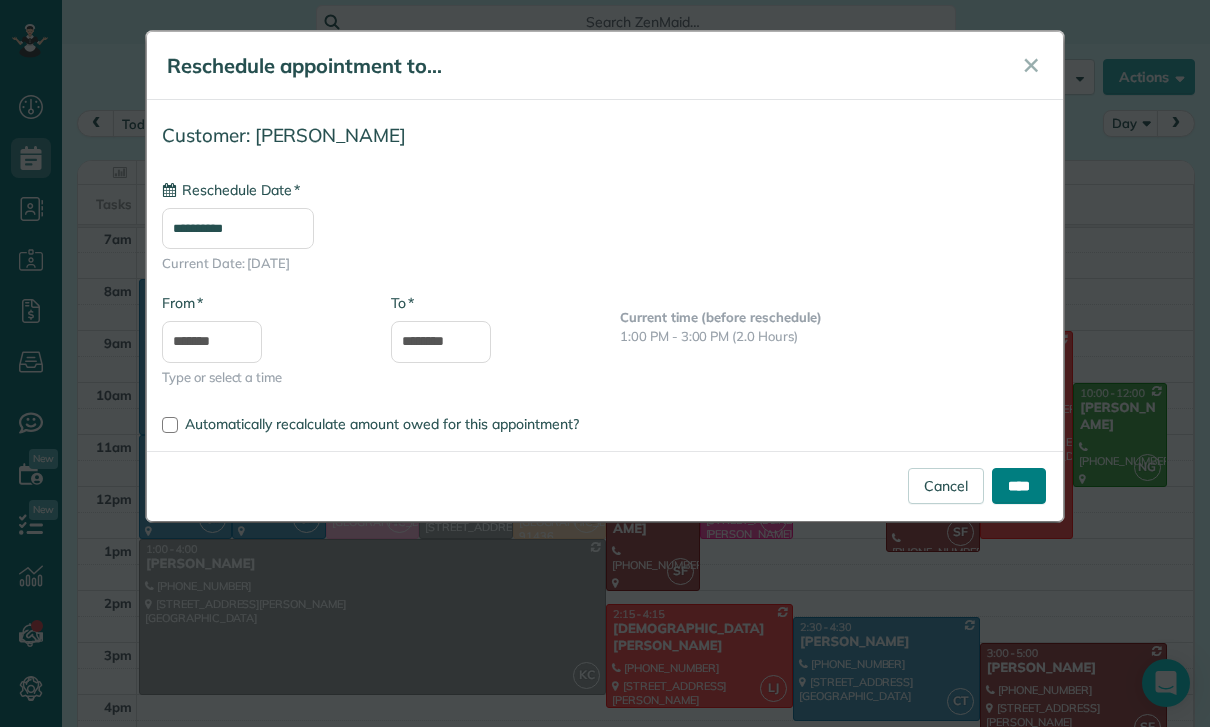 click on "****" at bounding box center (1019, 486) 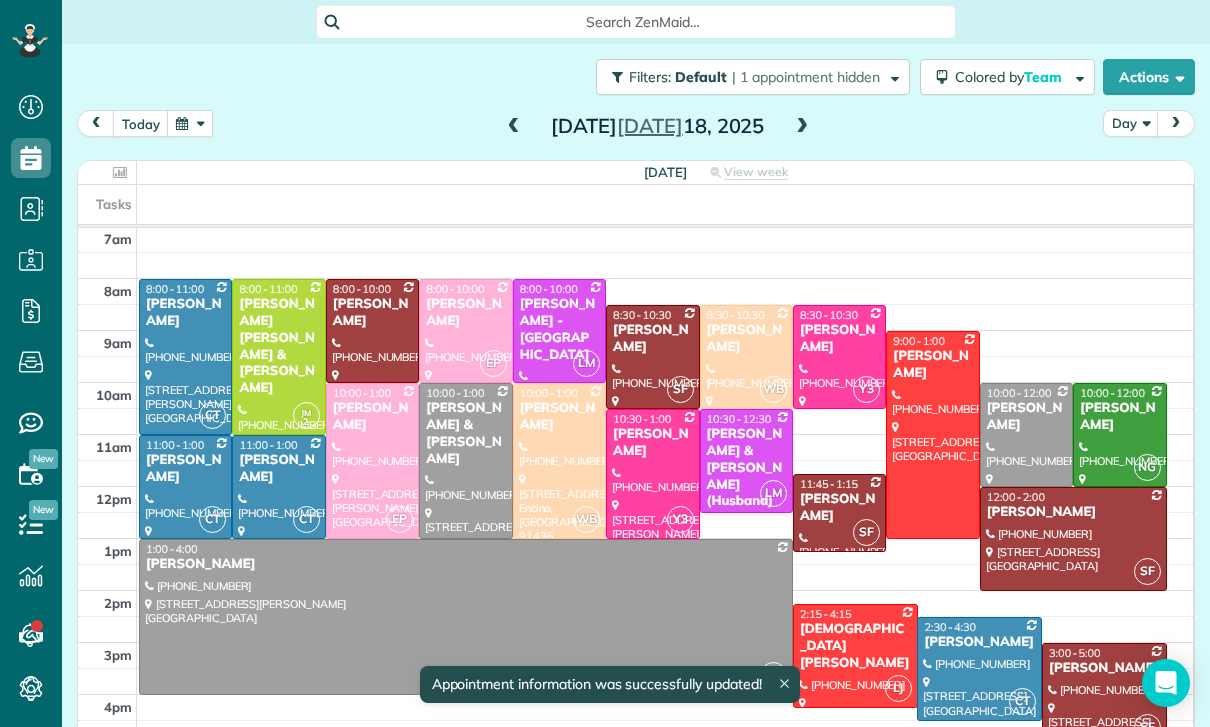 click at bounding box center (514, 127) 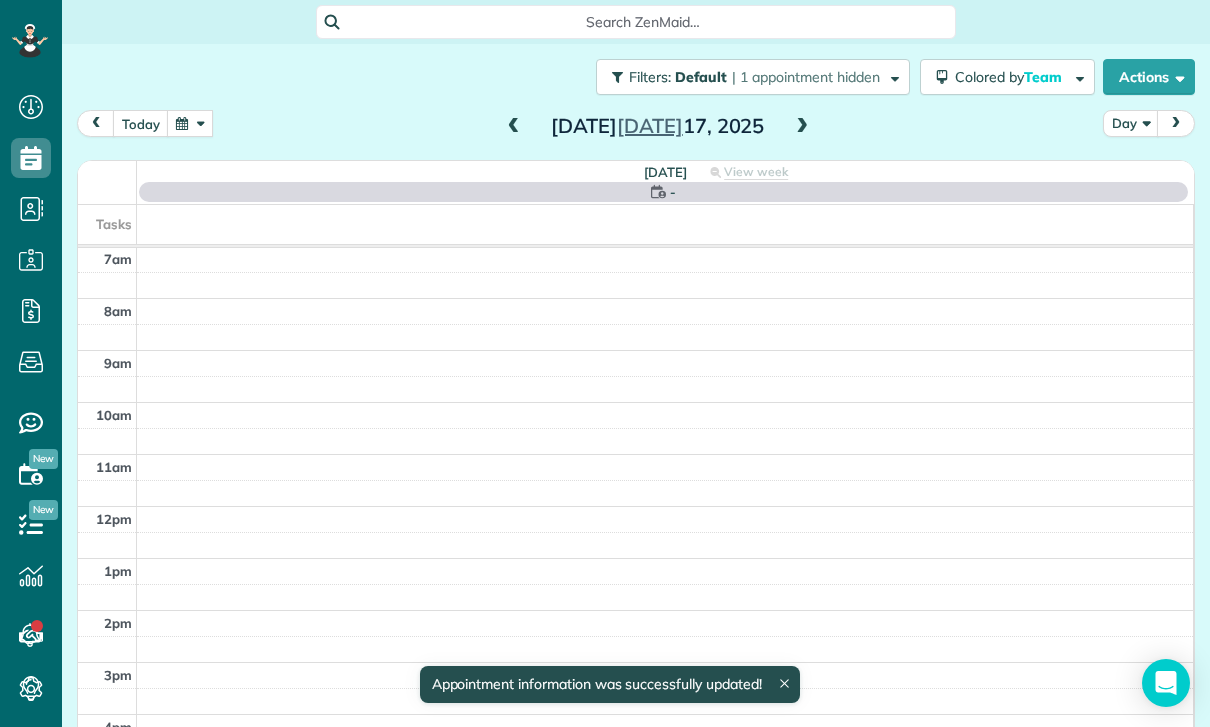 scroll, scrollTop: 157, scrollLeft: 0, axis: vertical 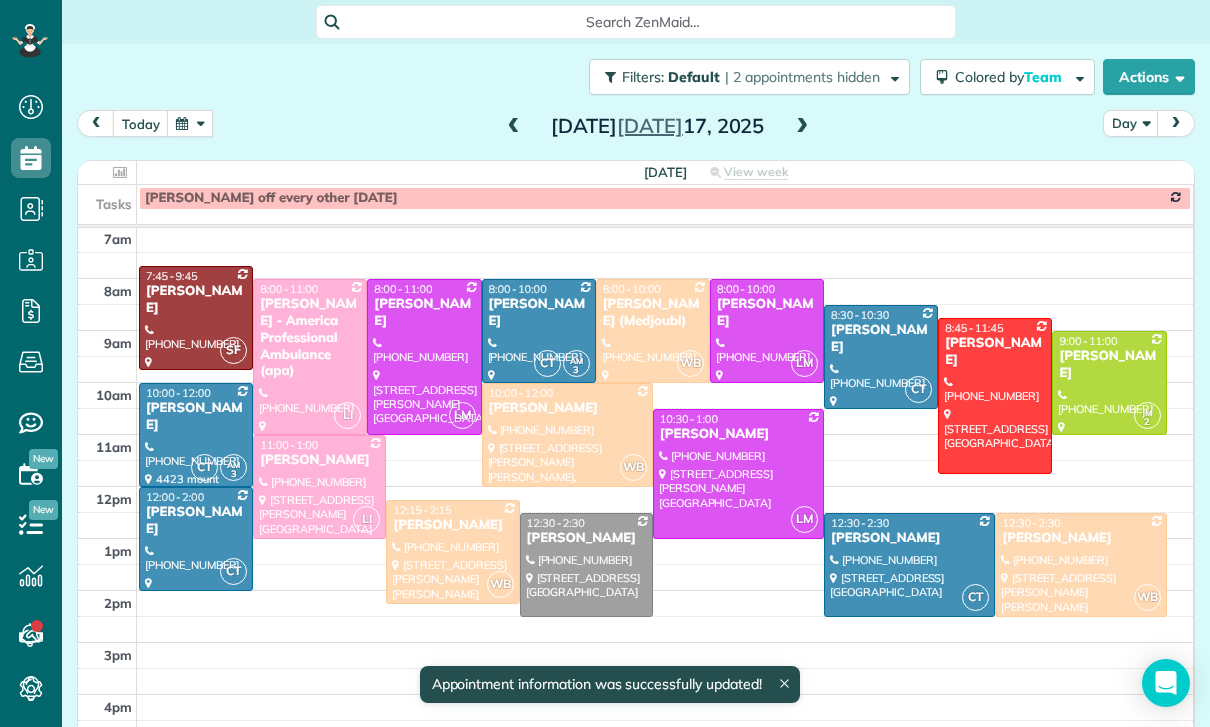 click on "[PERSON_NAME]" at bounding box center (767, 313) 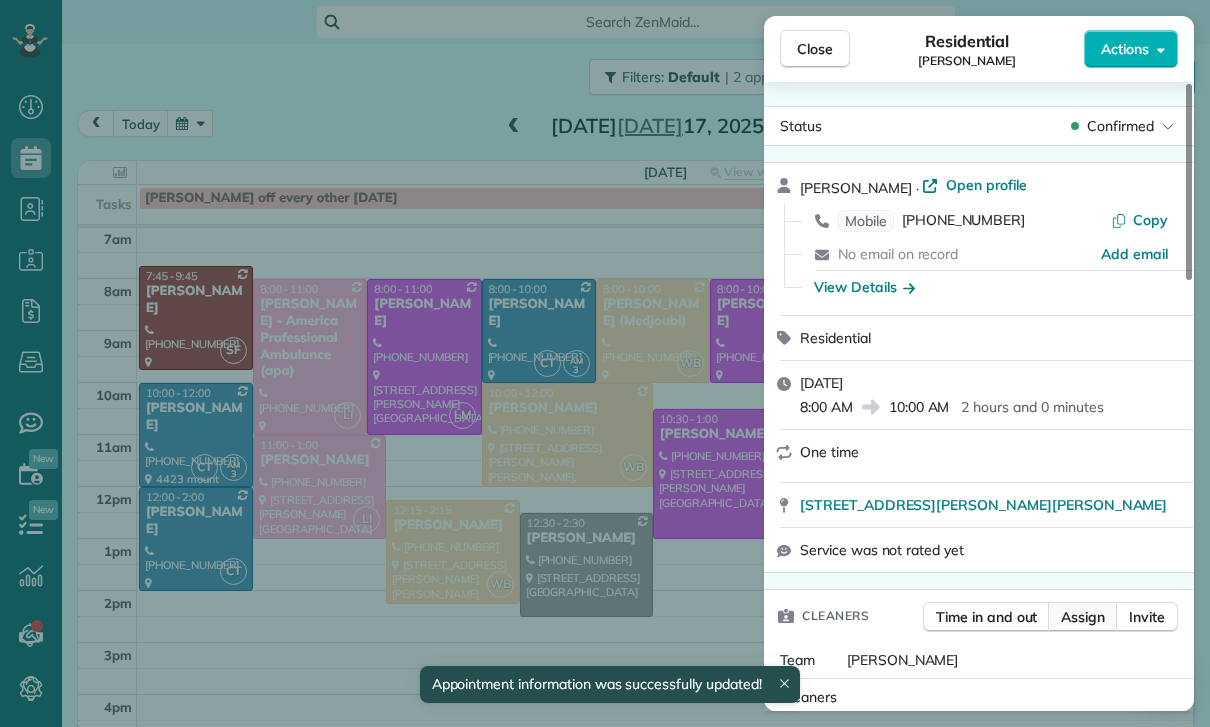 click on "Assign" at bounding box center (1083, 617) 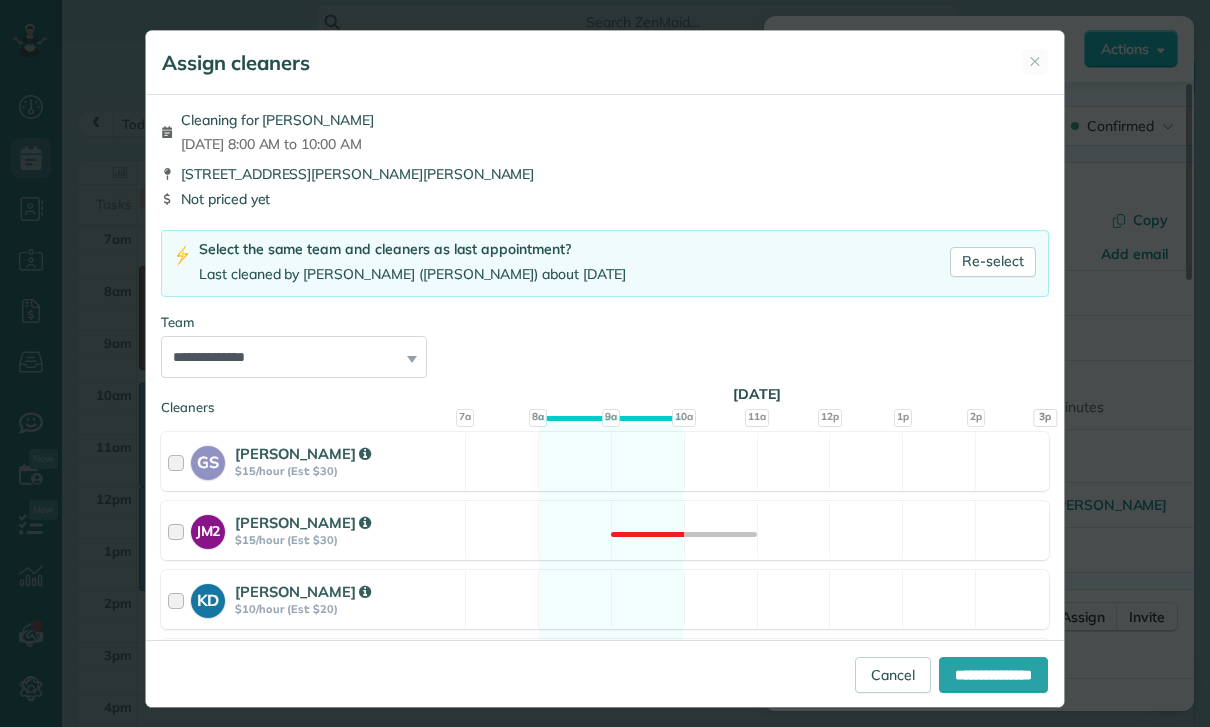 click on "**********" at bounding box center [294, 357] 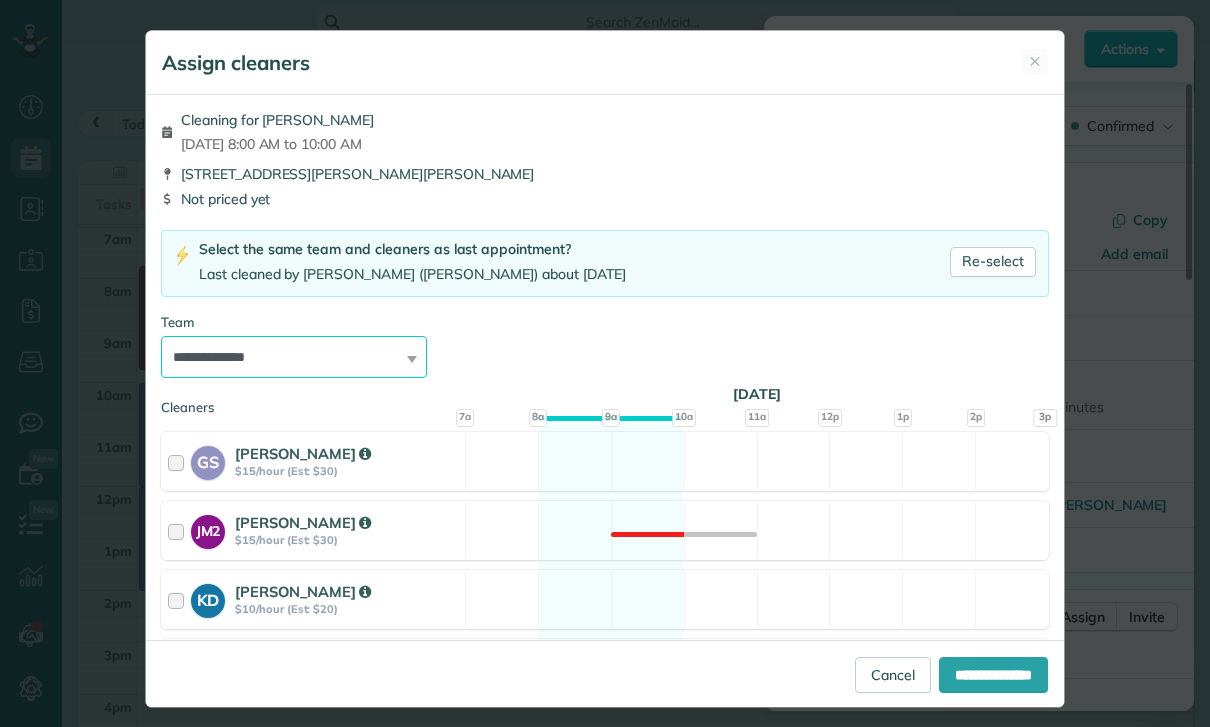 select on "**" 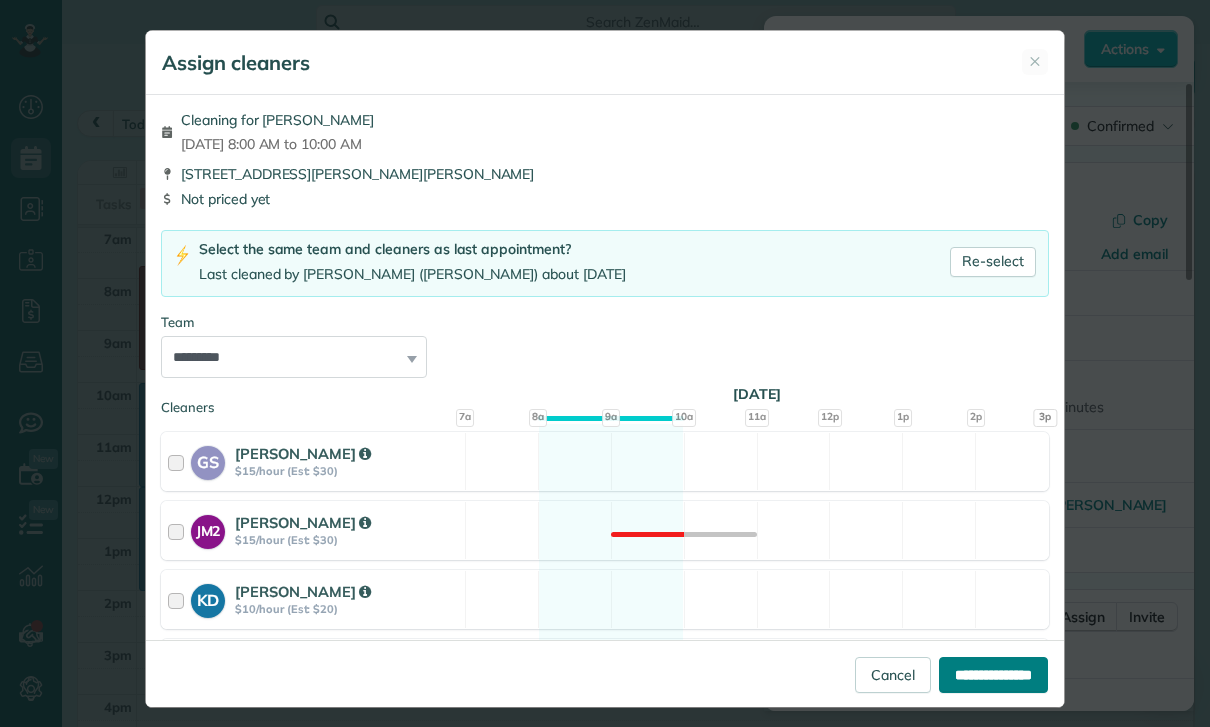 click on "**********" at bounding box center (993, 675) 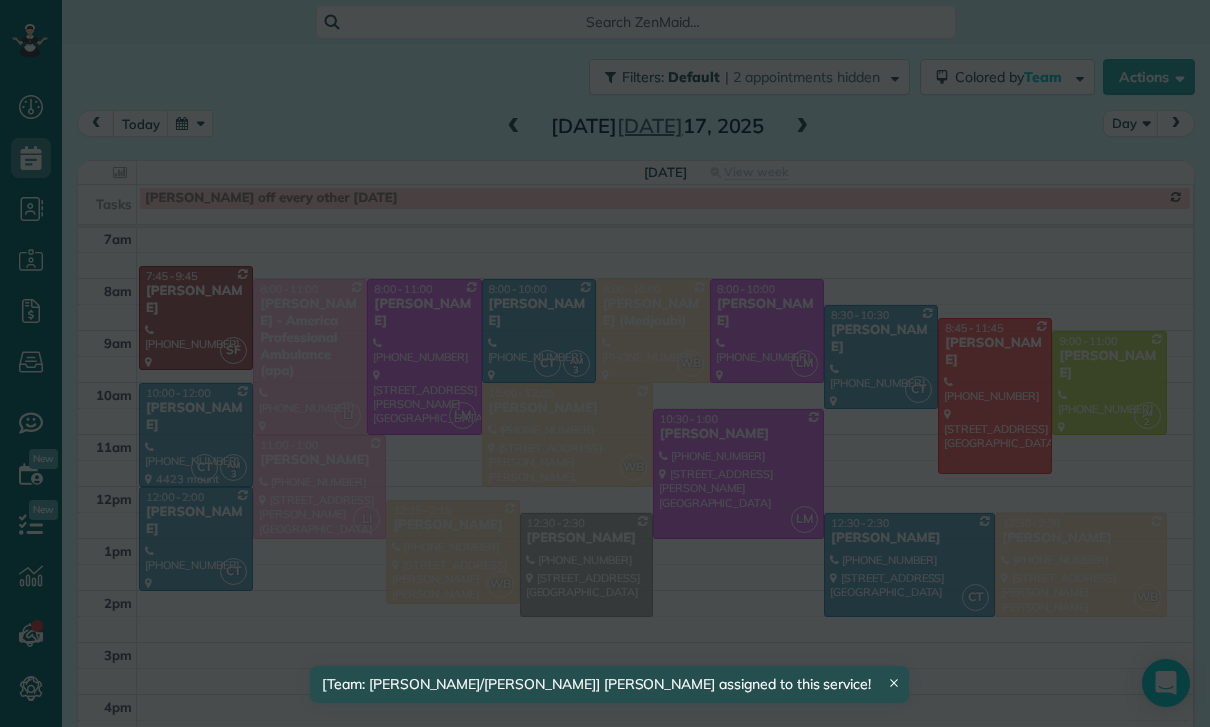 scroll, scrollTop: 157, scrollLeft: 0, axis: vertical 